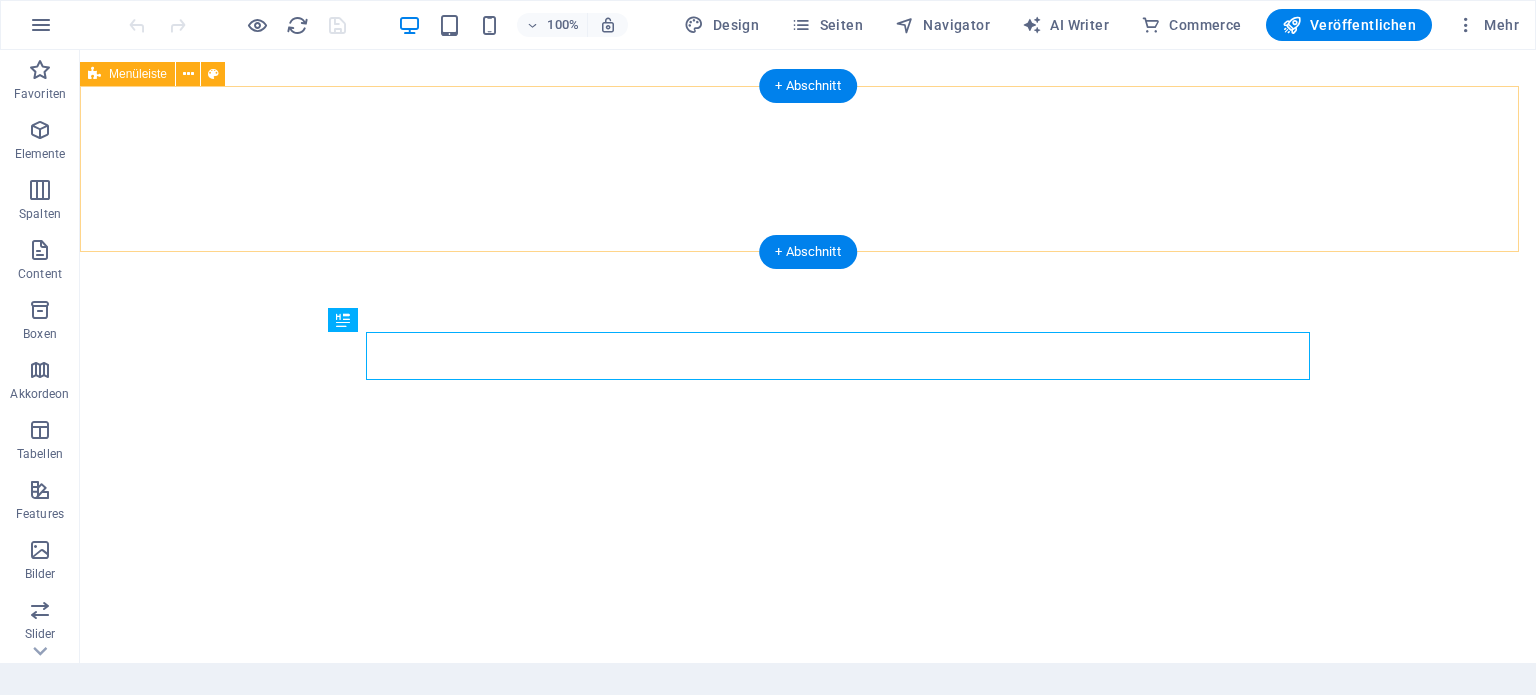 scroll, scrollTop: 0, scrollLeft: 0, axis: both 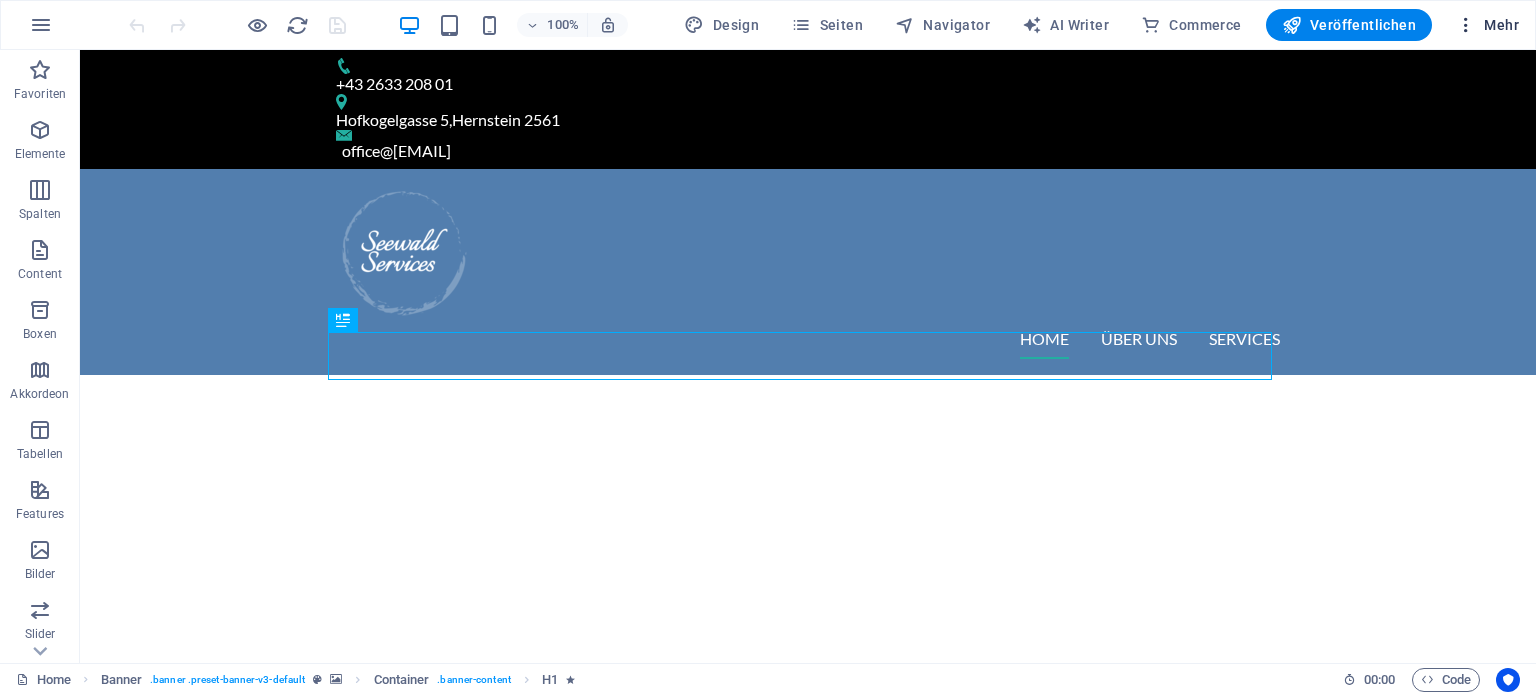 click on "Mehr" at bounding box center [1487, 25] 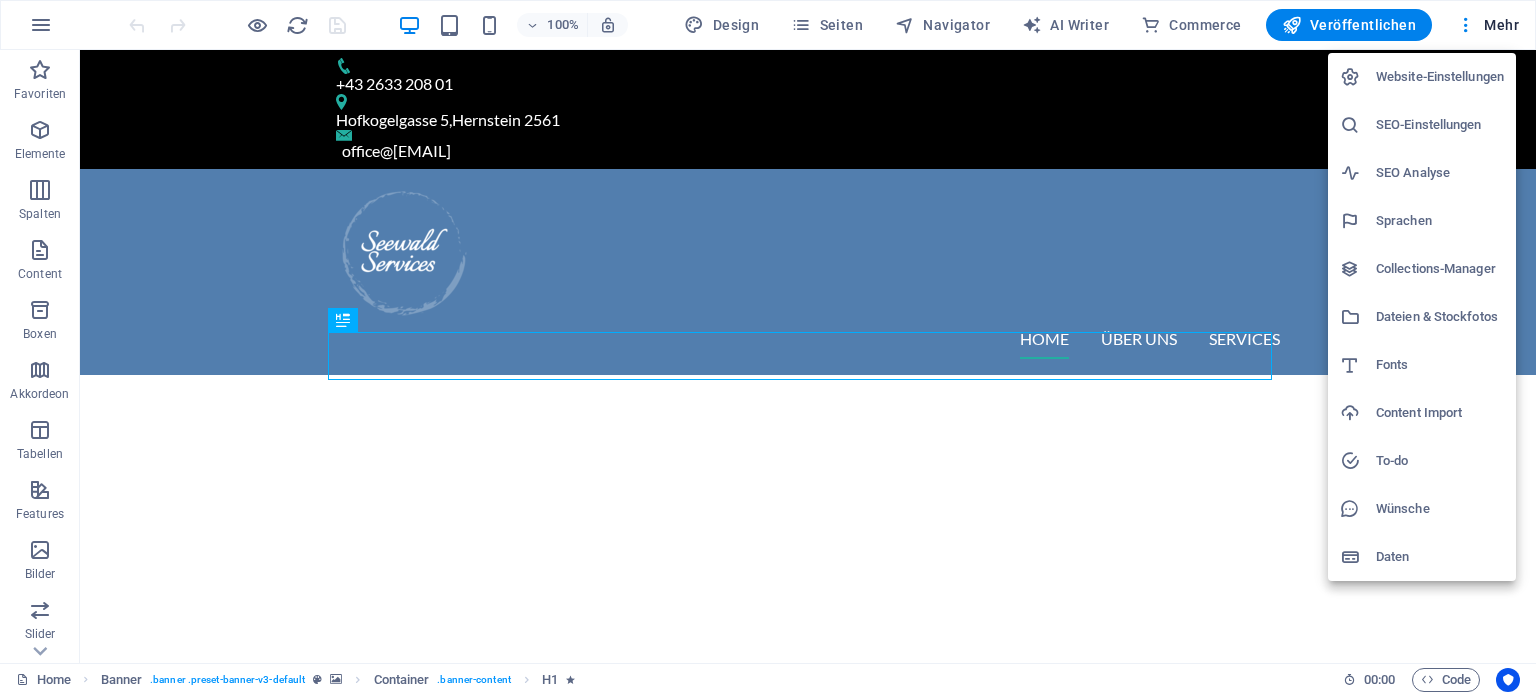 click on "Dateien & Stockfotos" at bounding box center (1440, 317) 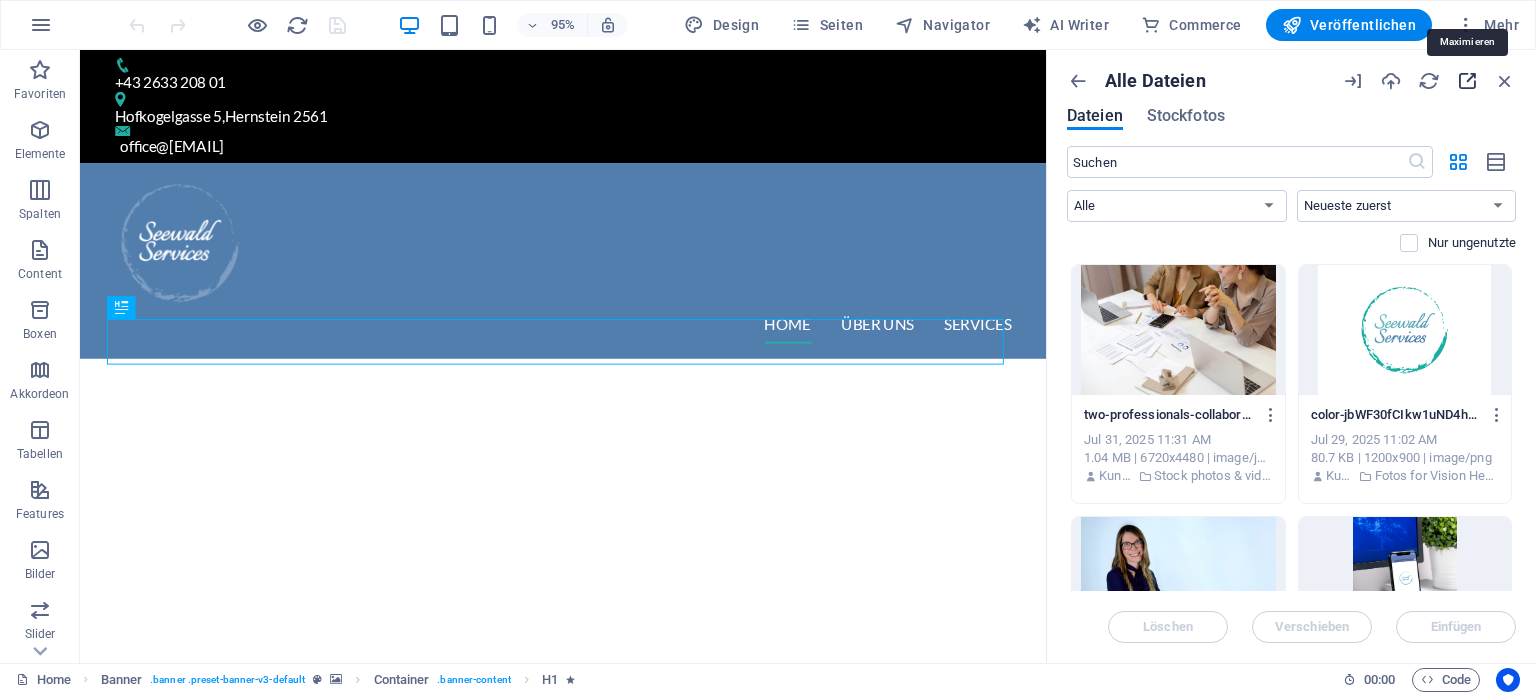 click at bounding box center (1467, 81) 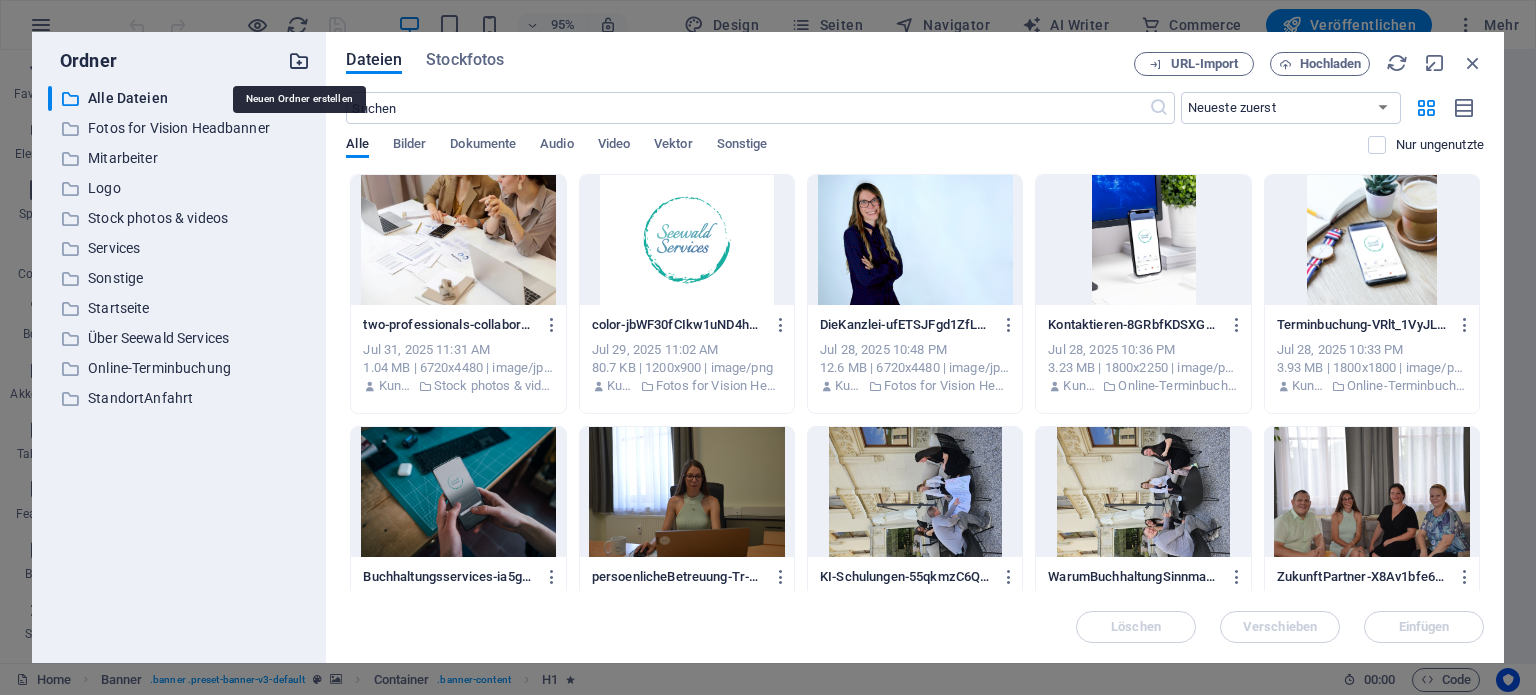 click at bounding box center (299, 61) 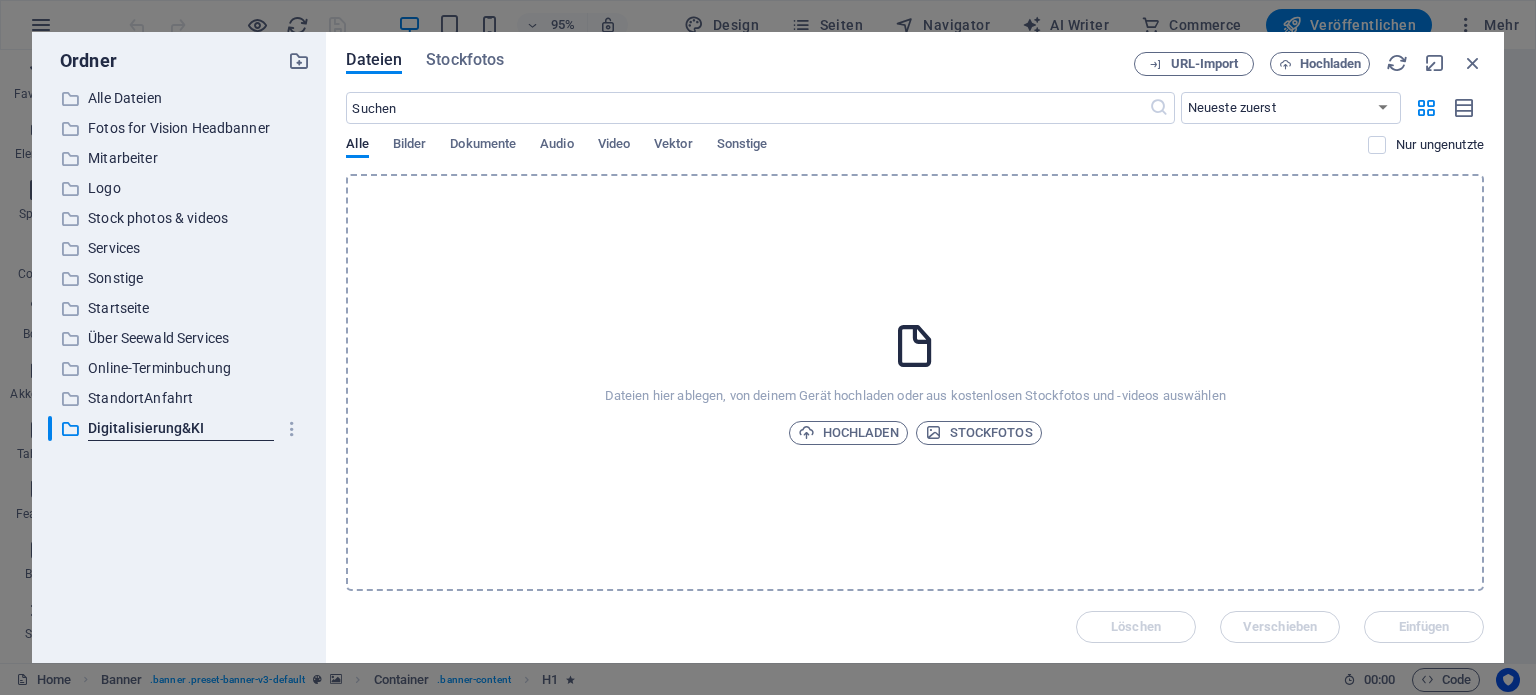 type on "Digitalisierung&KI" 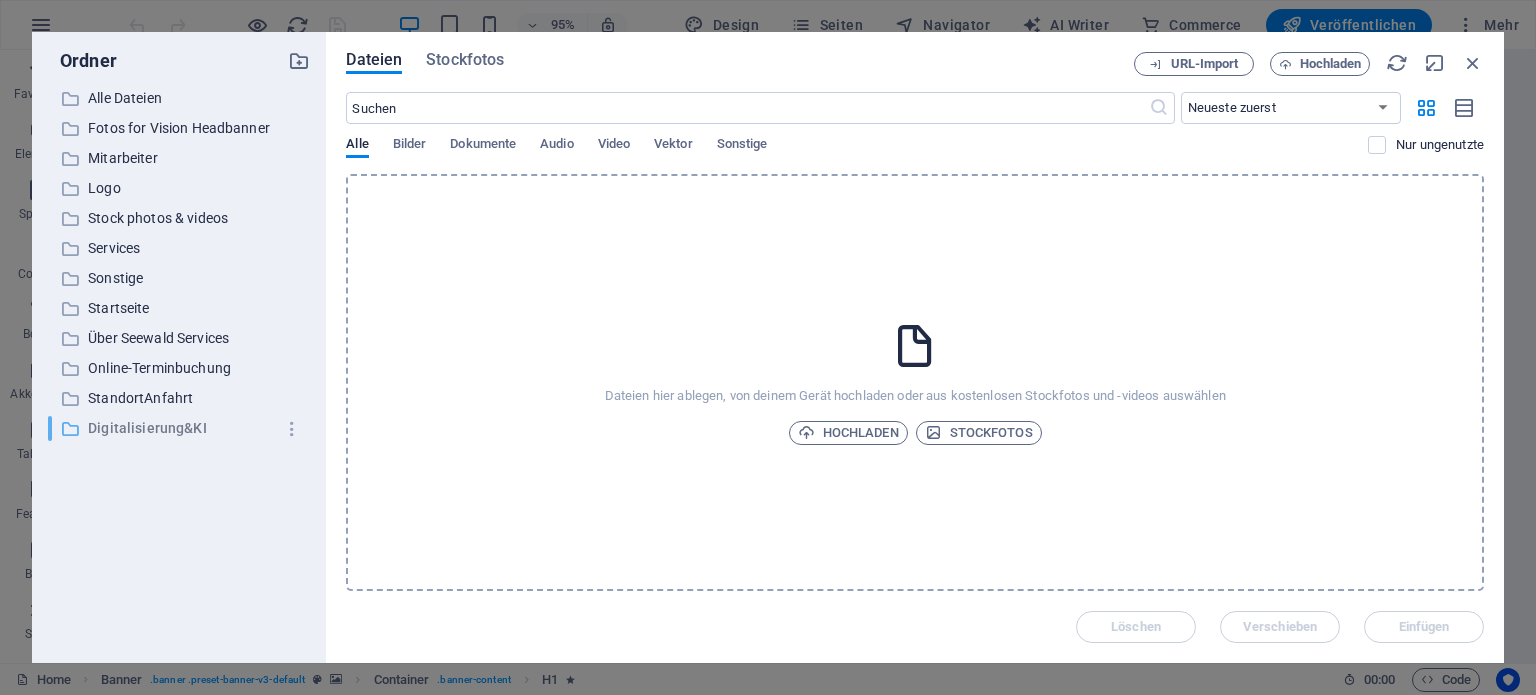 click on "Digitalisierung&KI" at bounding box center (181, 428) 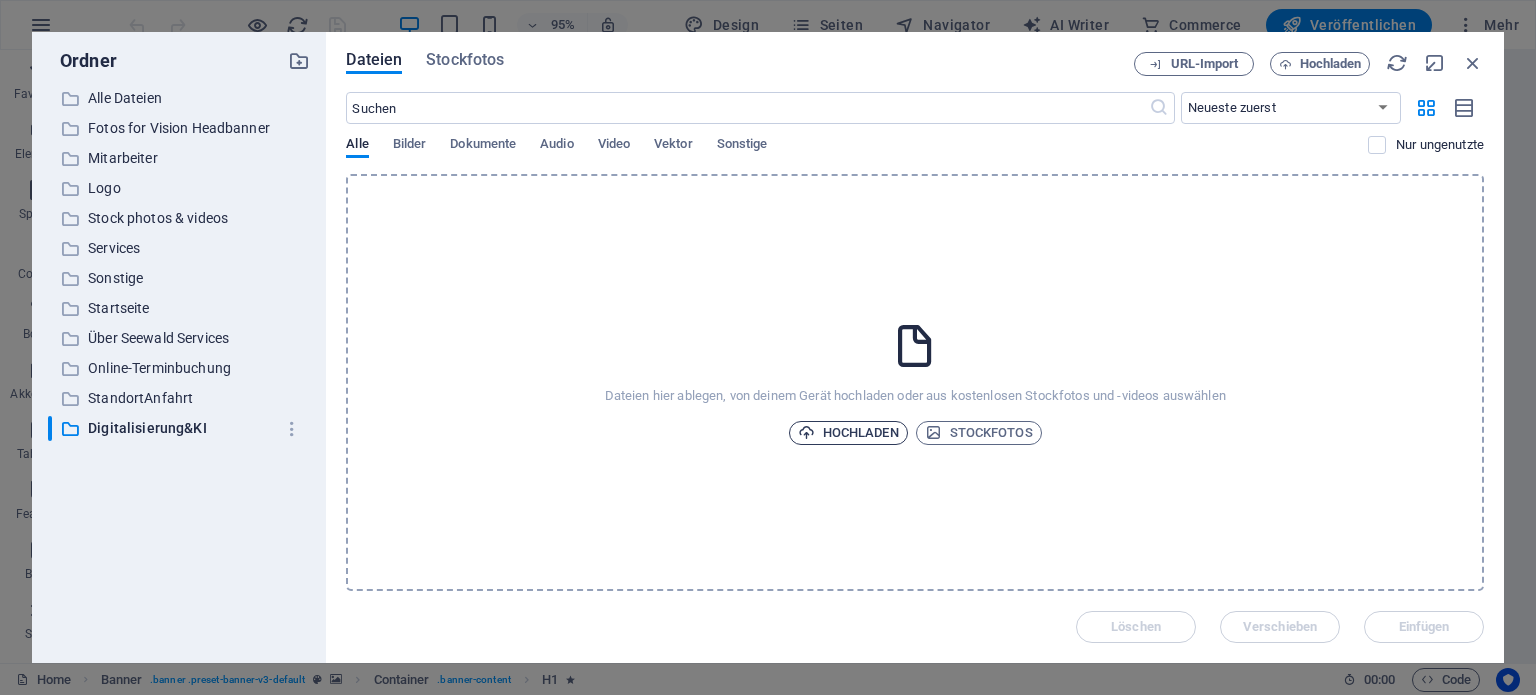 click on "Hochladen" at bounding box center [848, 433] 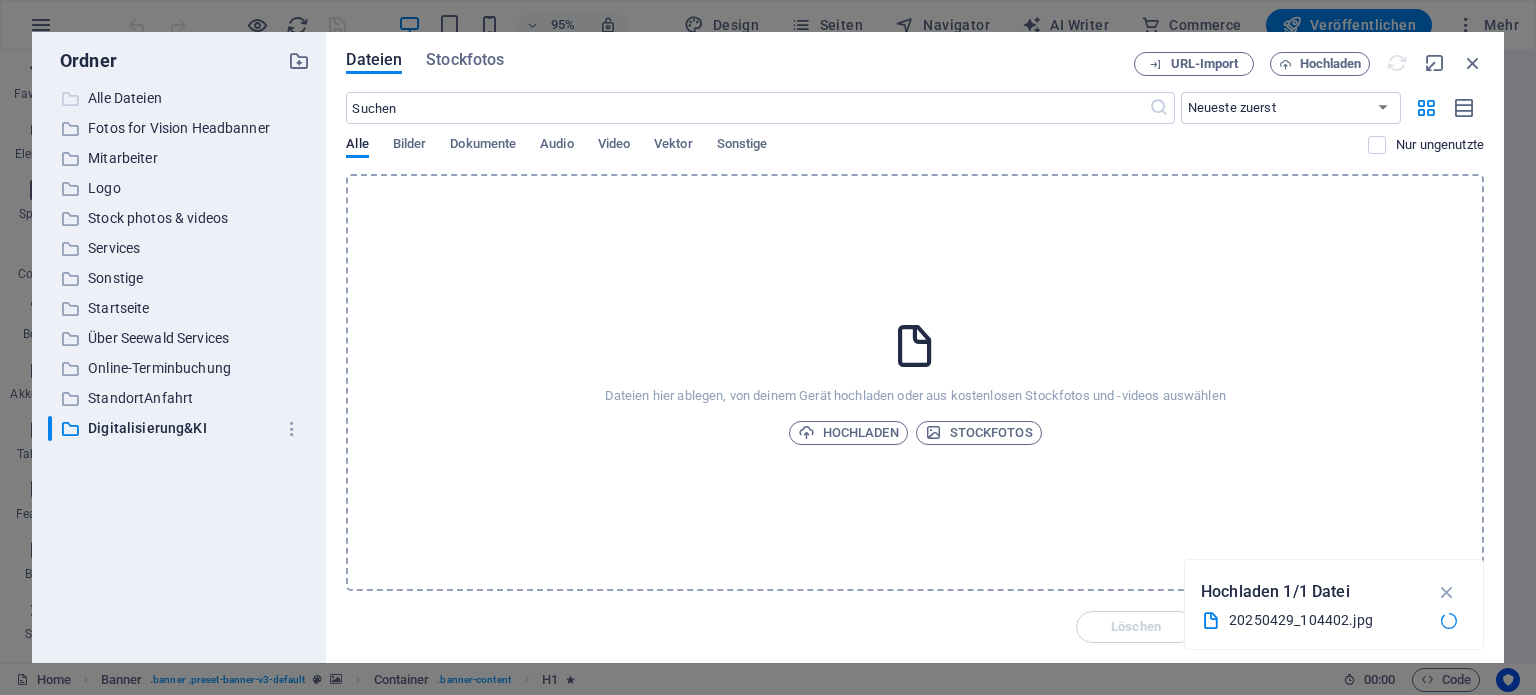 click on "Alle Dateien" at bounding box center (181, 98) 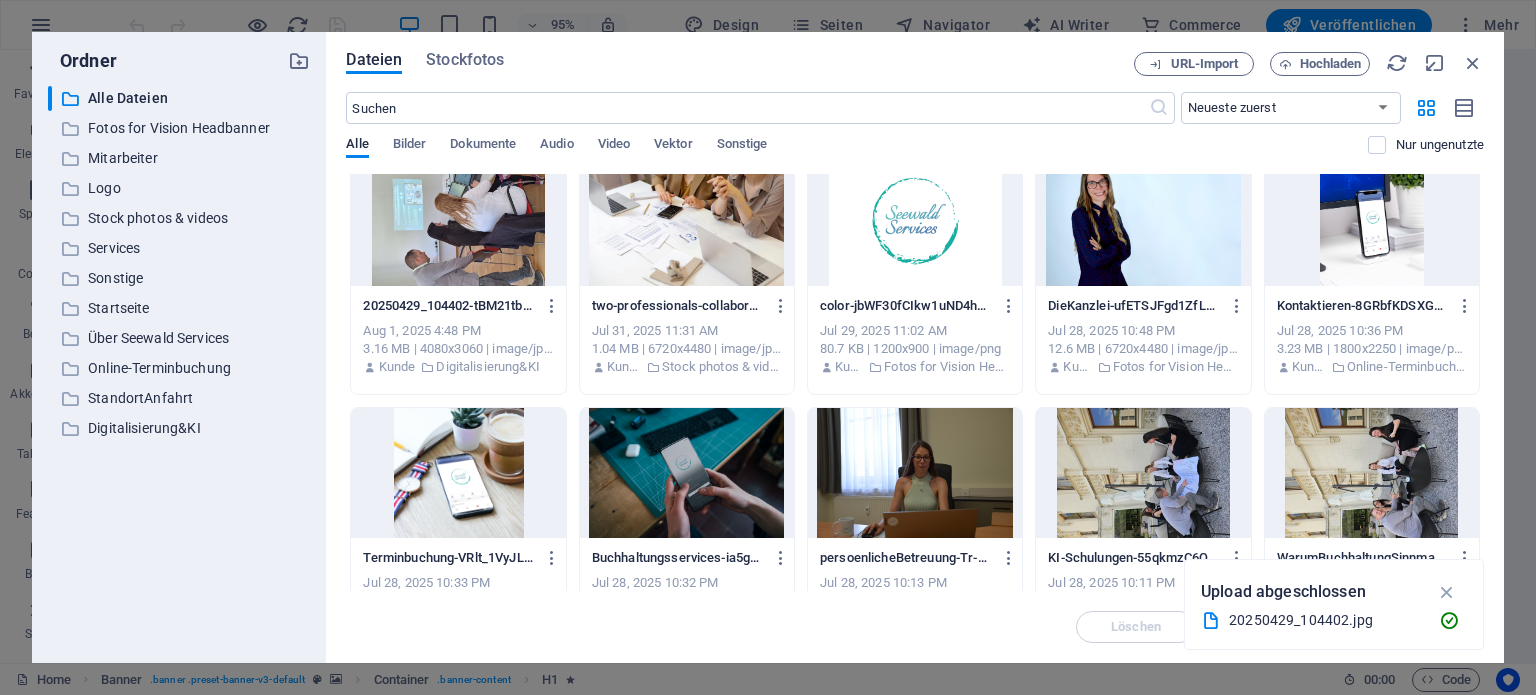 scroll, scrollTop: 0, scrollLeft: 0, axis: both 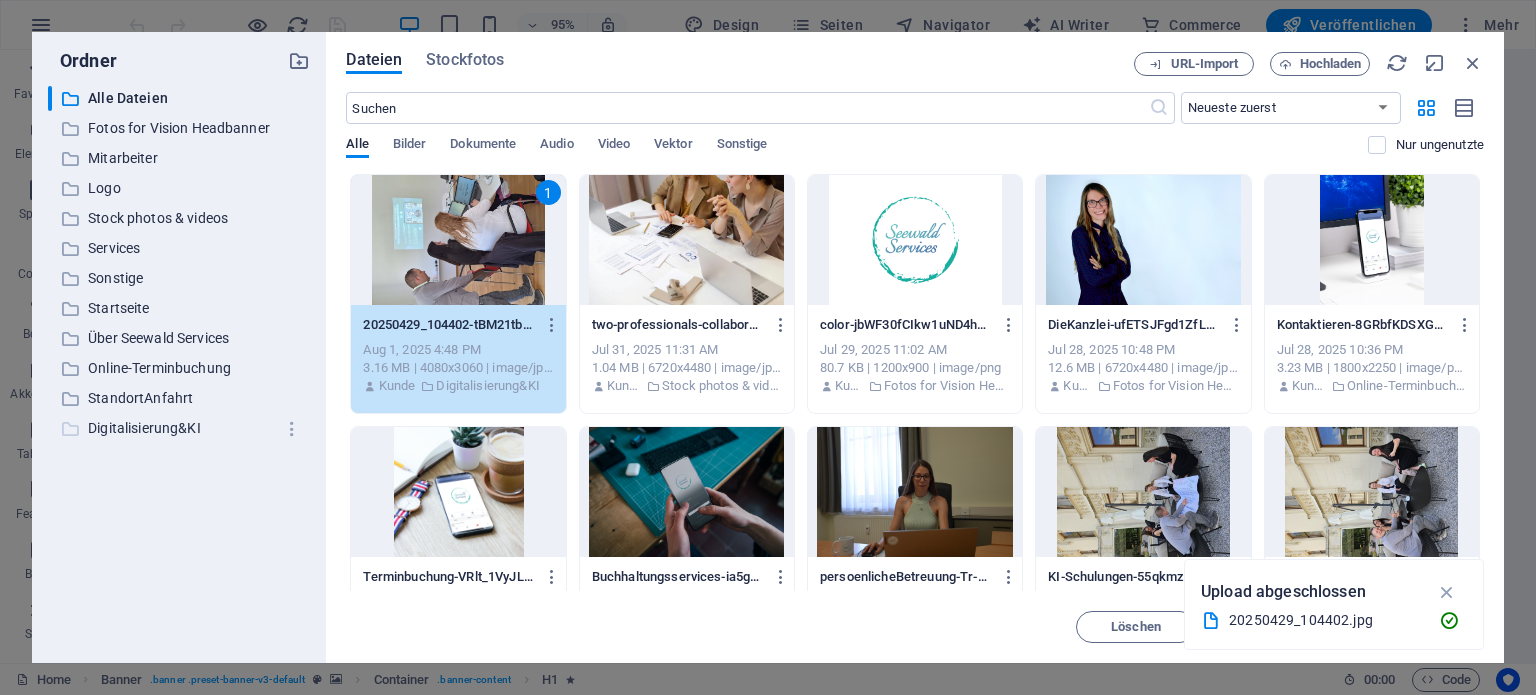 click on "Digitalisierung&KI" at bounding box center (181, 428) 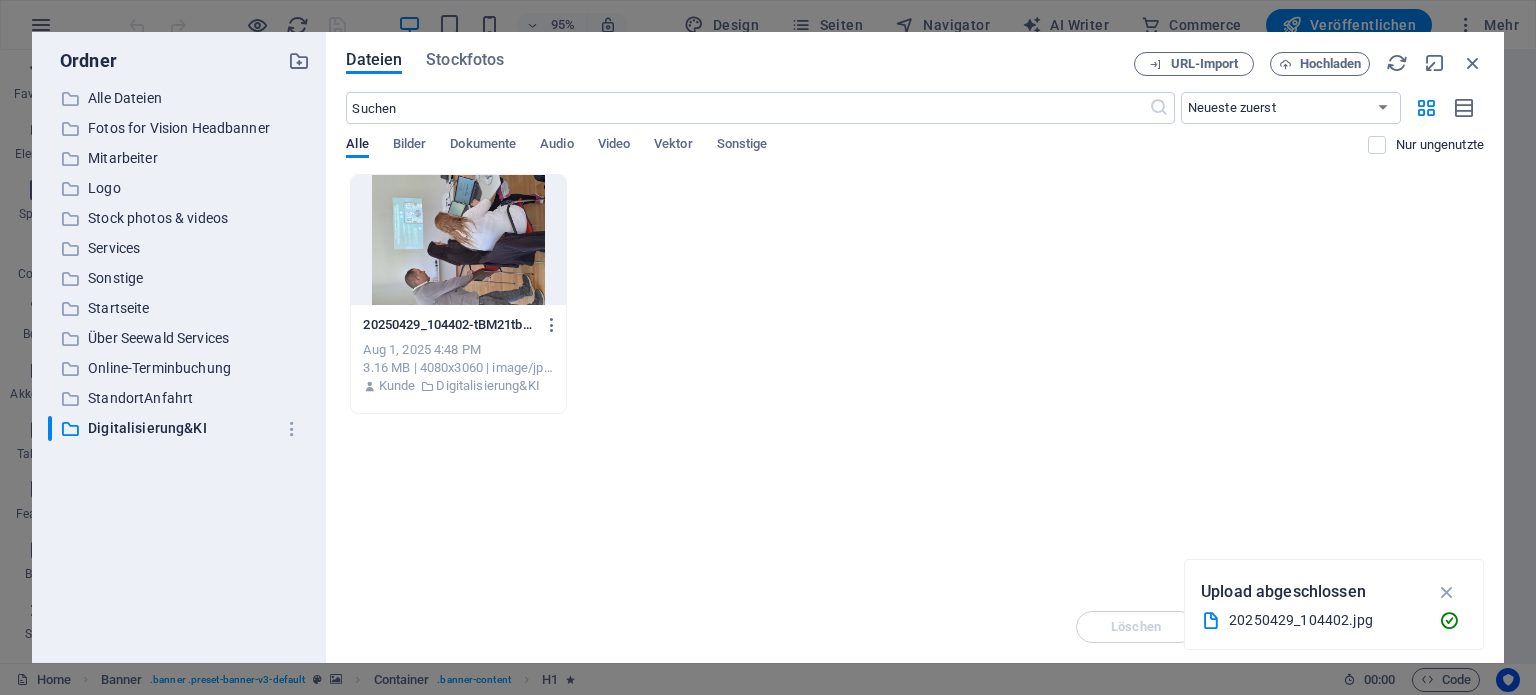 click on "20250429_104402-tBM21tbXtaCDC6HKT_I4aA.jpg" at bounding box center [449, 325] 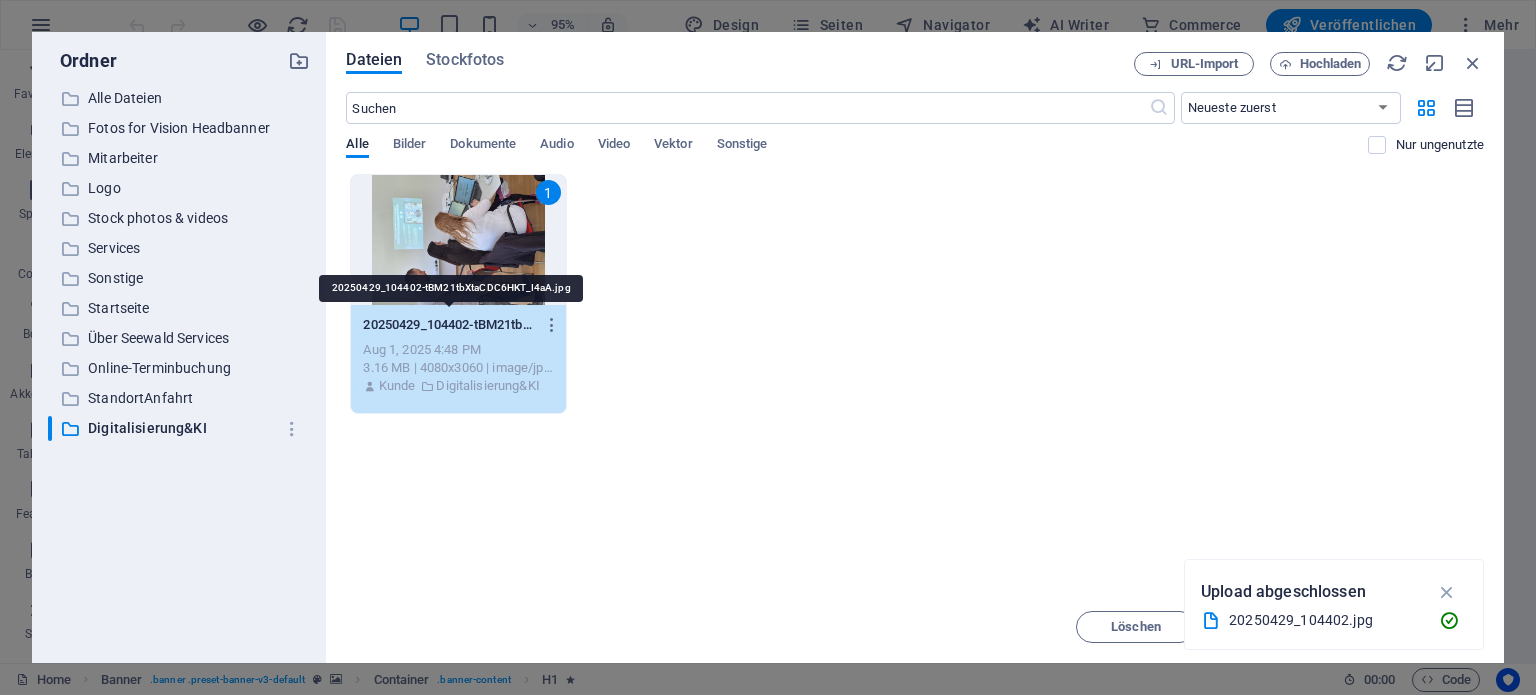 click on "20250429_104402-tBM21tbXtaCDC6HKT_I4aA.jpg" at bounding box center [449, 325] 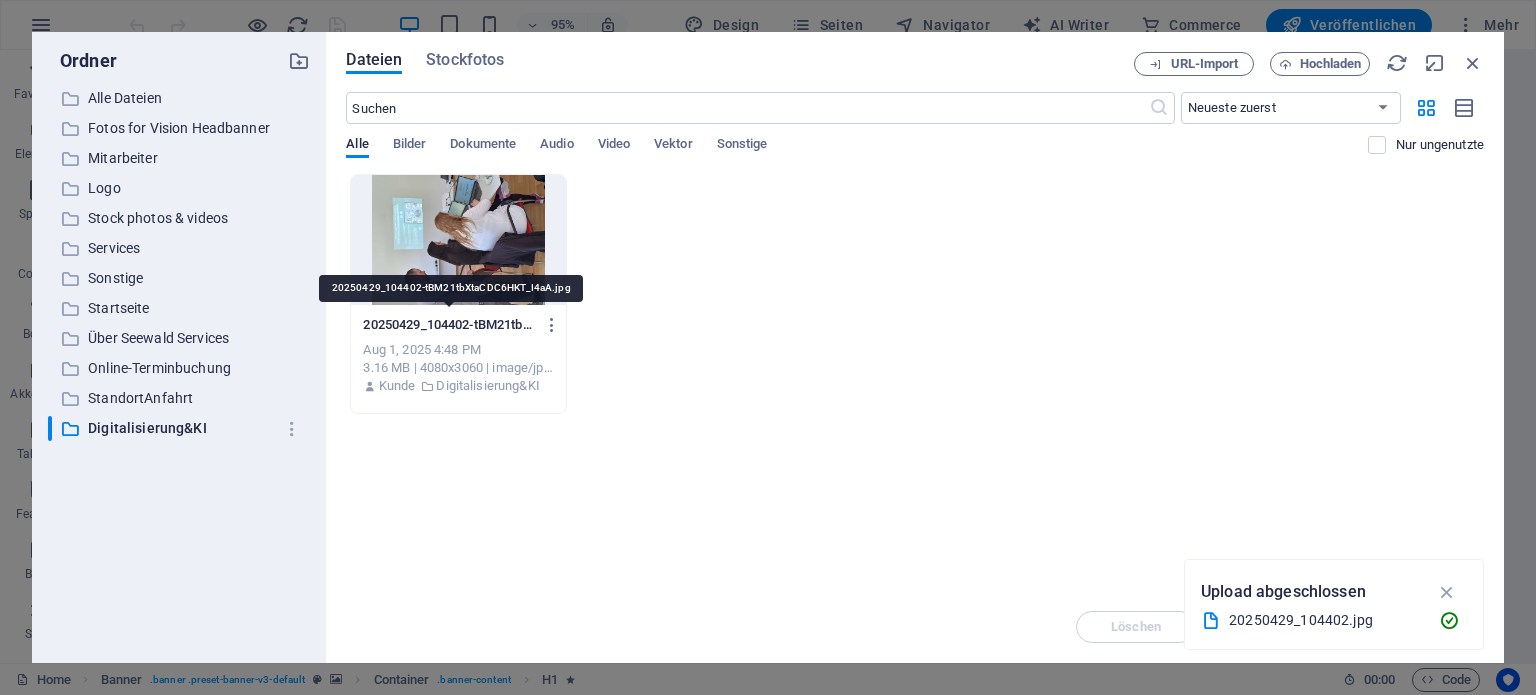 click on "20250429_104402-tBM21tbXtaCDC6HKT_I4aA.jpg" at bounding box center [449, 325] 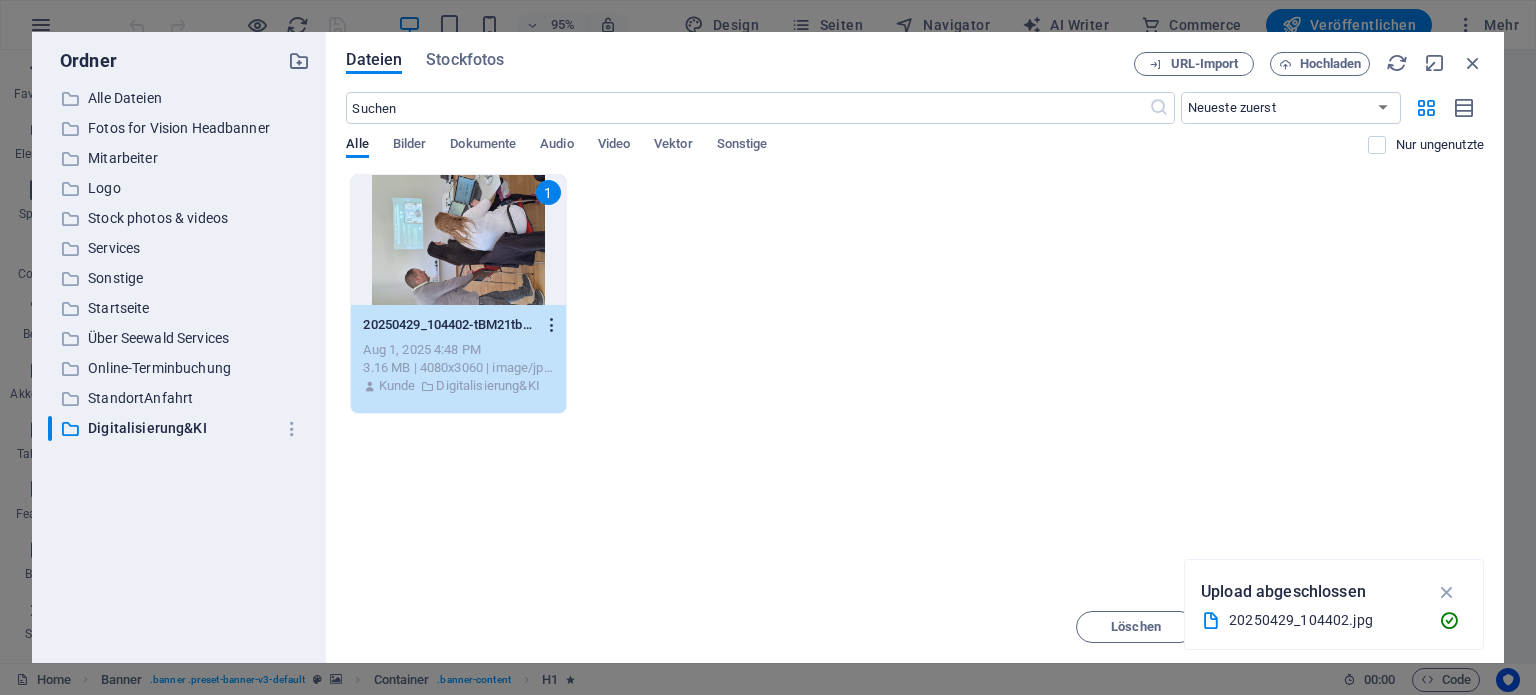 click at bounding box center [552, 325] 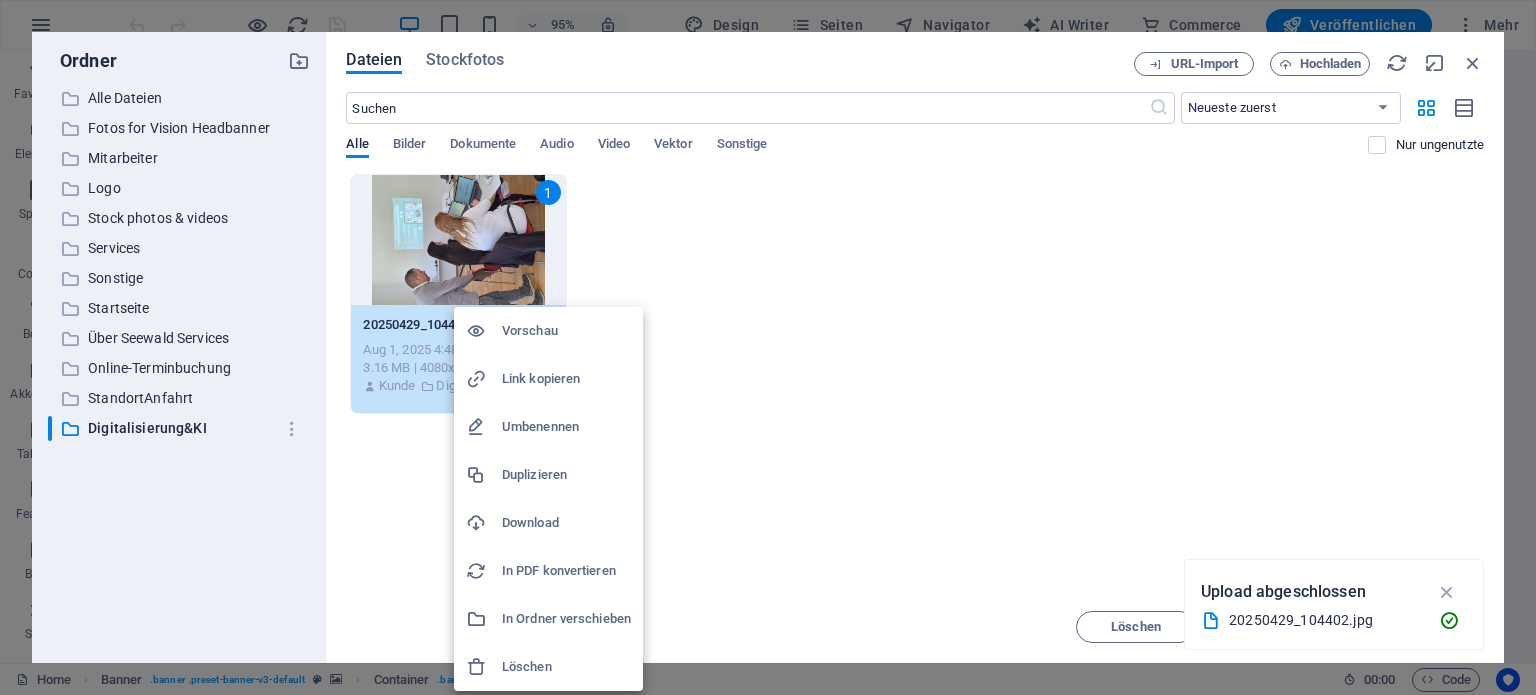 click on "Umbenennen" at bounding box center [566, 427] 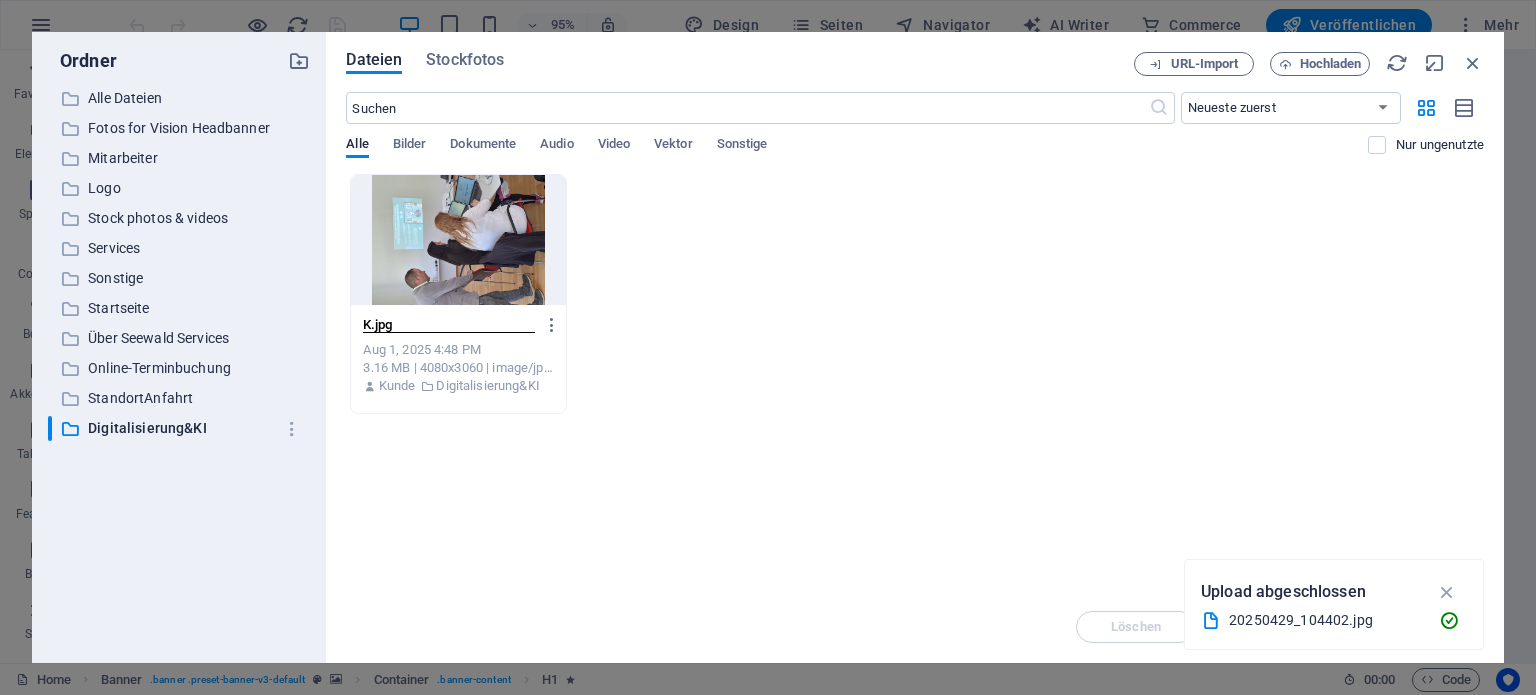 scroll, scrollTop: 0, scrollLeft: 0, axis: both 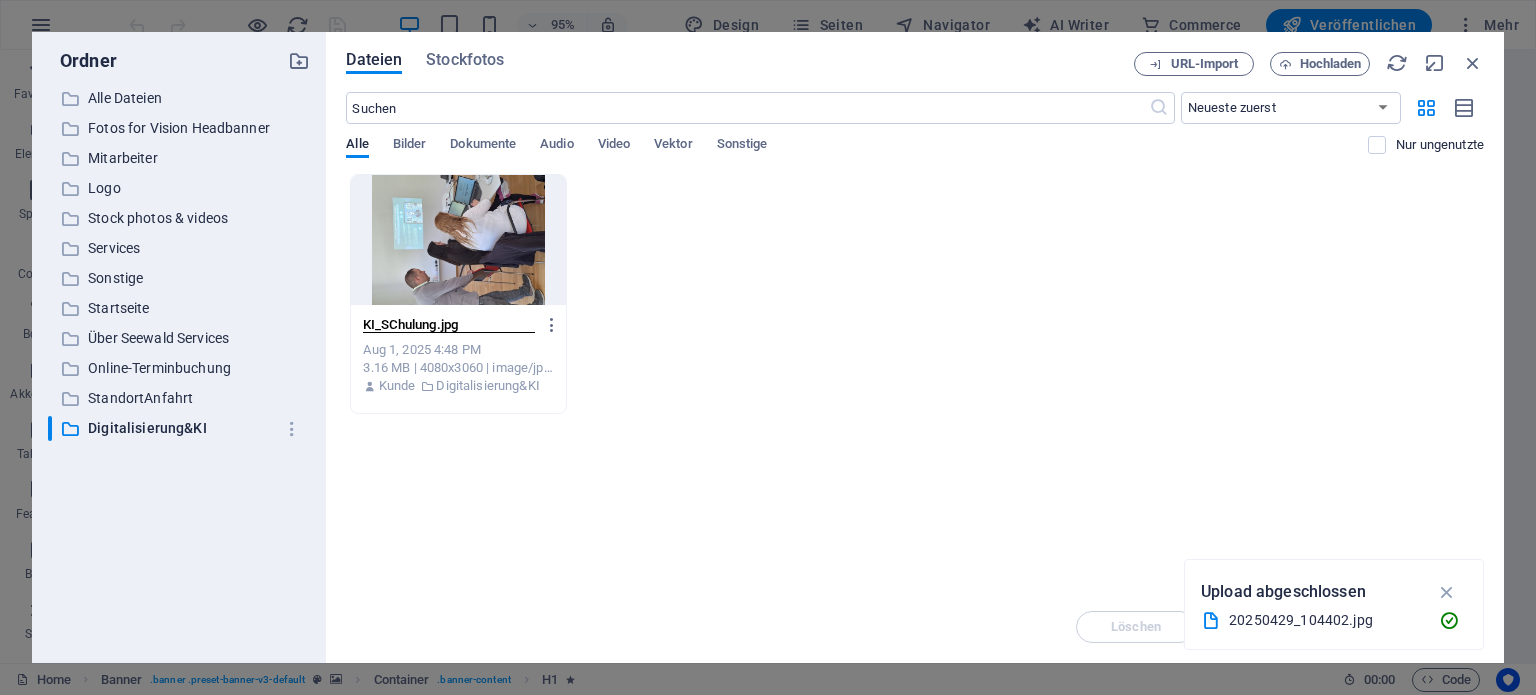 click on "KI_SChulung.jpg" at bounding box center [449, 325] 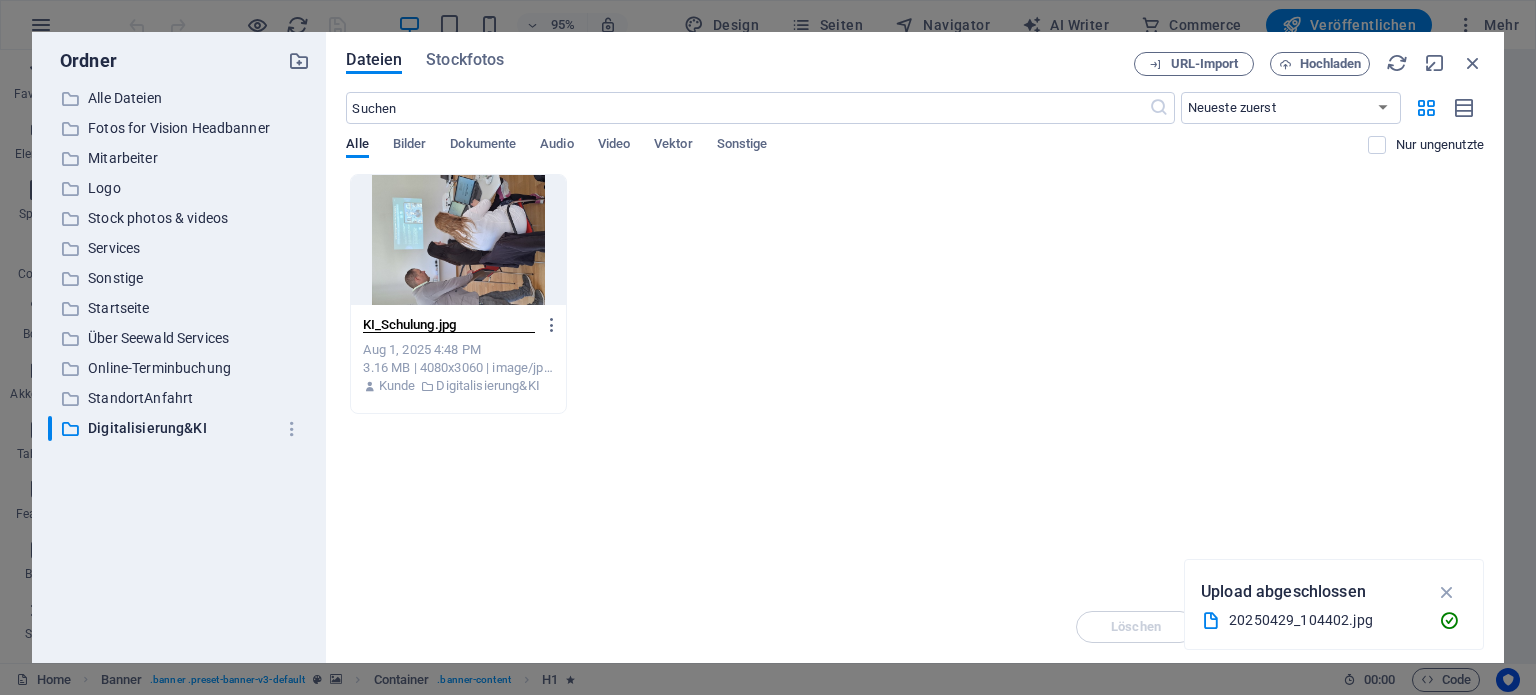 type on "KI_Schulung.jpg" 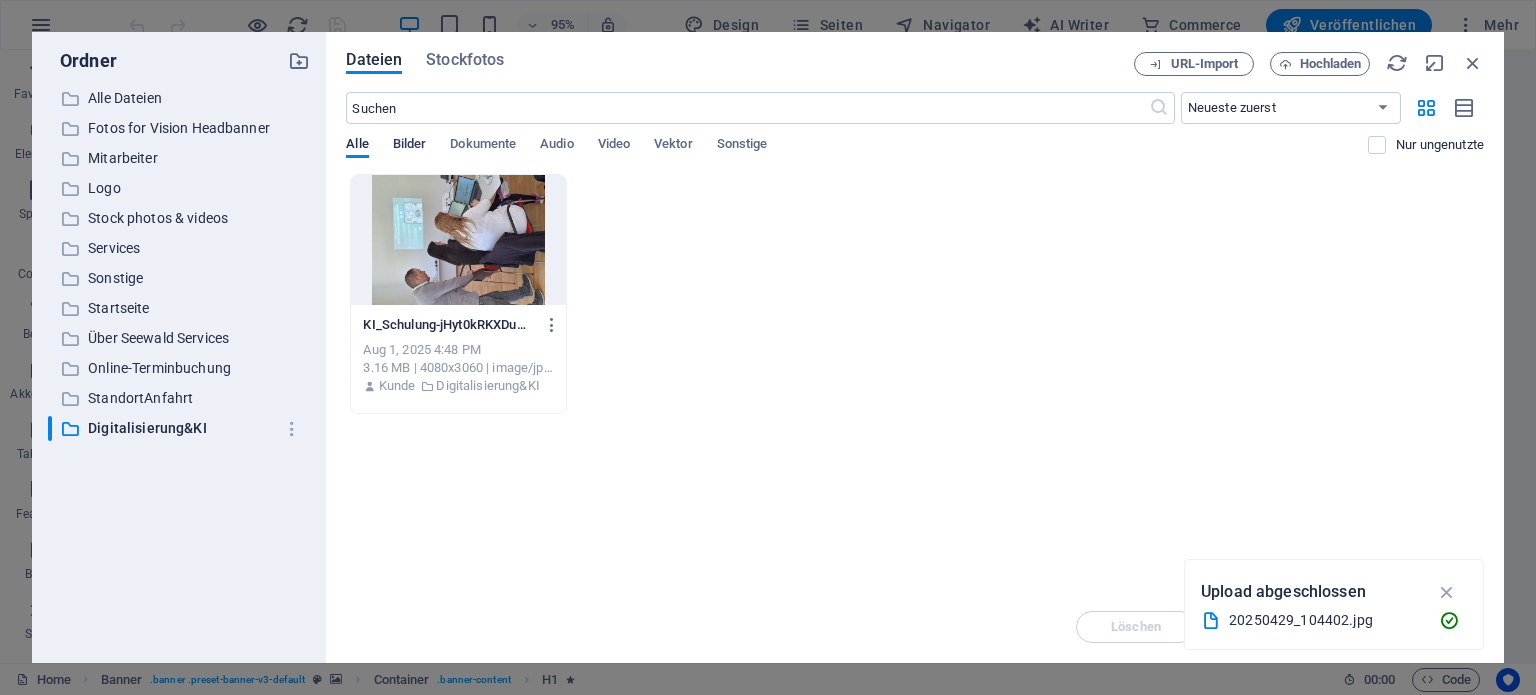 click on "Bilder" at bounding box center [410, 146] 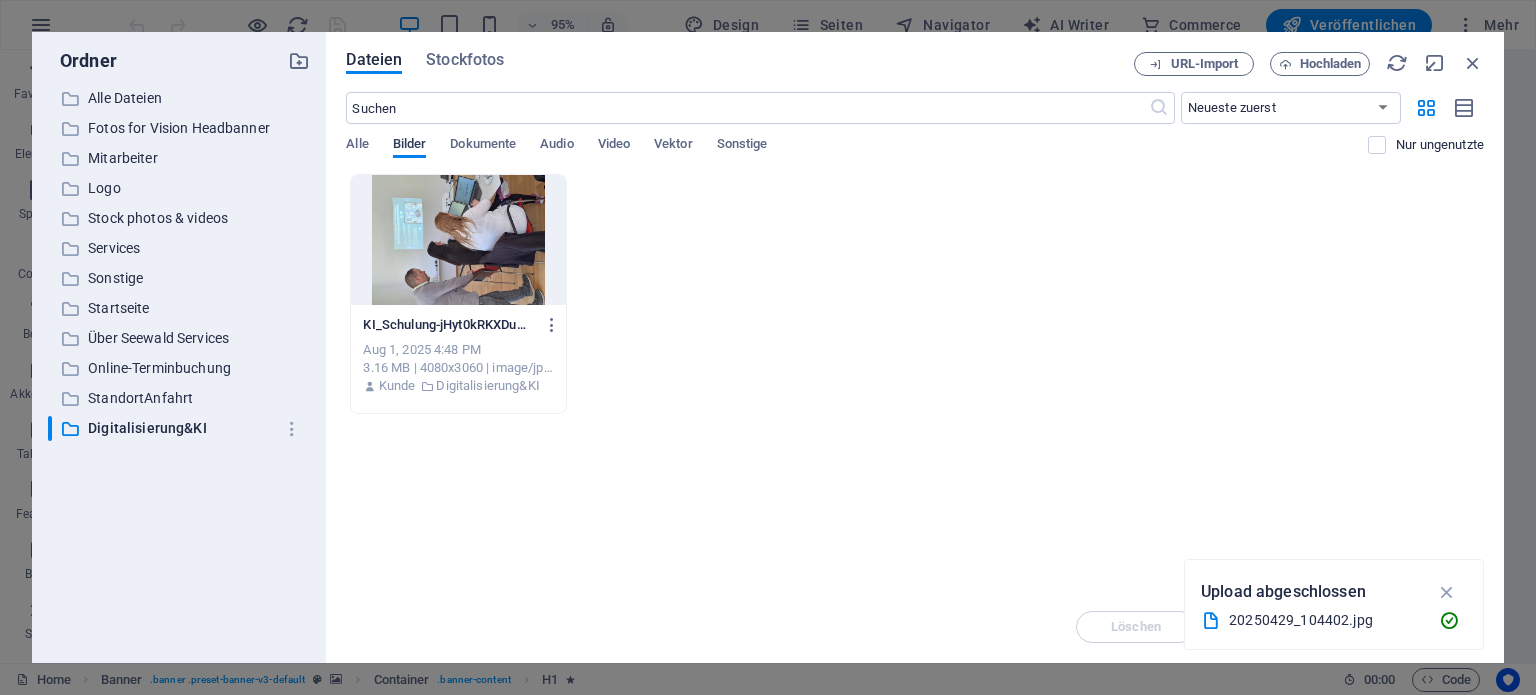 click on "Bilder" at bounding box center (410, 146) 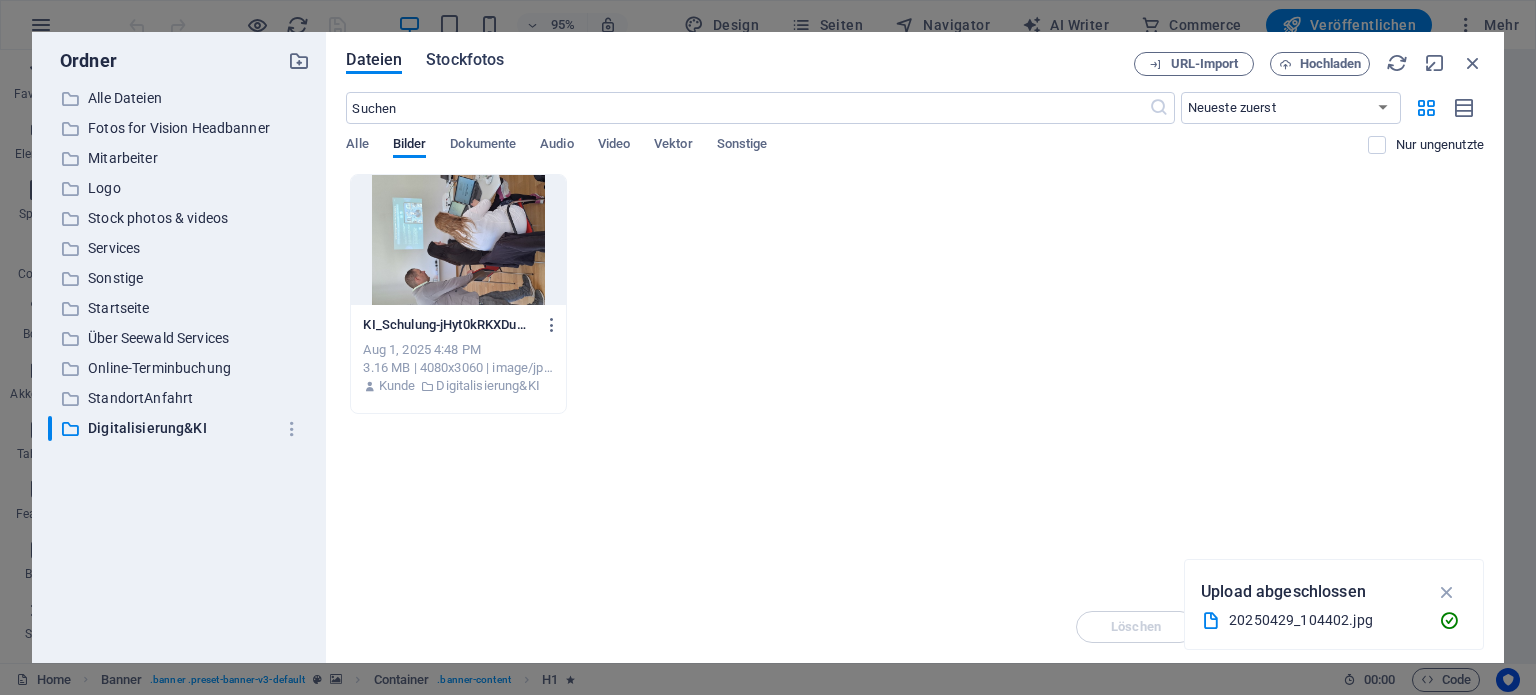 click on "Stockfotos" at bounding box center (465, 60) 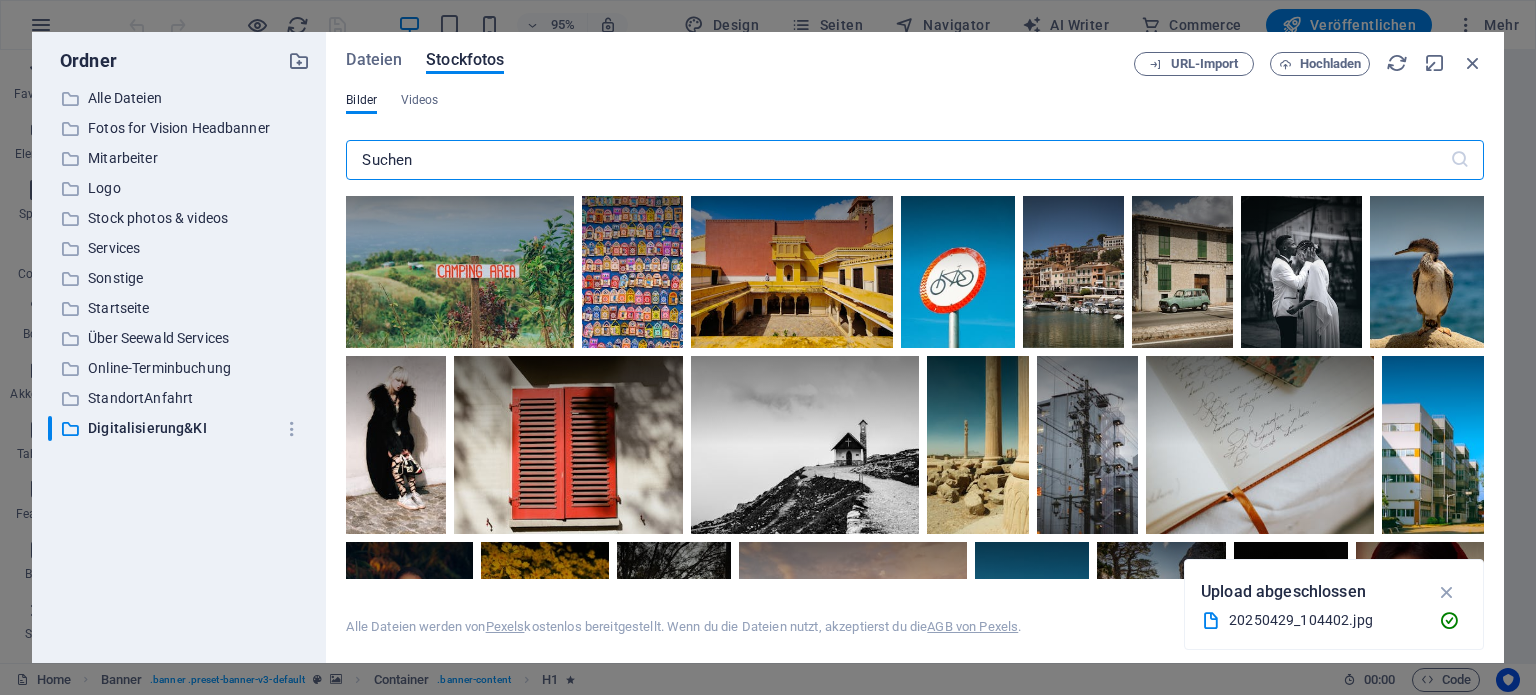 click at bounding box center (897, 160) 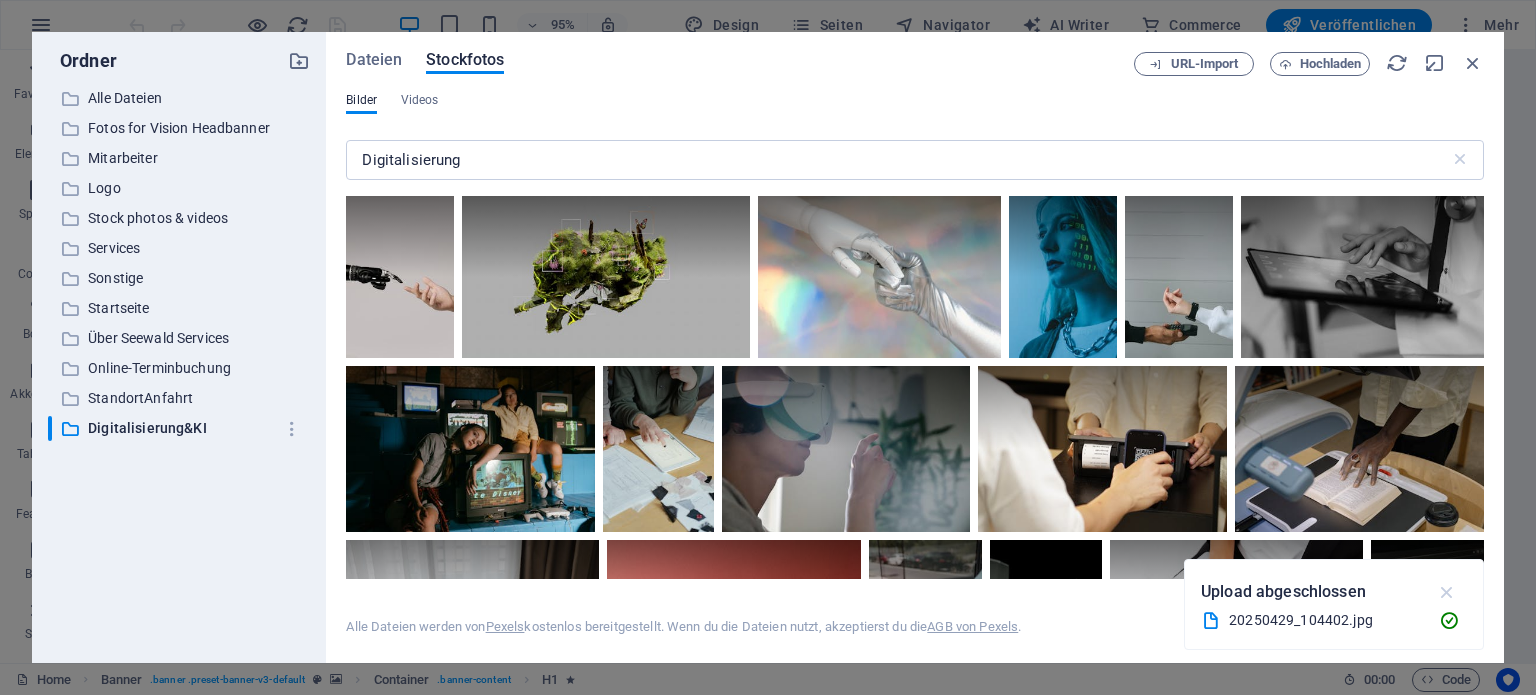 click at bounding box center (1447, 592) 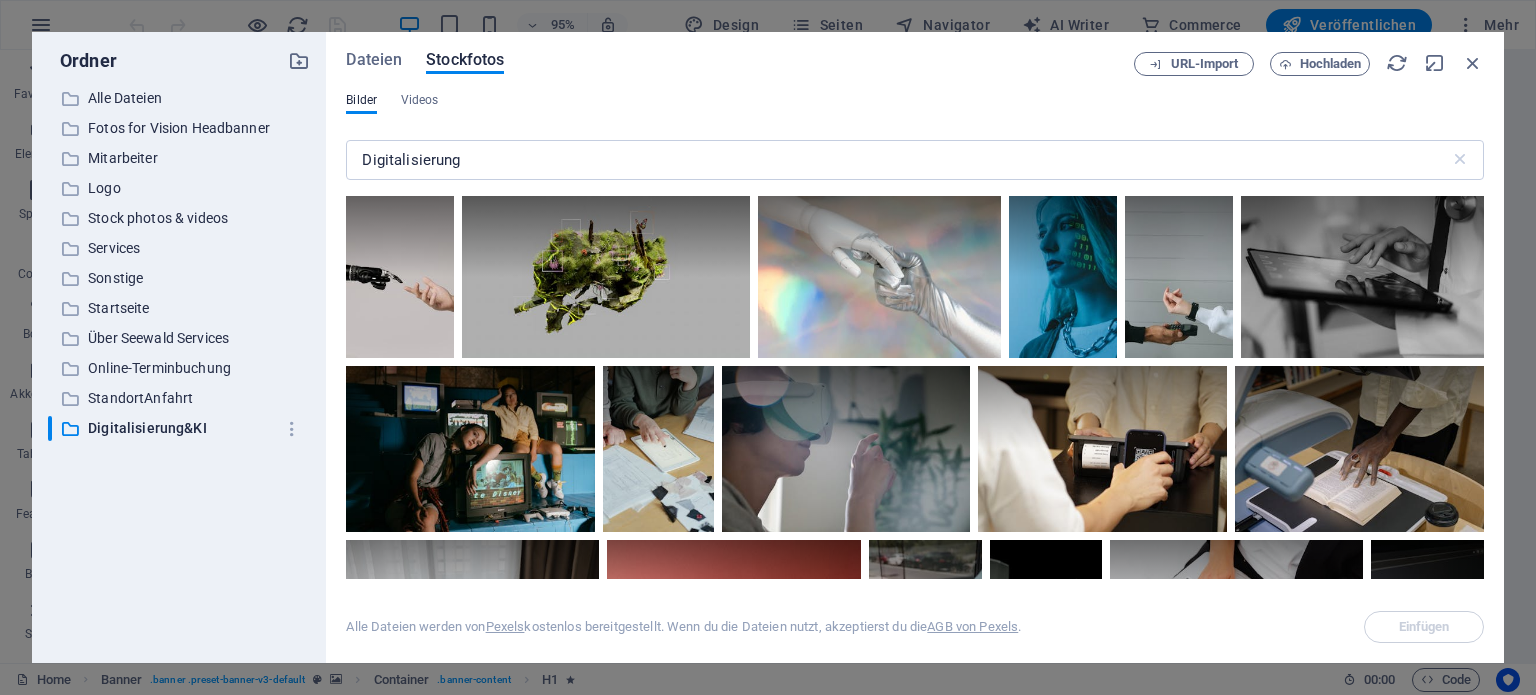 drag, startPoint x: 1484, startPoint y: 234, endPoint x: 1485, endPoint y: 251, distance: 17.029387 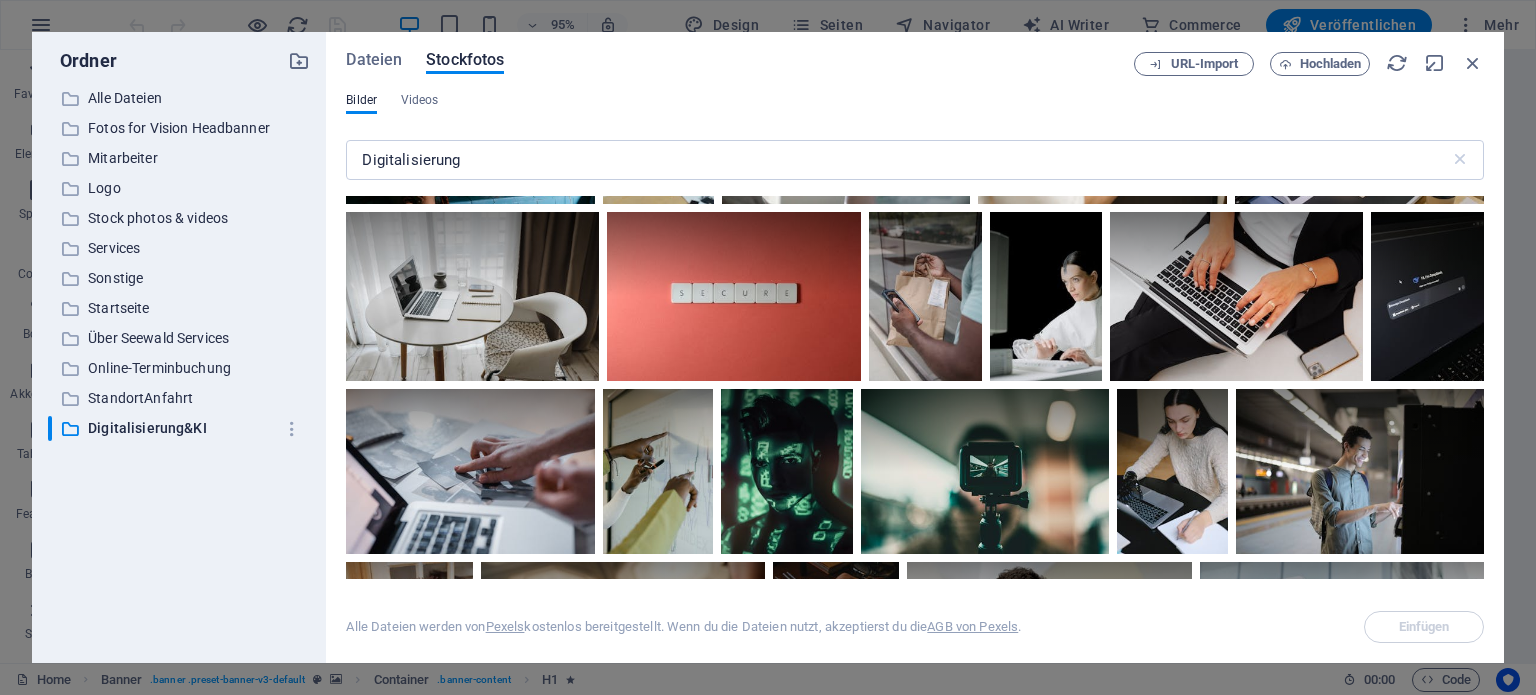 scroll, scrollTop: 320, scrollLeft: 0, axis: vertical 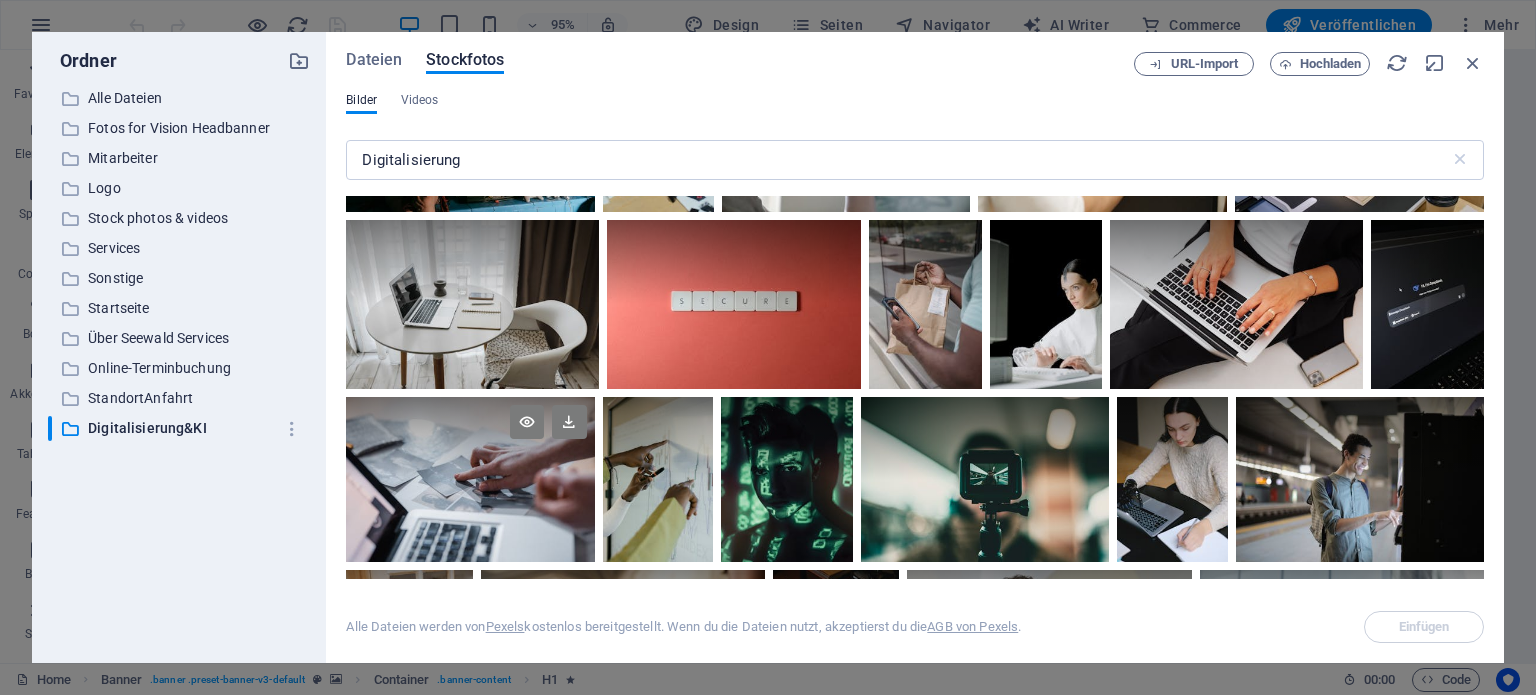 click at bounding box center (470, 438) 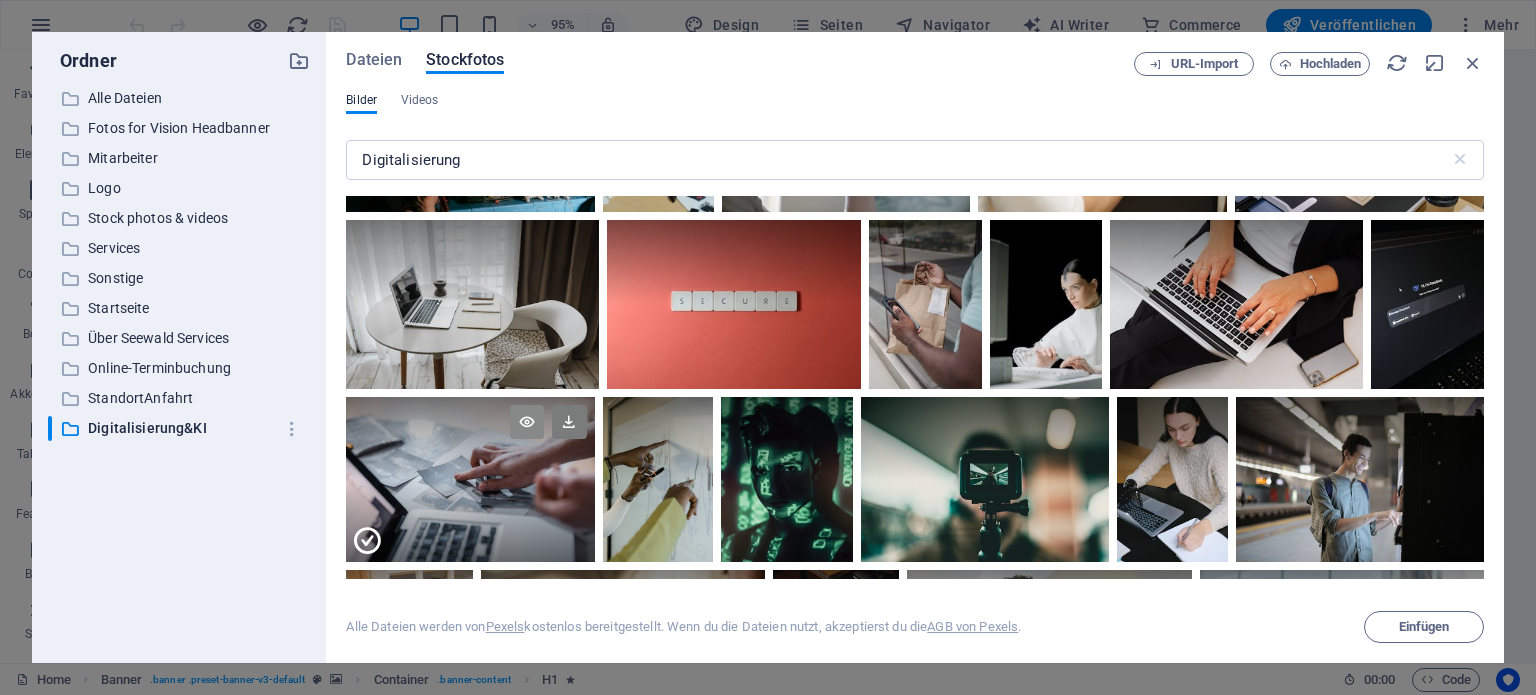 click at bounding box center (527, 422) 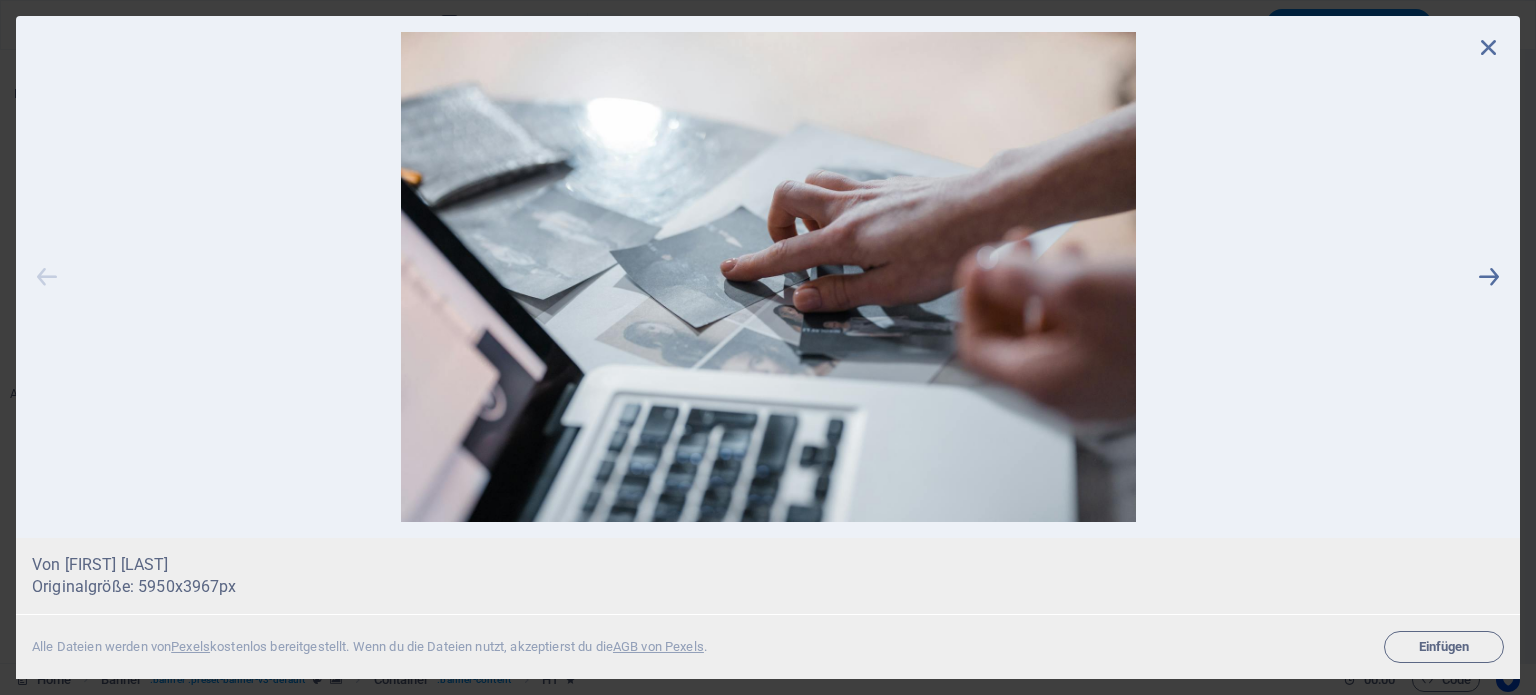 click at bounding box center (47, 277) 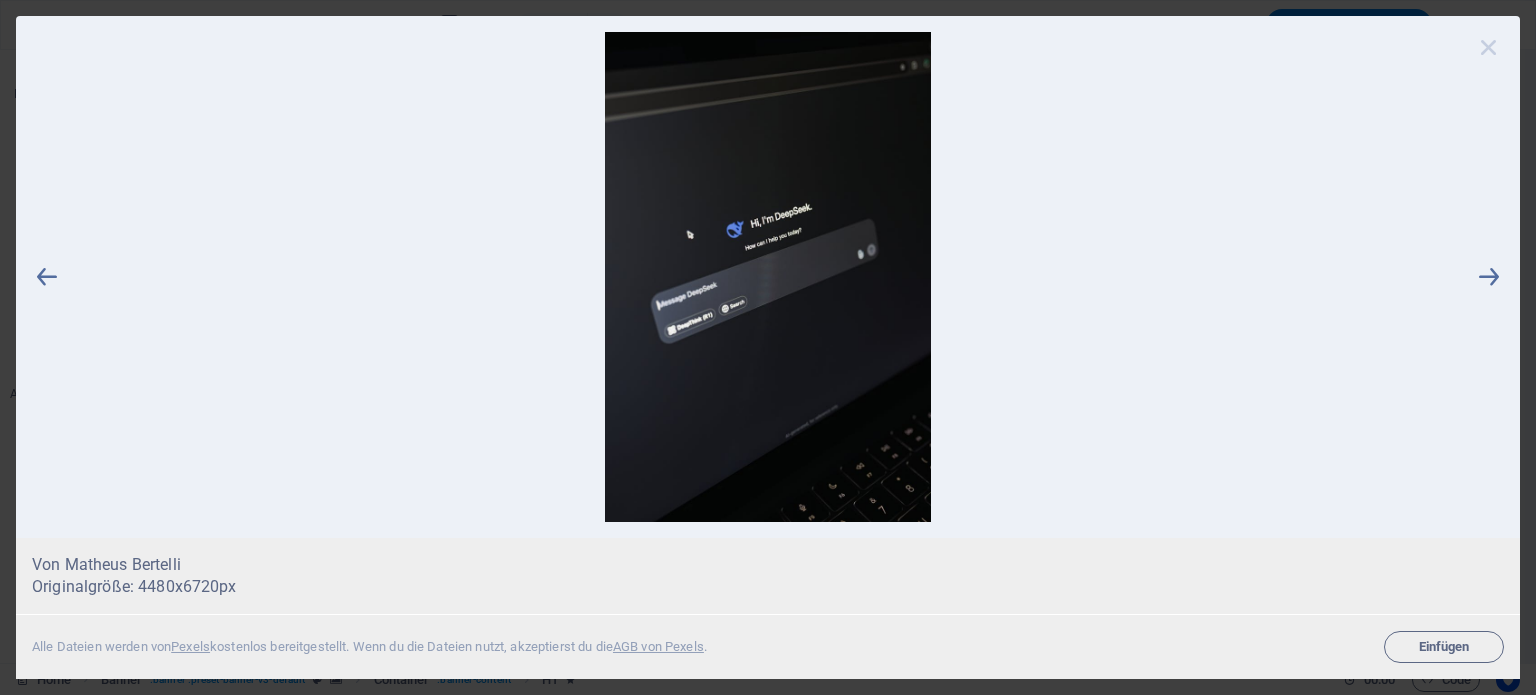 click at bounding box center [1489, 47] 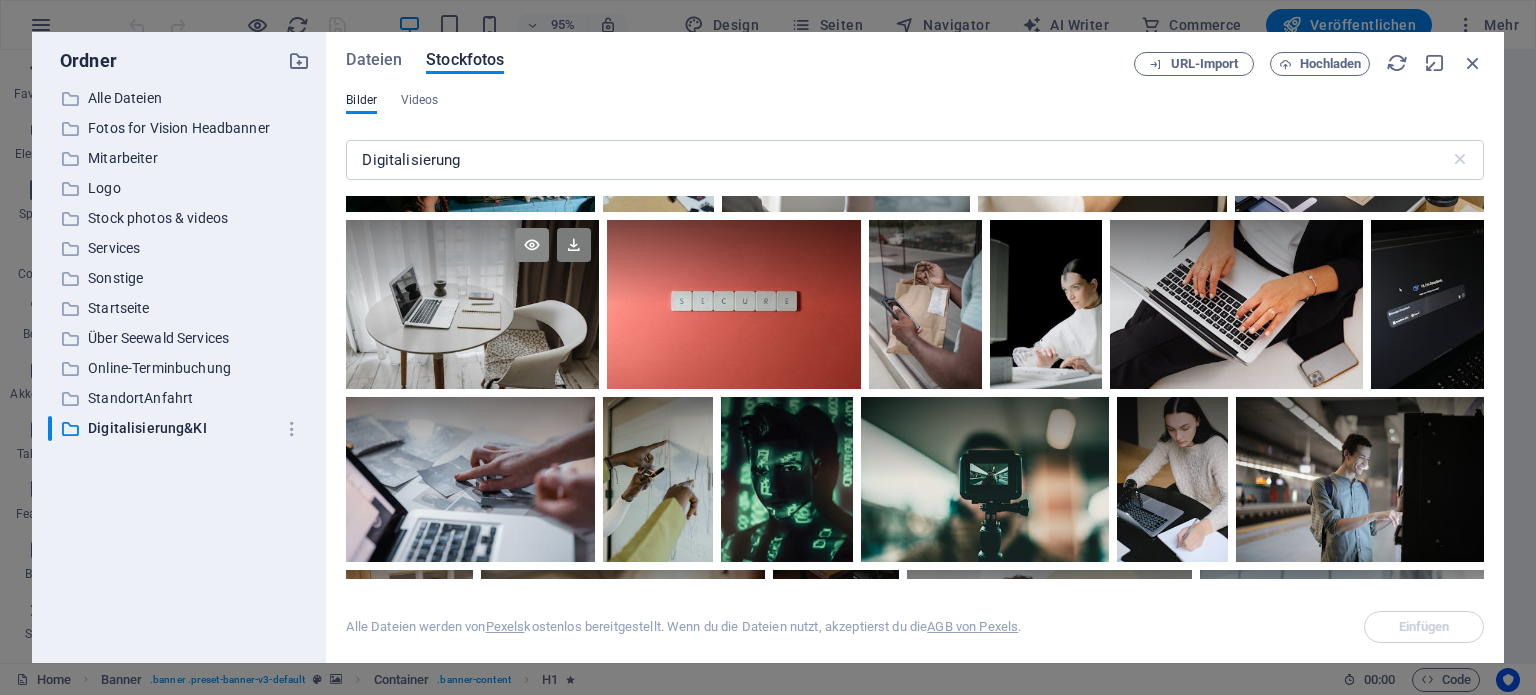 click at bounding box center [532, 245] 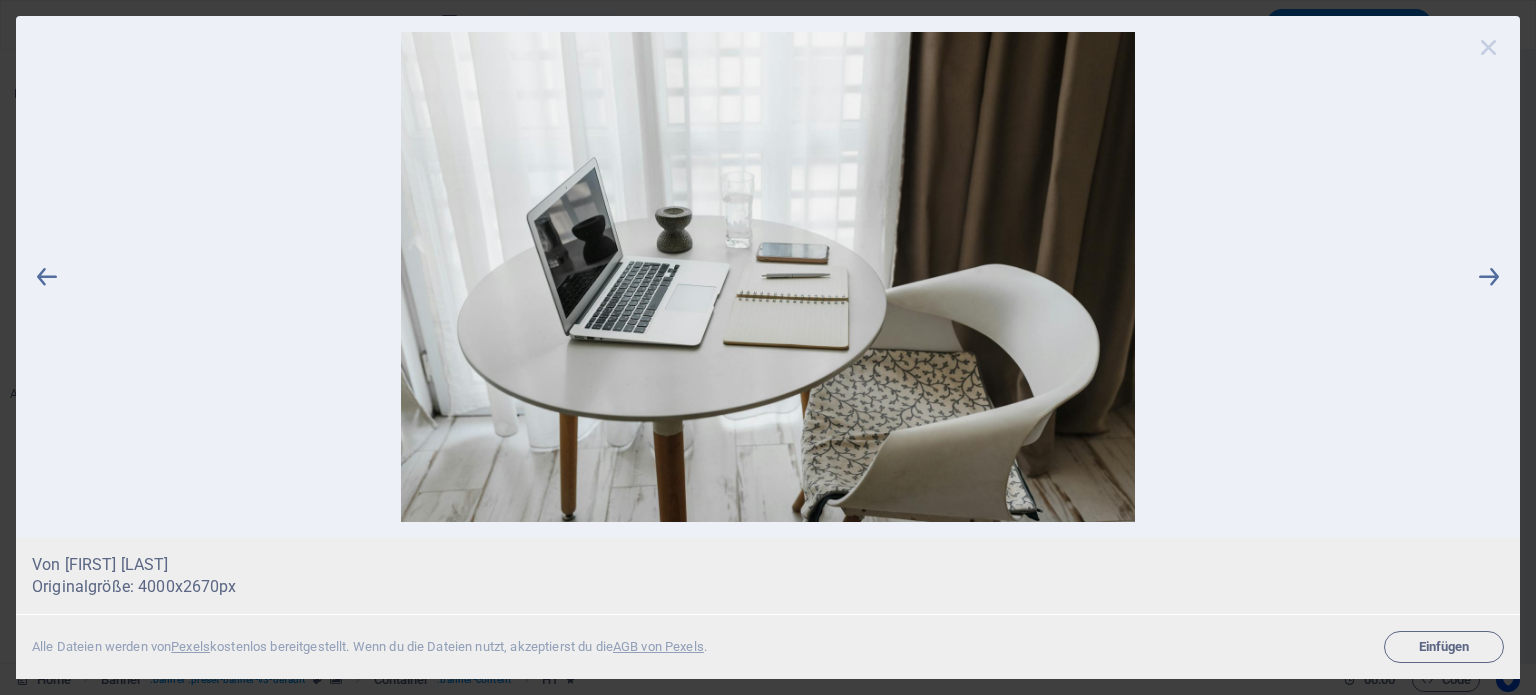 click at bounding box center [1489, 47] 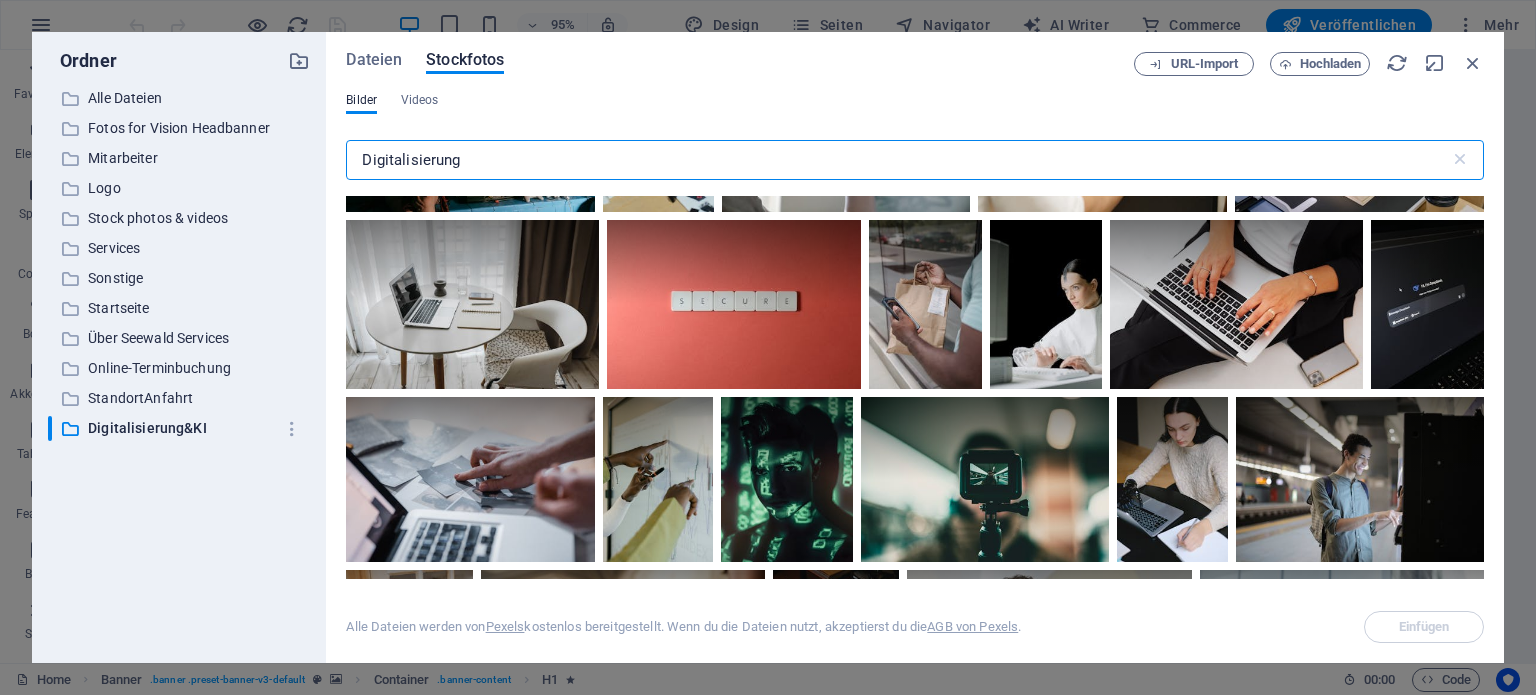 drag, startPoint x: 523, startPoint y: 163, endPoint x: 336, endPoint y: 168, distance: 187.06683 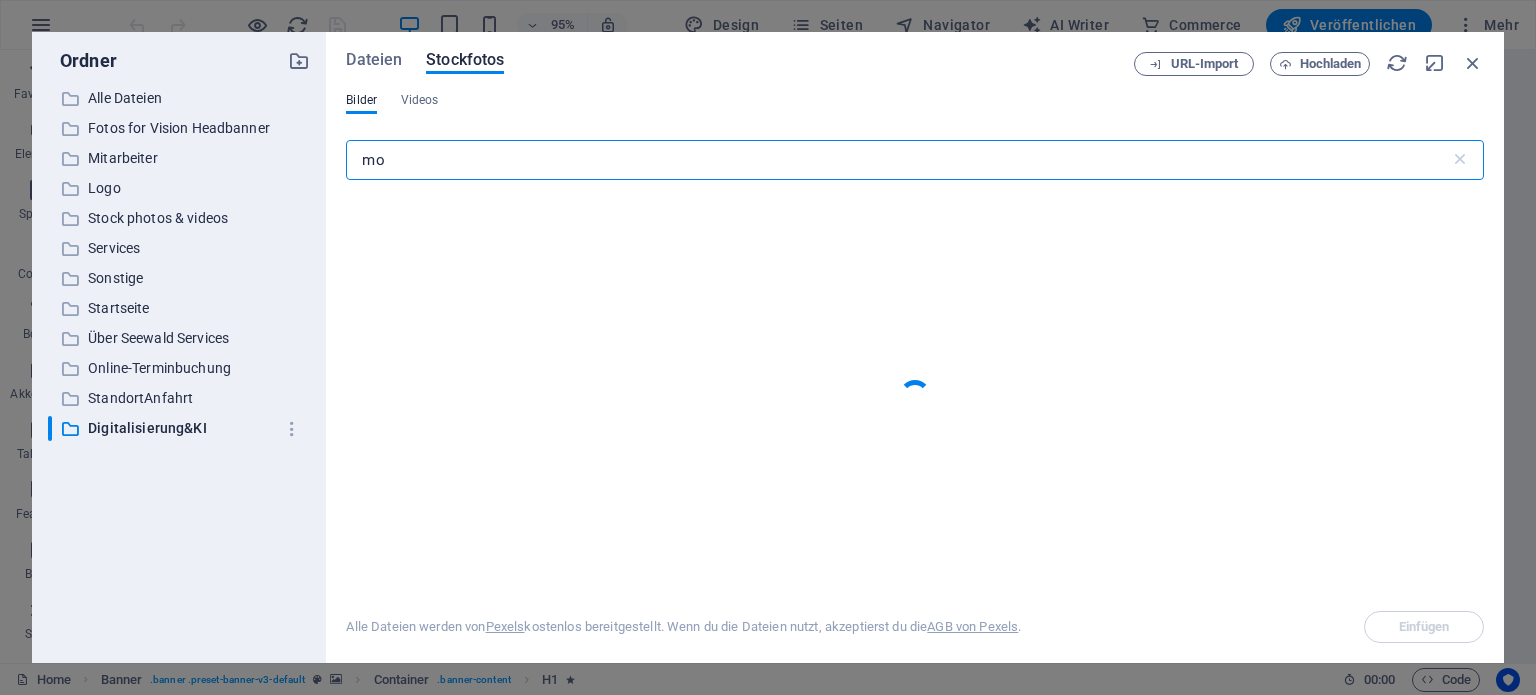 type on "m" 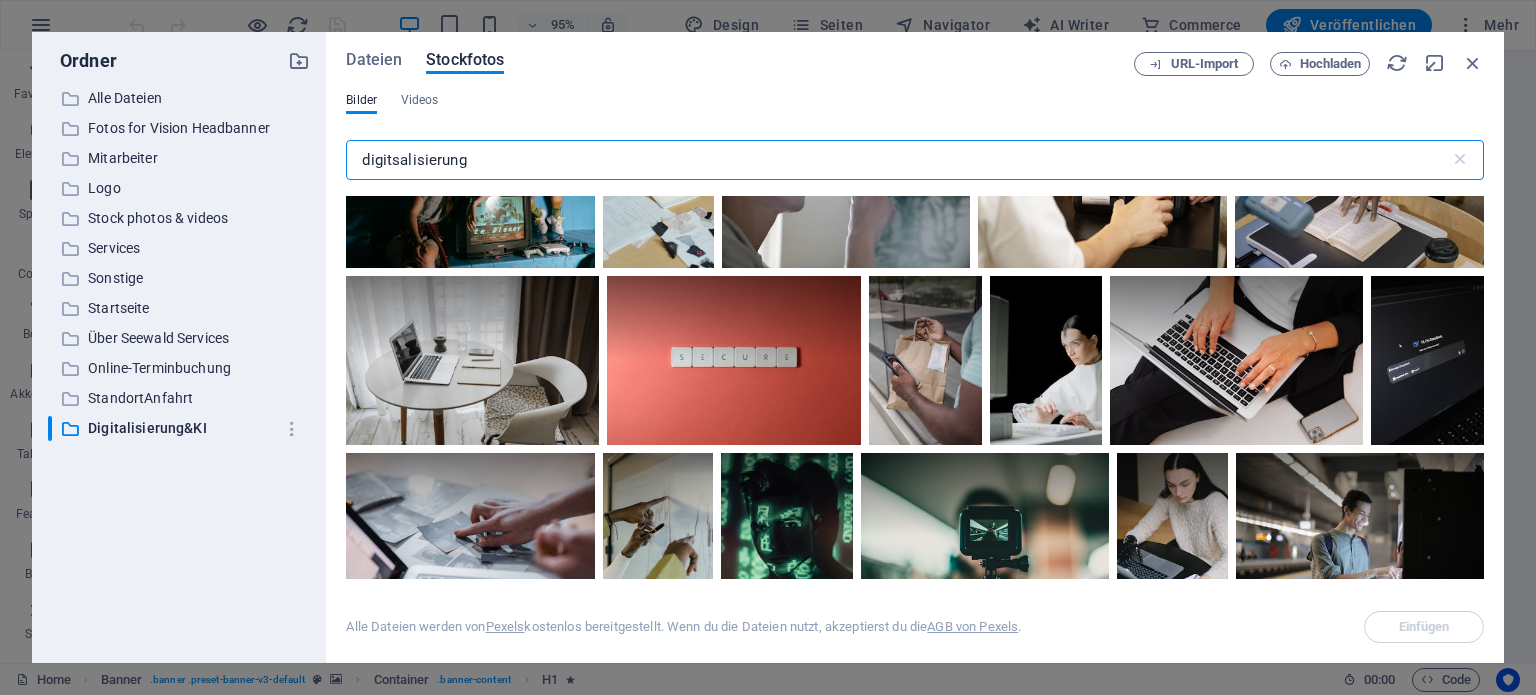 scroll, scrollTop: 195, scrollLeft: 0, axis: vertical 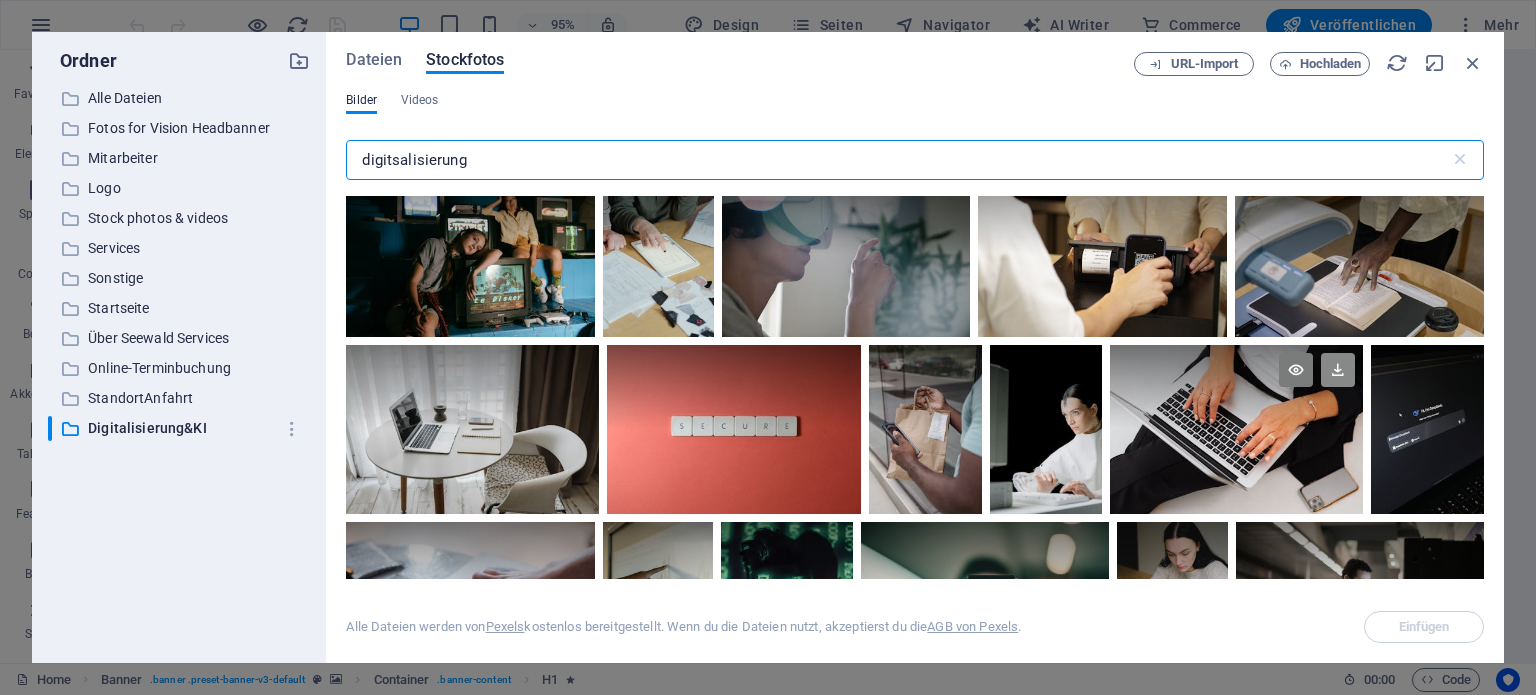 type on "digitsalisierung" 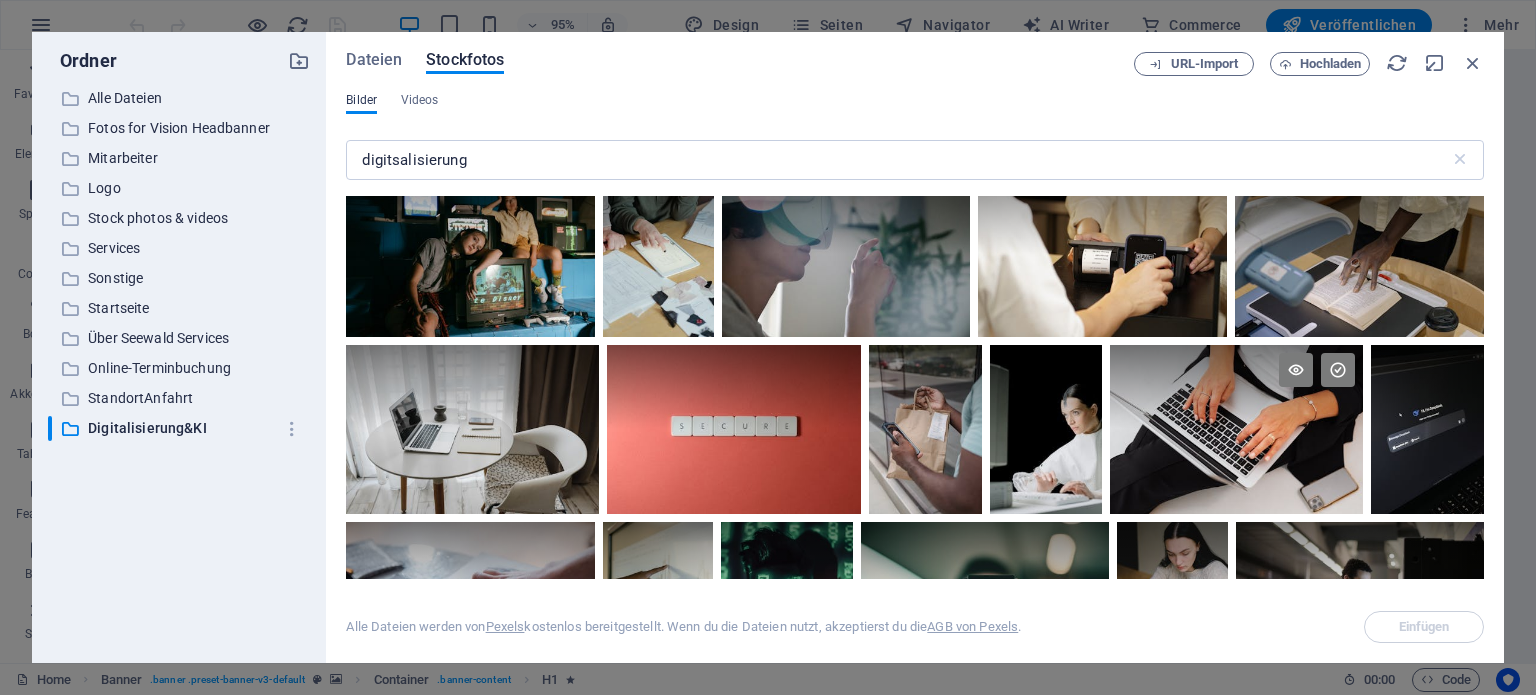 click on "Bilder" at bounding box center (361, 100) 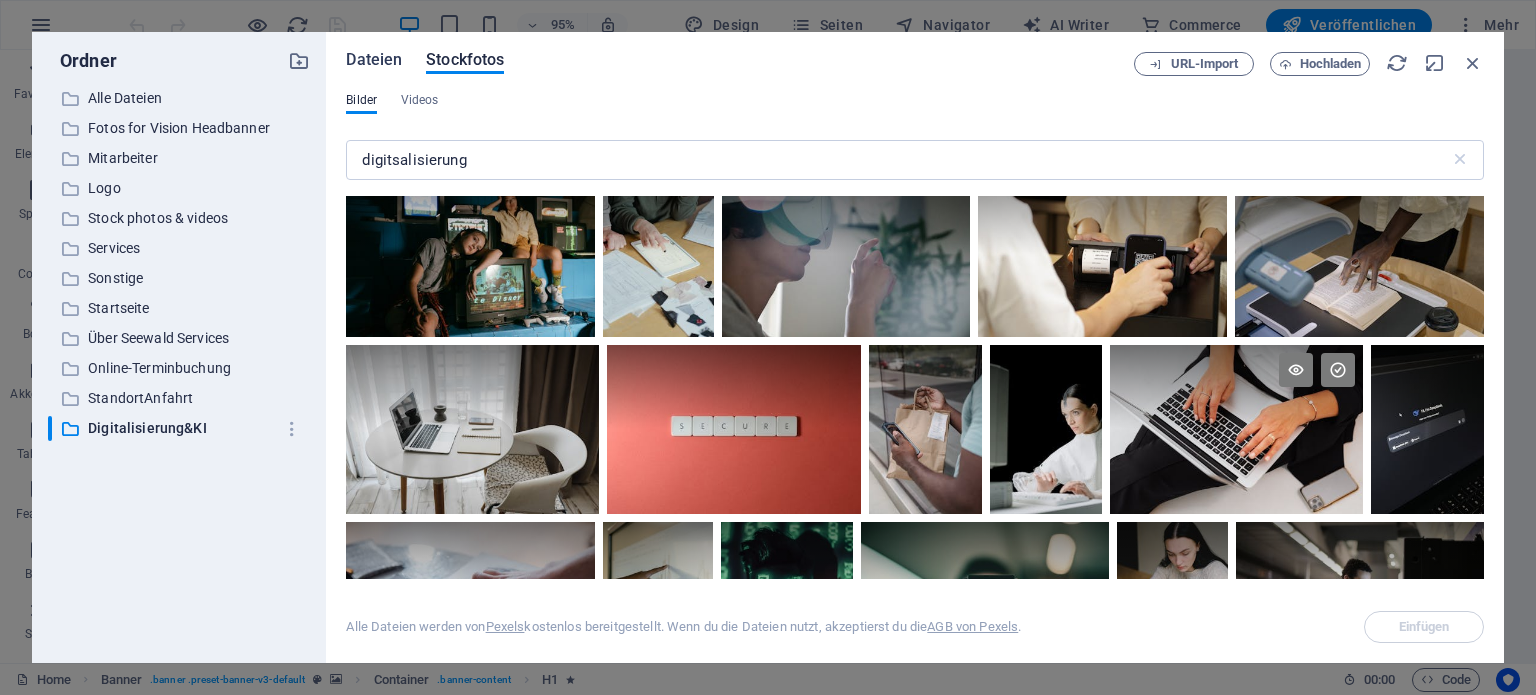 click on "Dateien" at bounding box center [374, 60] 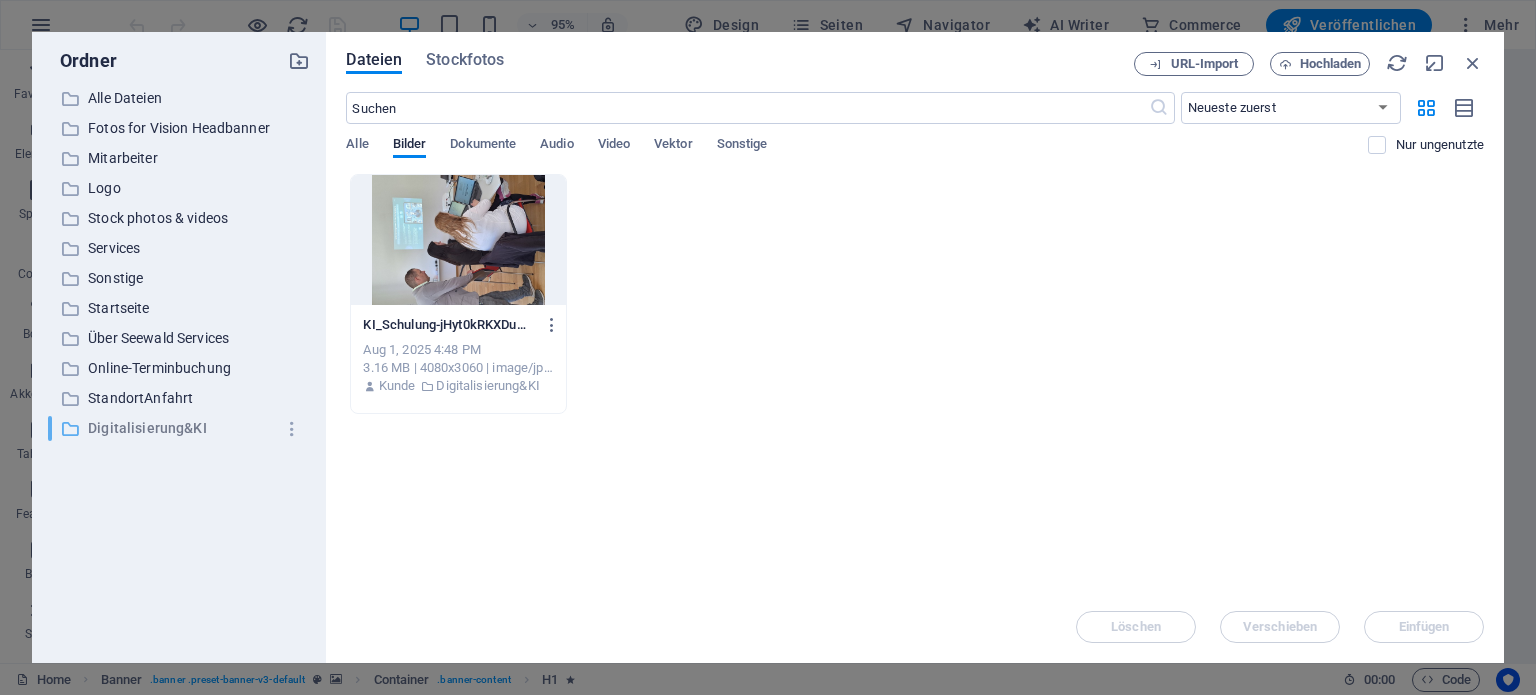 click on "Digitalisierung&KI" at bounding box center (181, 428) 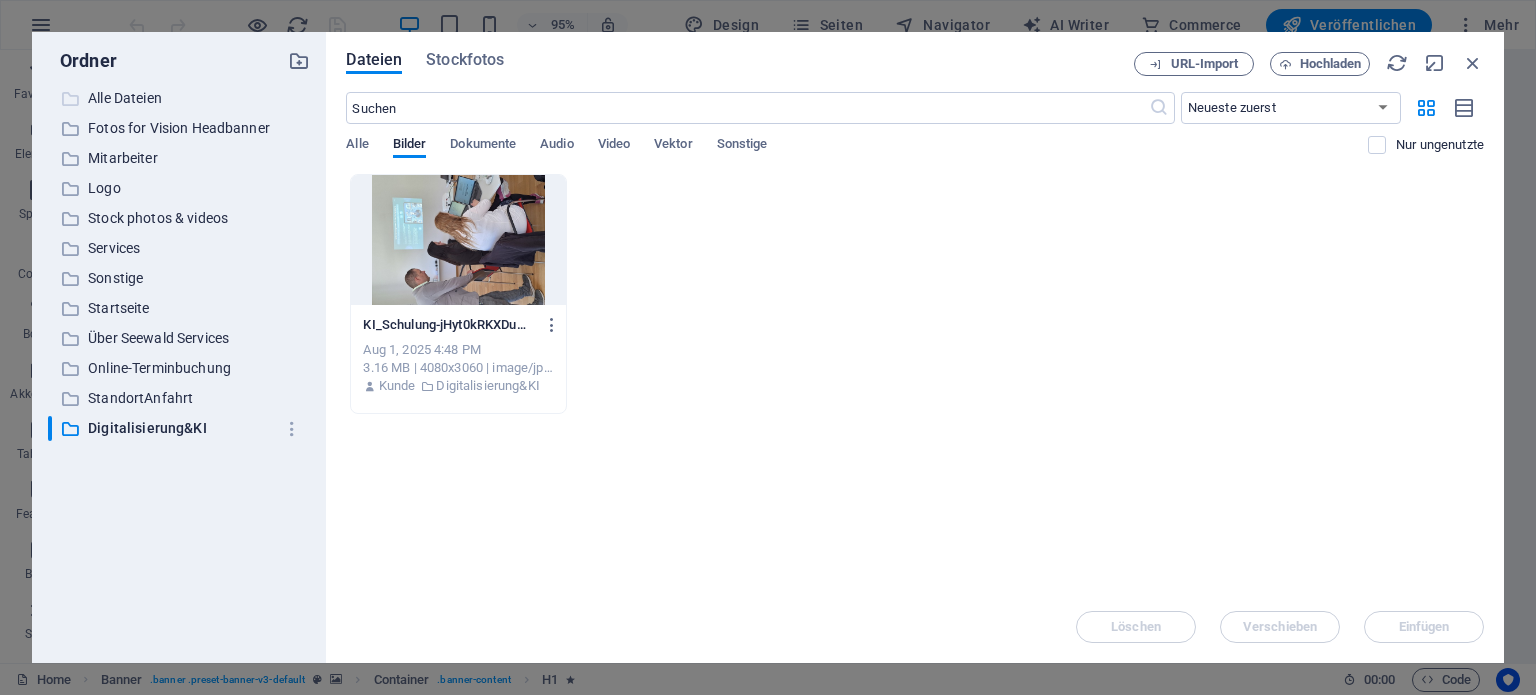 click on "Alle Dateien" at bounding box center (181, 98) 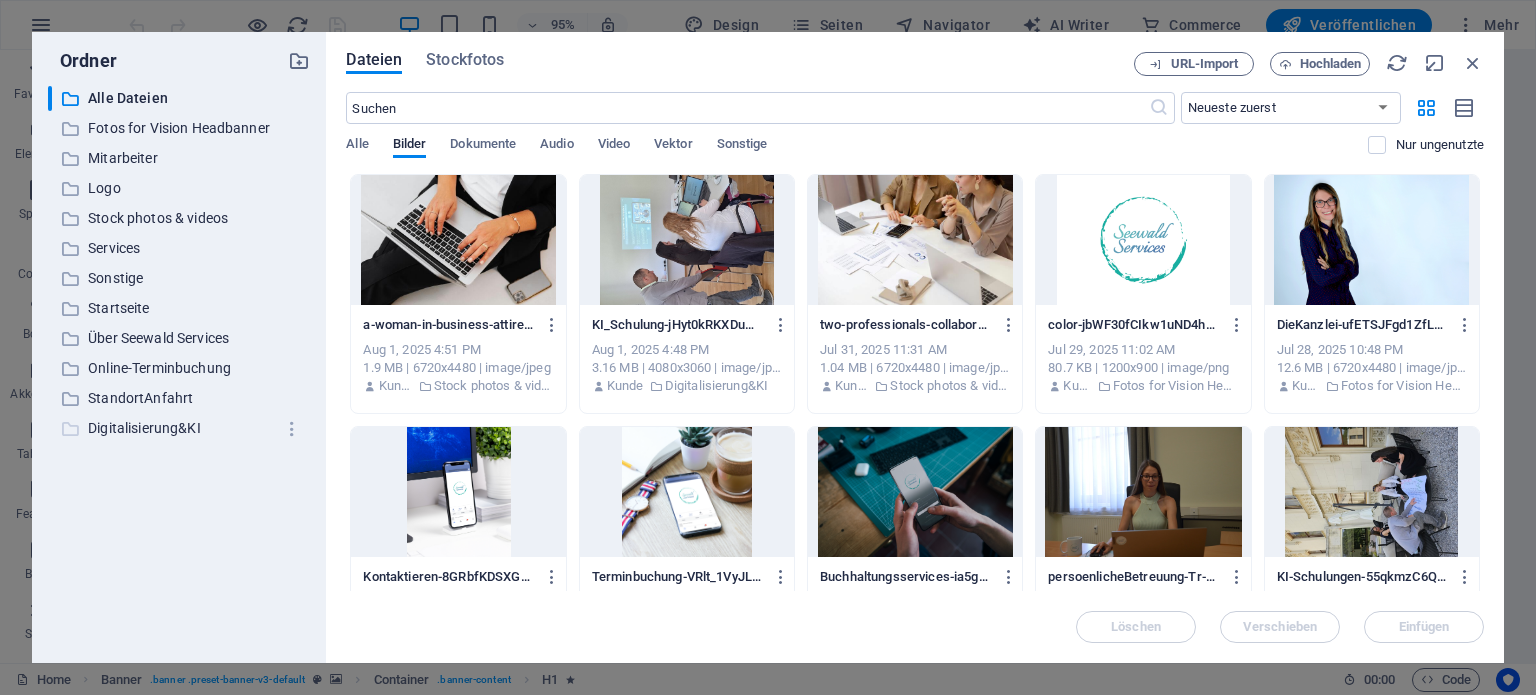 click on "Digitalisierung&KI" at bounding box center [181, 428] 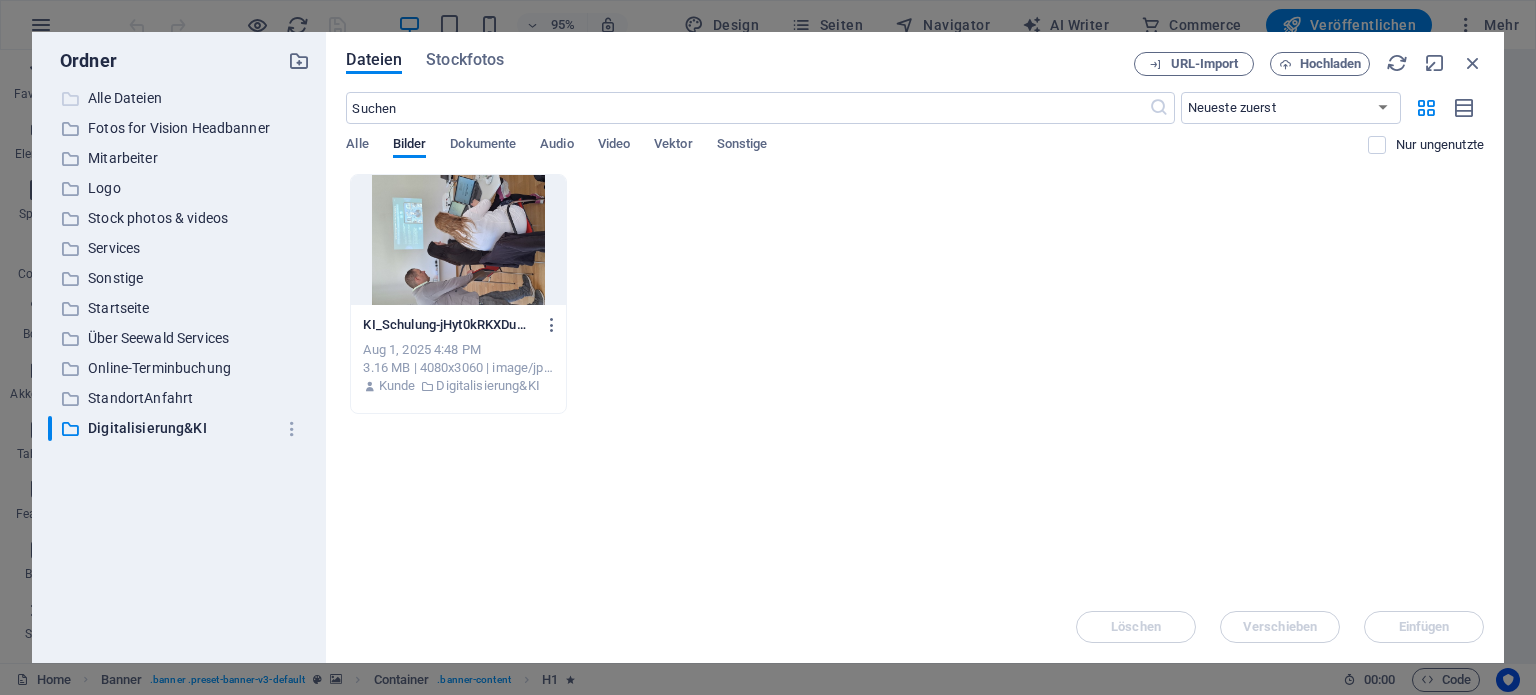click on "Alle Dateien" at bounding box center (181, 98) 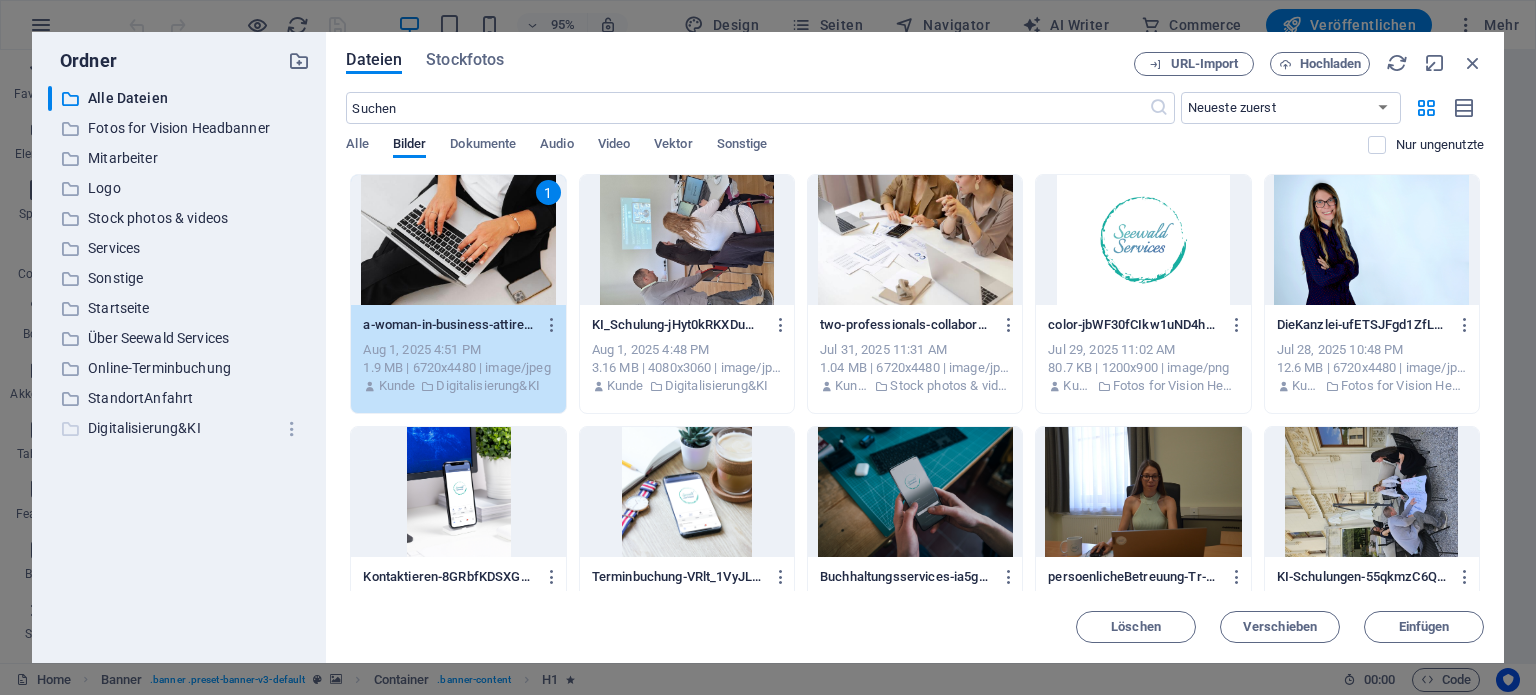 click on "Digitalisierung&KI" at bounding box center [181, 428] 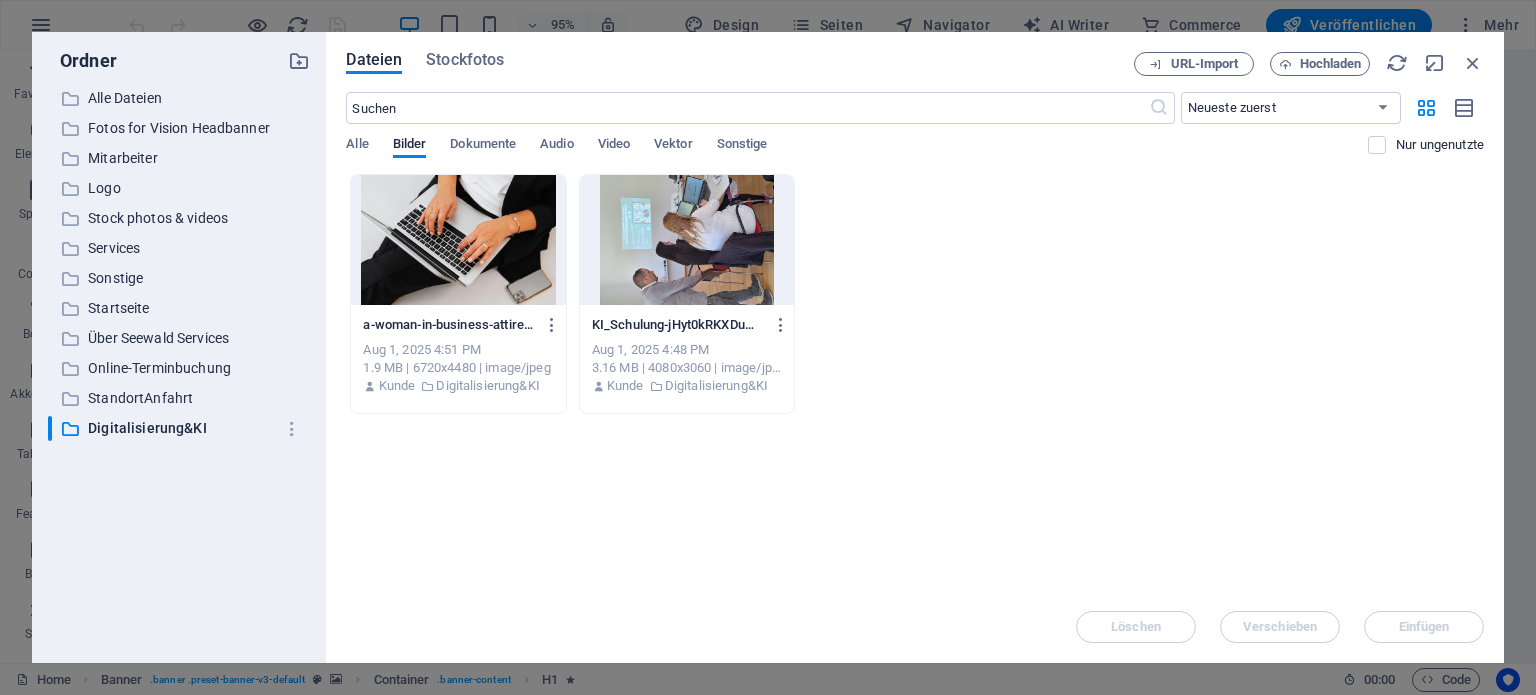 click on "a-woman-in-business-attire-types-on-a-laptop-with-a-smartphone-beside-her-emphasizing-modern-technology-and-work-_c929JETqbmC_hswSDgw4w.jpeg" at bounding box center [449, 325] 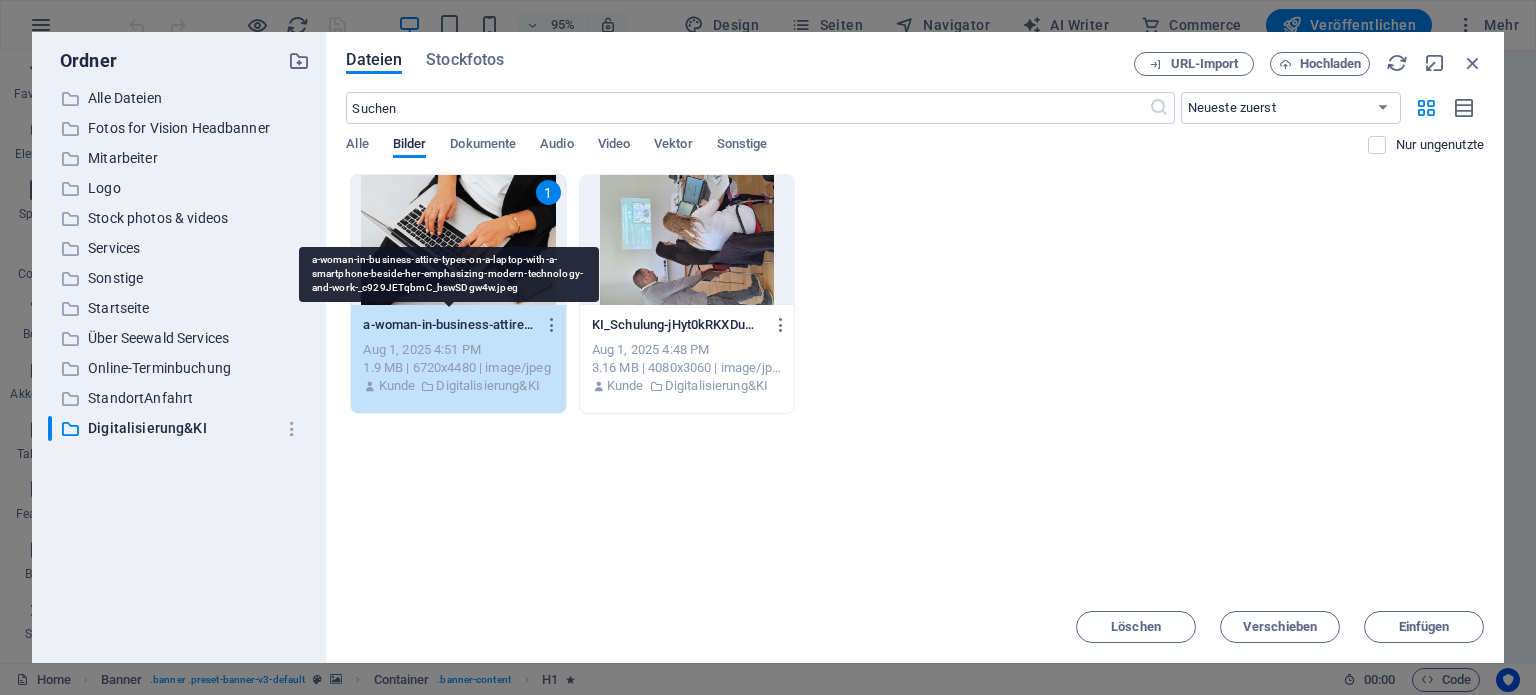 click on "a-woman-in-business-attire-types-on-a-laptop-with-a-smartphone-beside-her-emphasizing-modern-technology-and-work-_c929JETqbmC_hswSDgw4w.jpeg" at bounding box center (449, 325) 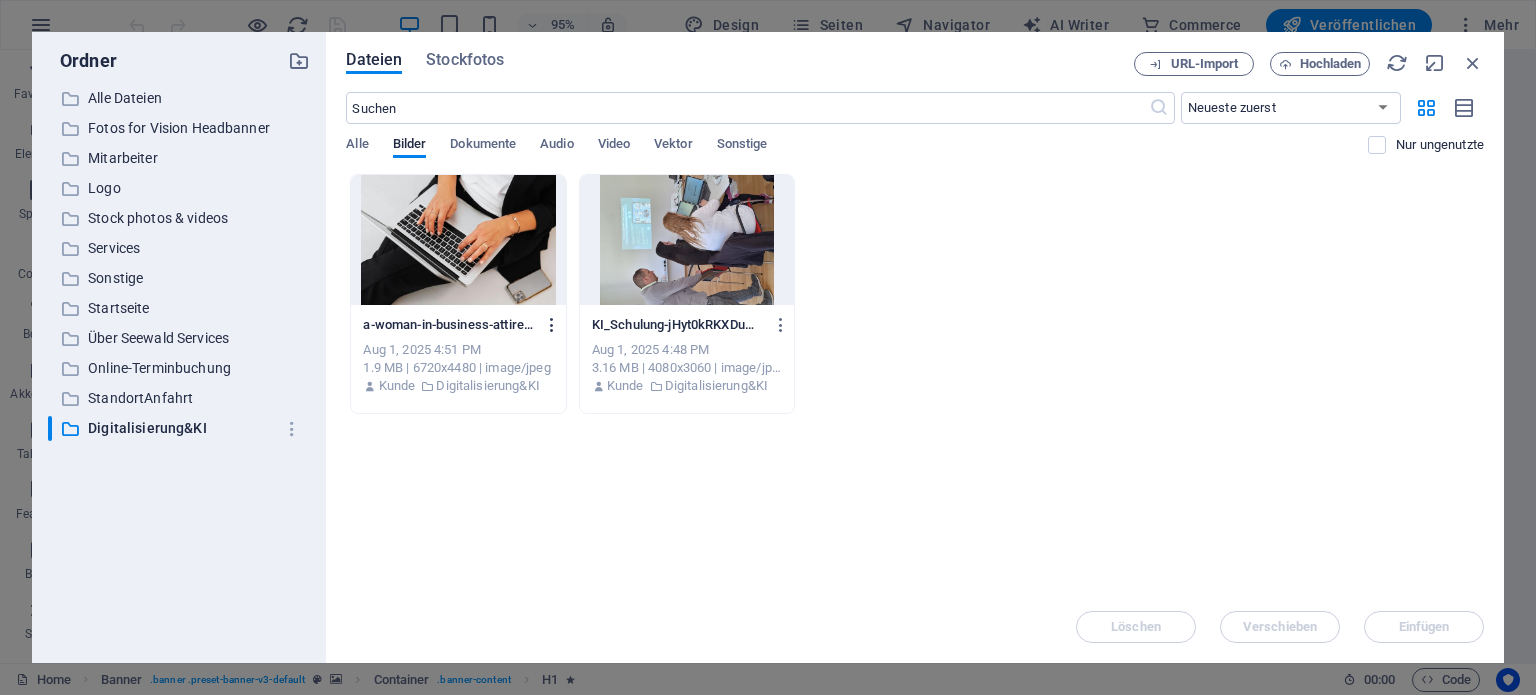 click at bounding box center (552, 325) 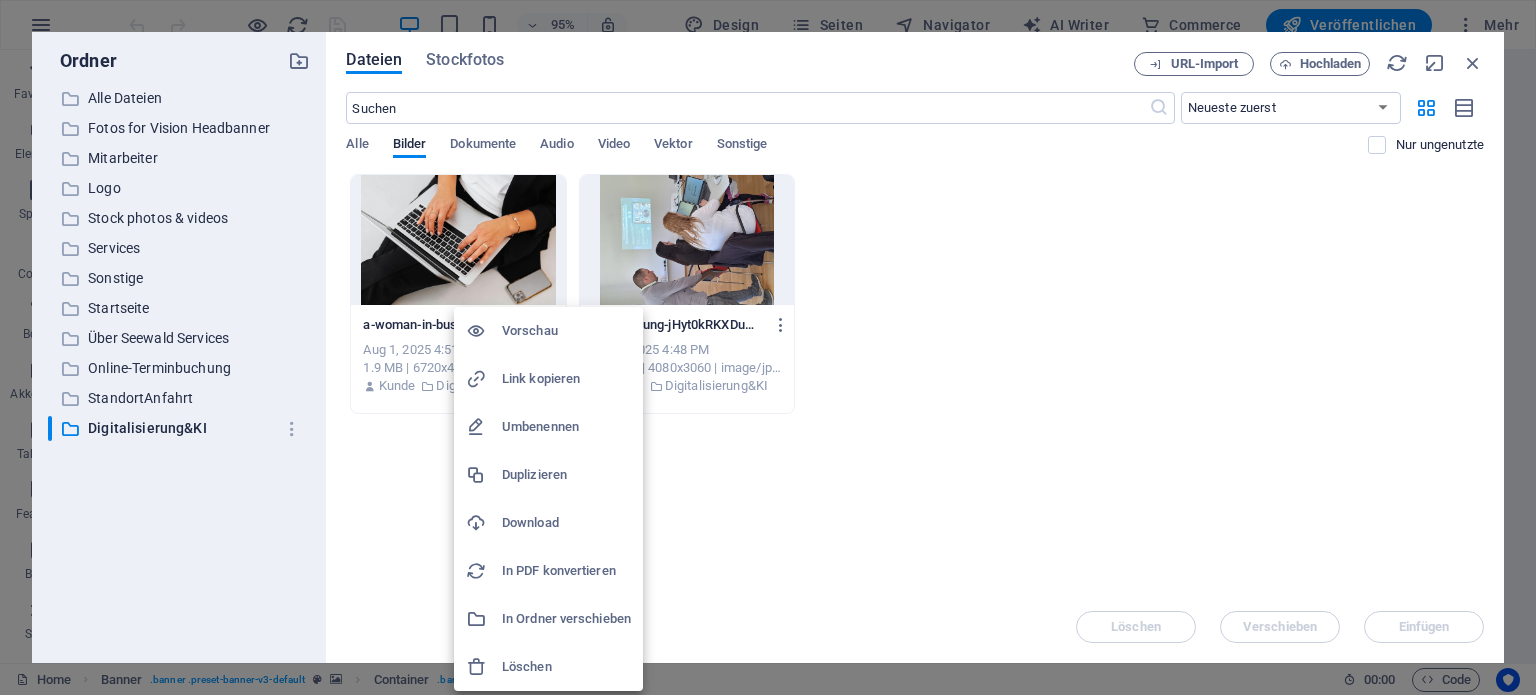 click on "Umbenennen" at bounding box center (566, 427) 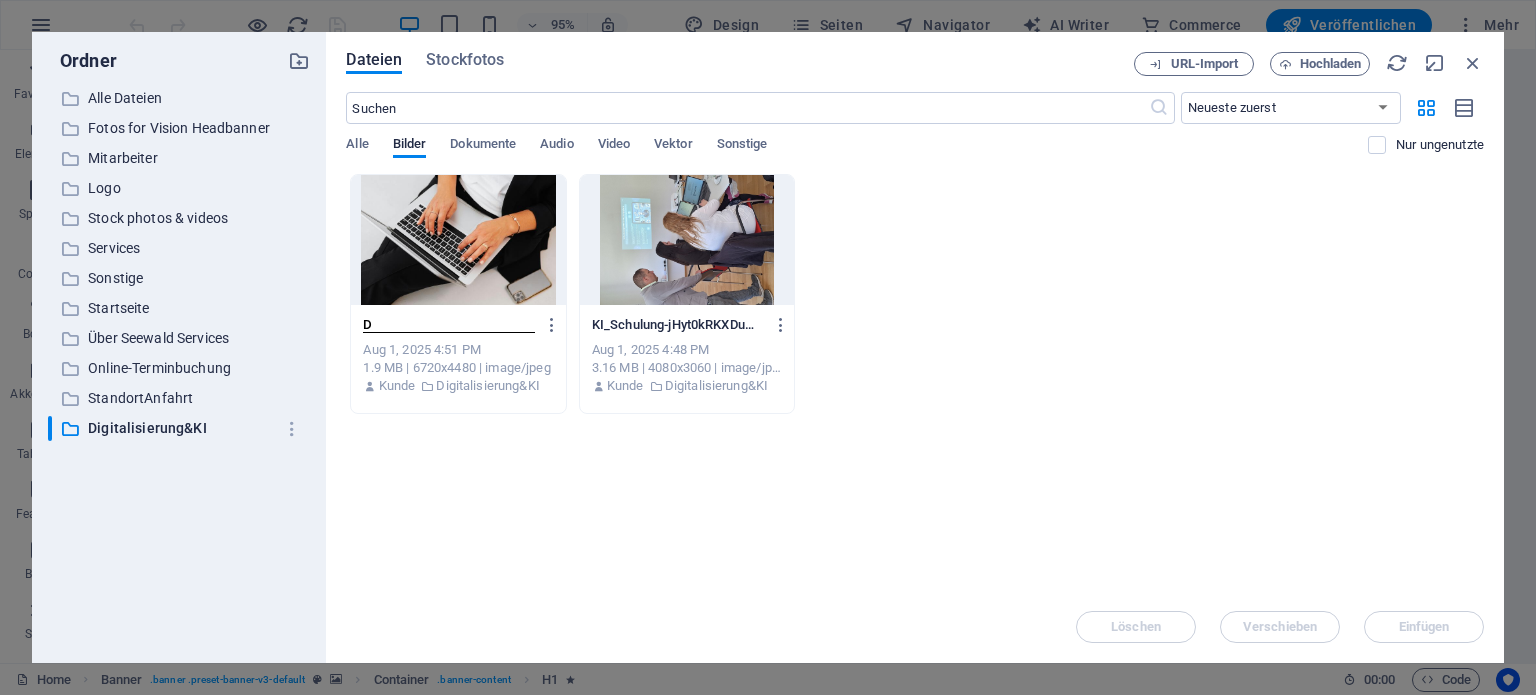 scroll, scrollTop: 0, scrollLeft: 0, axis: both 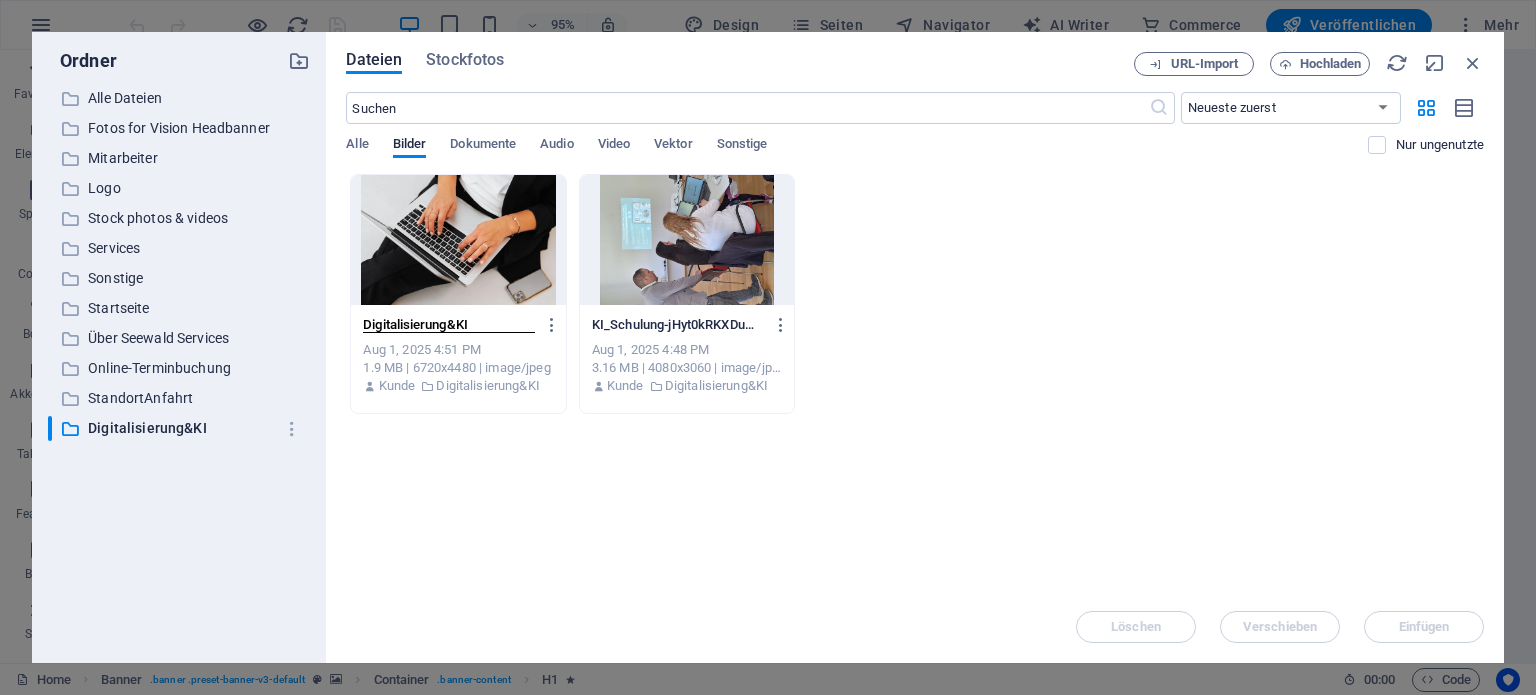 type on "Digitalisierung&KI" 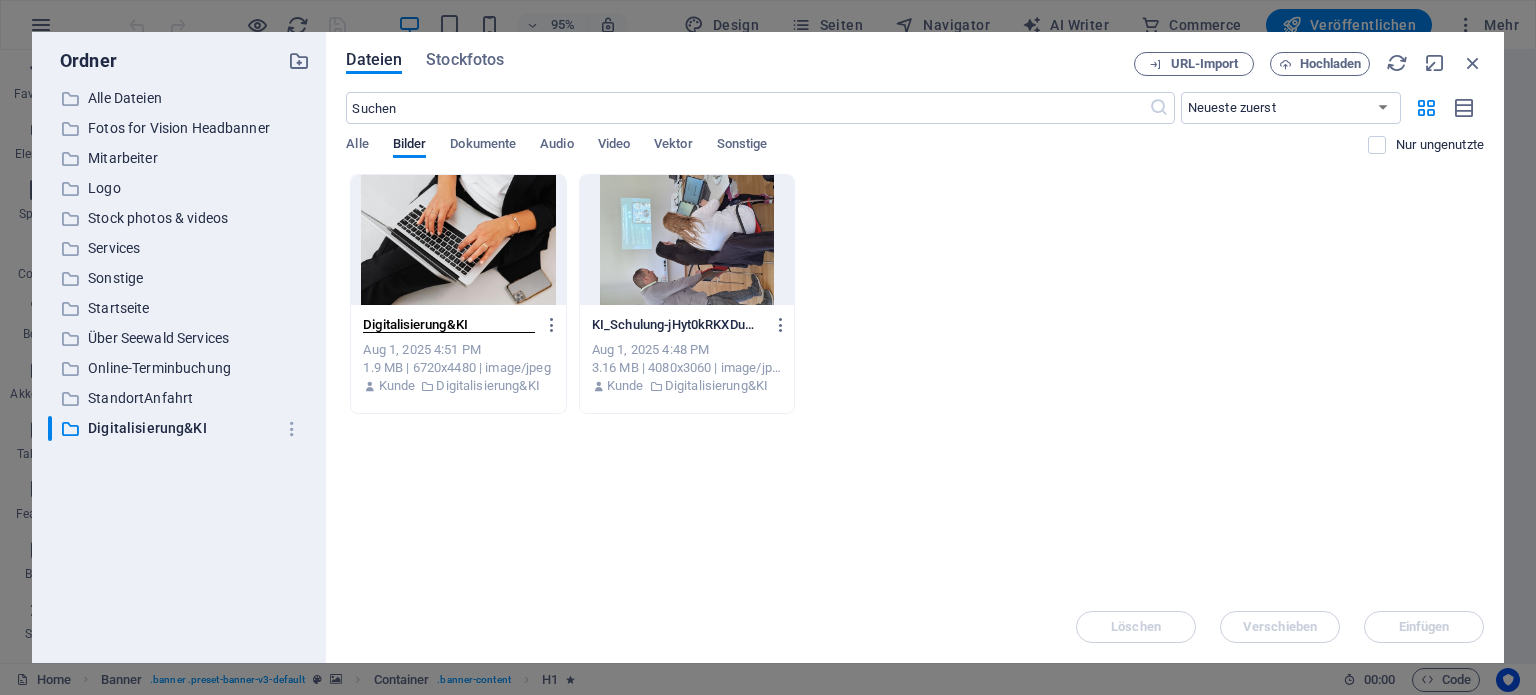 click on "C:\fakepath\DSC_9874.JPG Aug 1, 2025 4:51 PM 1.9 MB | 6720x4480 | image/jpeg Kunde Digitalisierung&KI KI_Schulung-jHyt0kRKXDumfFwHT4gdsw.jpg KI_Schulung-jHyt0kRKXDumfFwHT4gdsw.jpg Aug 1, 2025 4:48 PM 3.16 MB | 4080x3060 | image/jpeg Kunde Digitalisierung&KI" at bounding box center [915, 382] 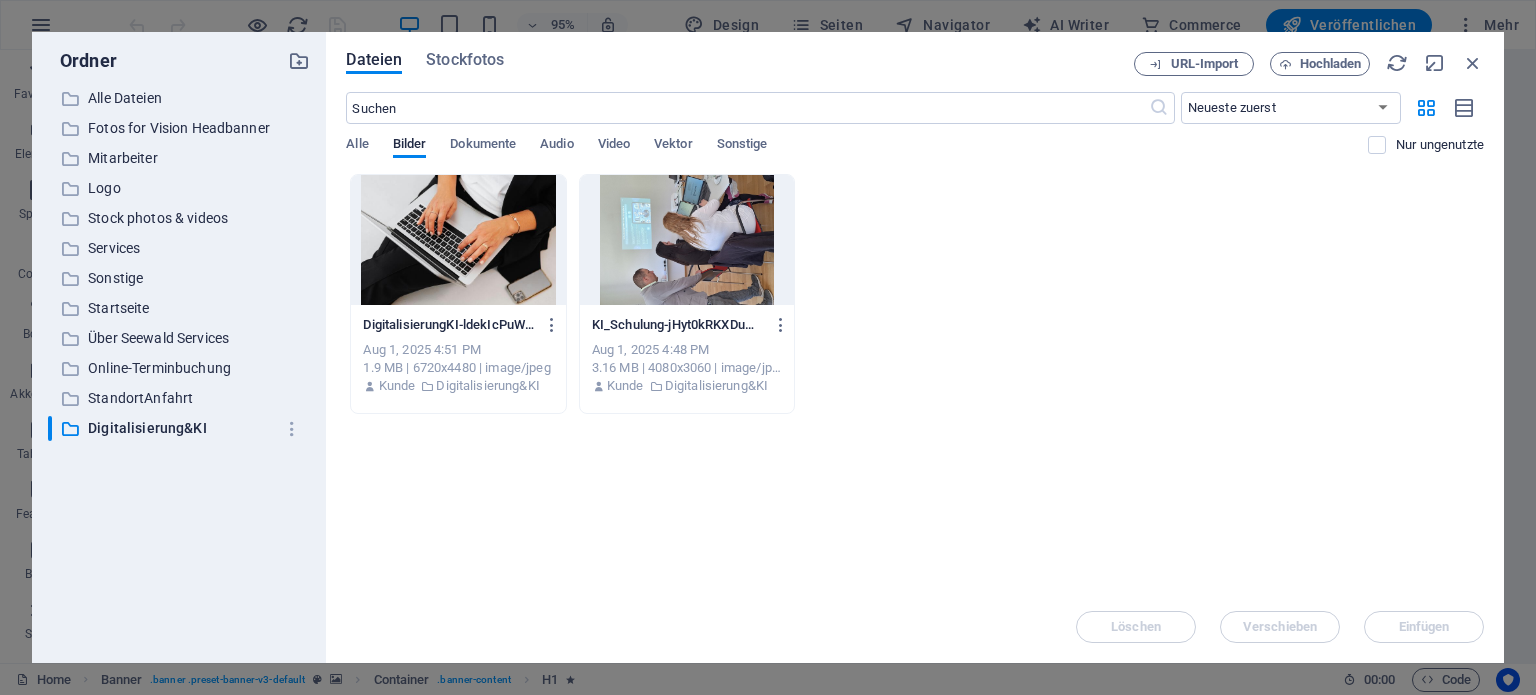 click on "DigitalisierungKI-ldekIcPuWiDAWpr1T_wJBA.jpg" at bounding box center (449, 325) 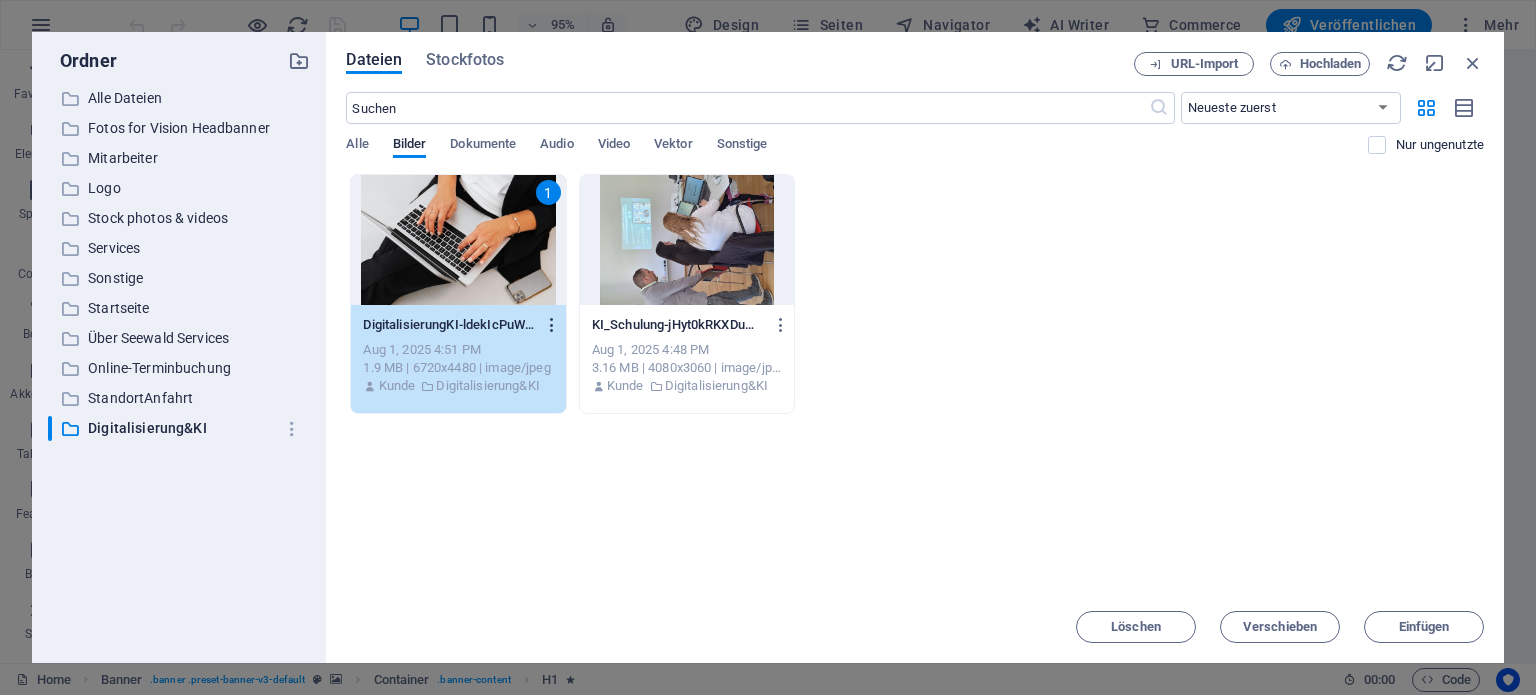 click at bounding box center [552, 325] 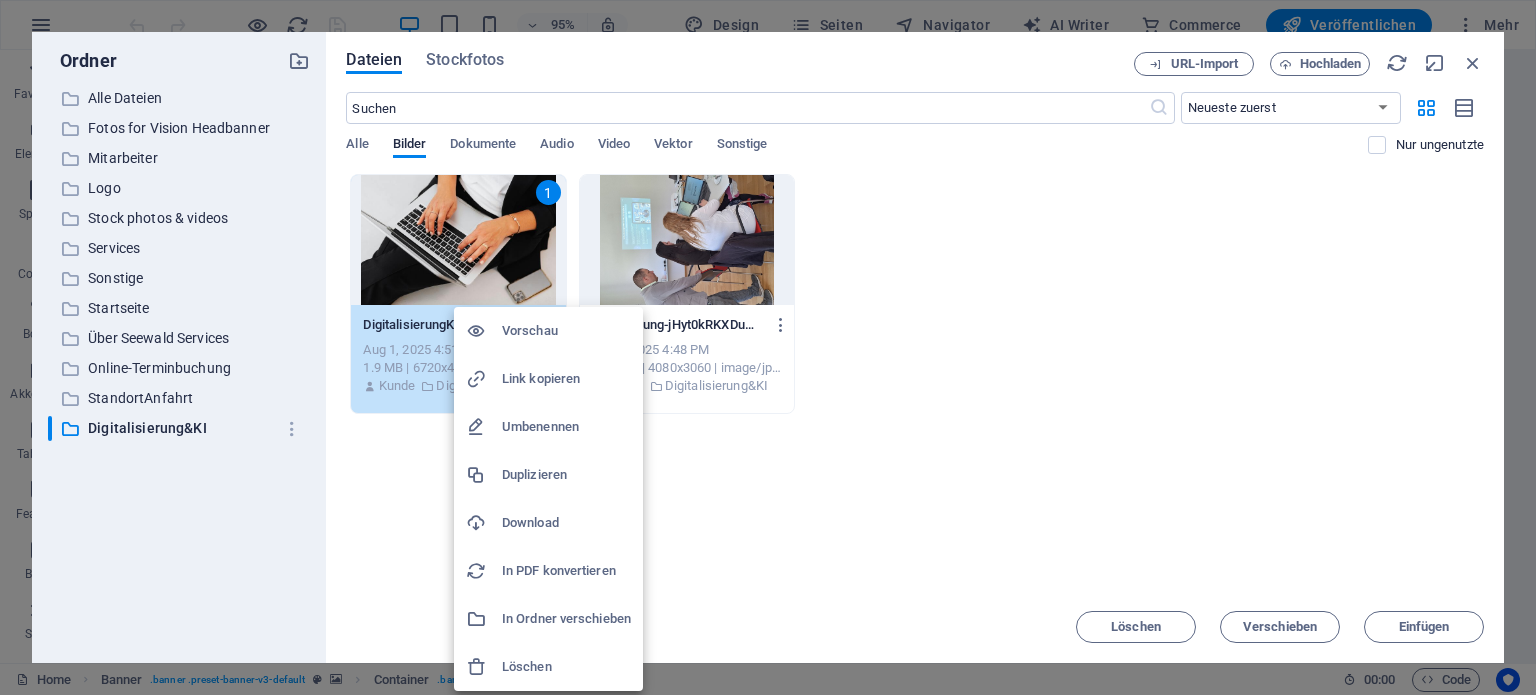 click on "Umbenennen" at bounding box center (548, 427) 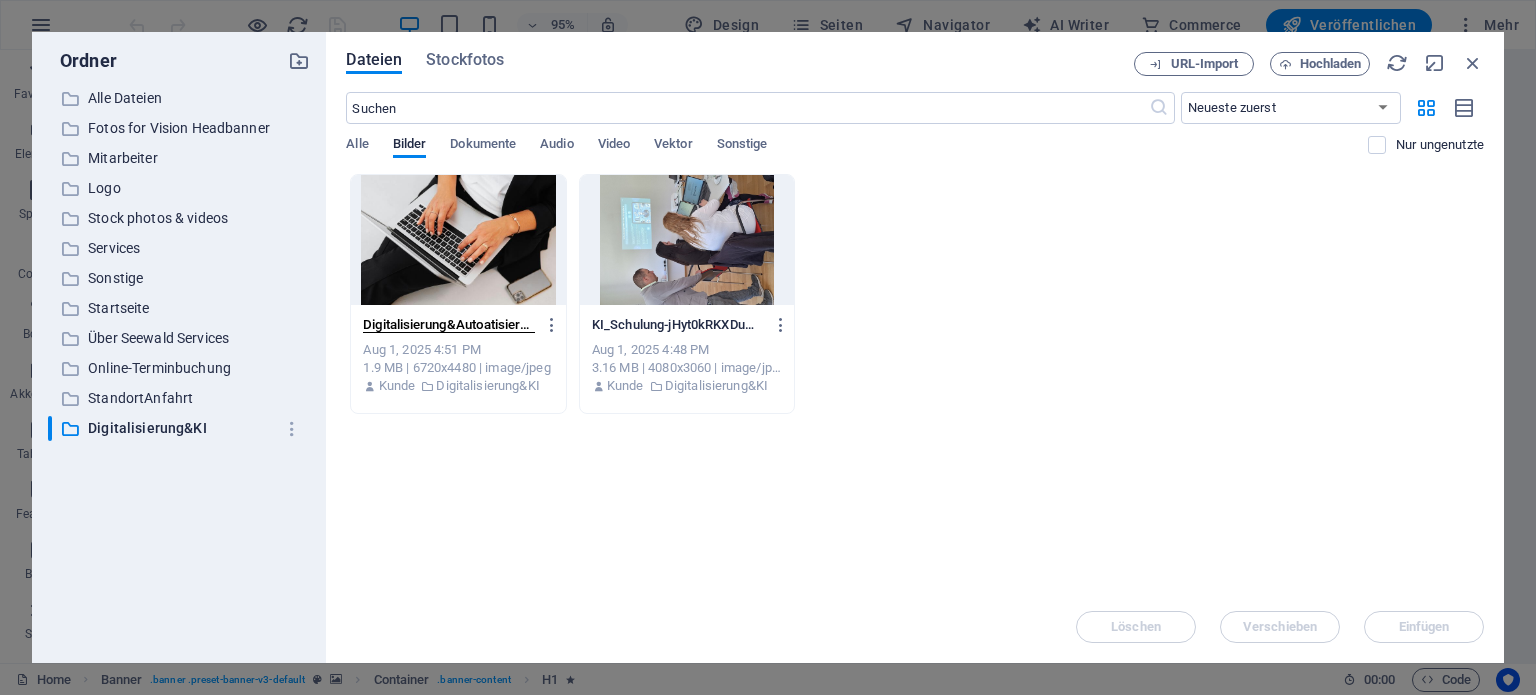 scroll, scrollTop: 0, scrollLeft: 11, axis: horizontal 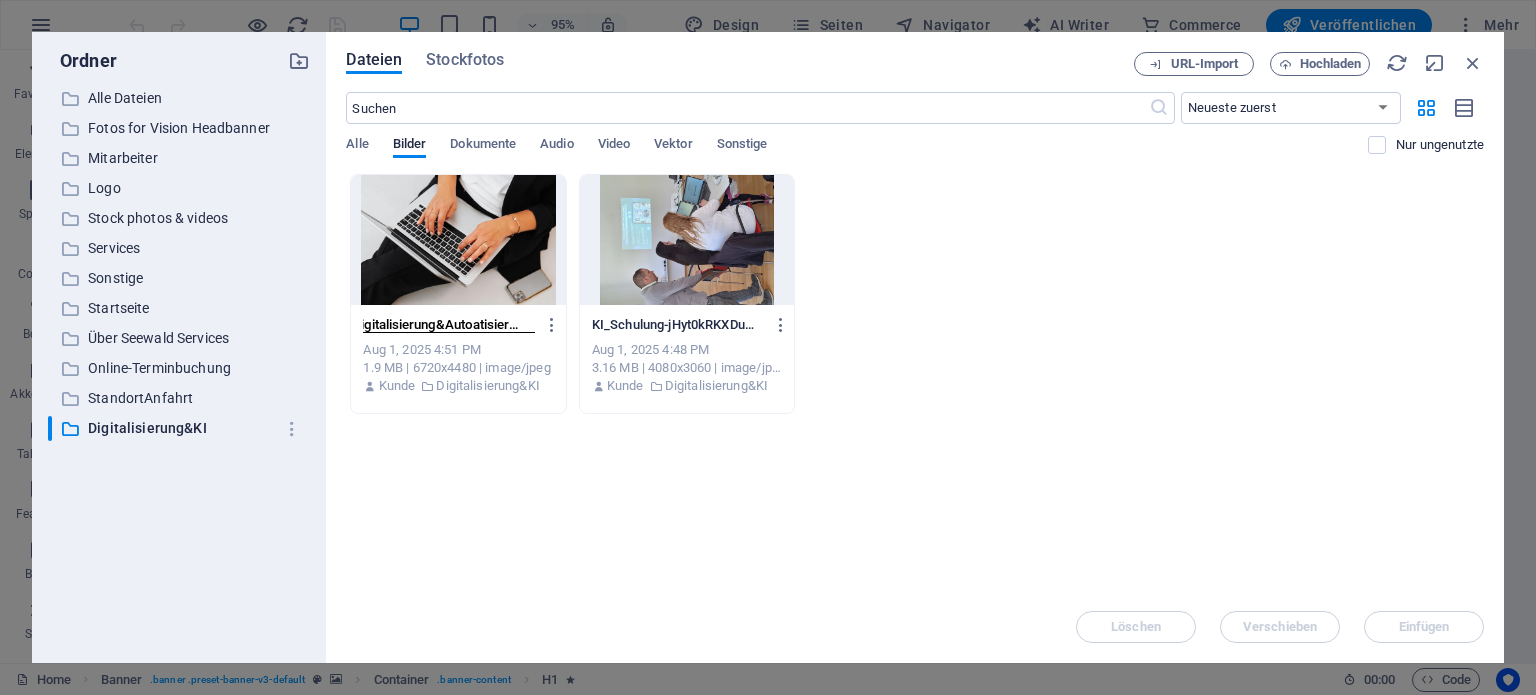 type on "Digitalisierung&Autoatisierung-ldekIcPuWiDAWpr1T_wJBA.jpg" 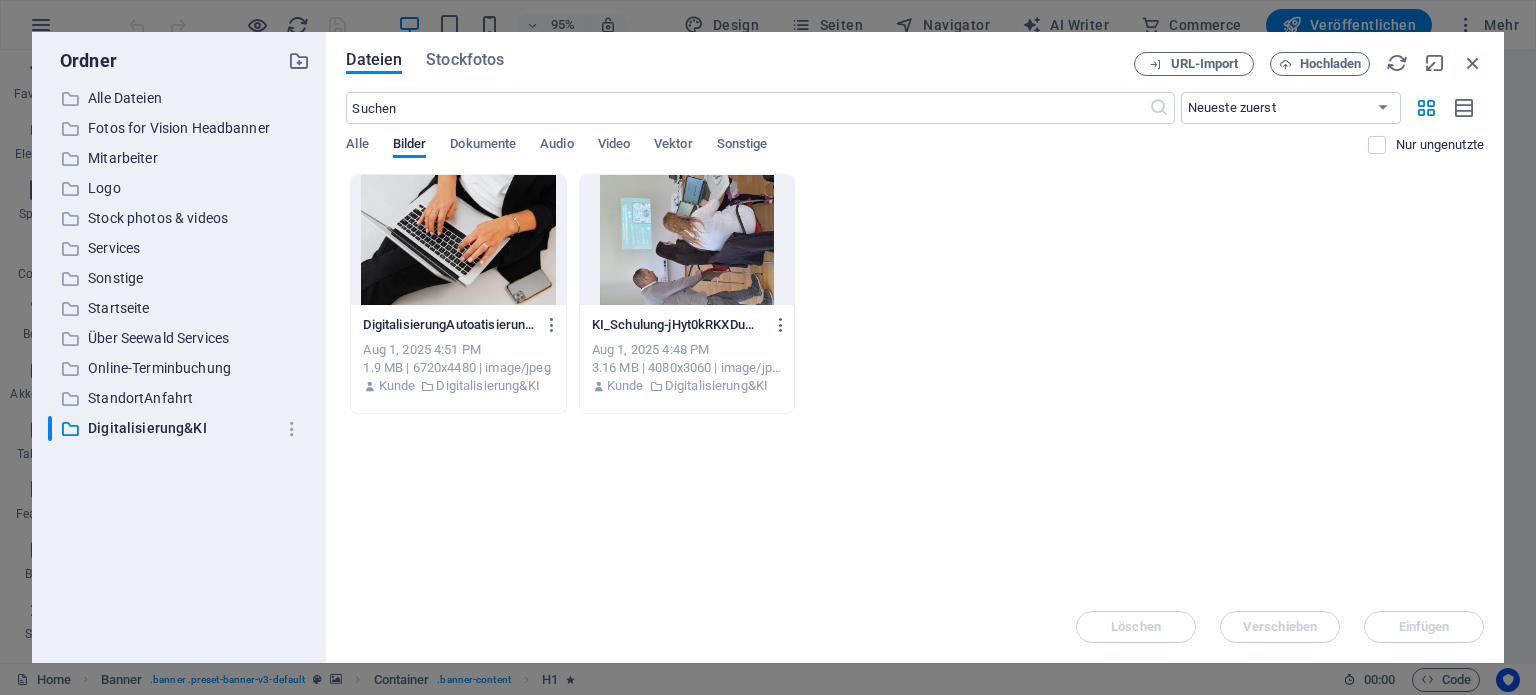 click on "Lege Dateien hier ab, um sie sofort hochzuladen DigitalisierungAutoatisierung-ldekIcPuWiDAWpr1T_wJBA-pxYc1NKYSY4vUWUjPSS27A.jpg DigitalisierungAutoatisierung-ldekIcPuWiDAWpr1T_wJBA-pxYc1NKYSY4vUWUjPSS27A.jpg Aug 1, 2025 4:51 PM 1.9 MB | 6720x4480 | image/jpeg Kunde Digitalisierung&KI KI_Schulung-jHyt0kRKXDumfFwHT4gdsw.jpg KI_Schulung-jHyt0kRKXDumfFwHT4gdsw.jpg Aug 1, 2025 4:48 PM 3.16 MB | 4080x3060 | image/jpeg Kunde Digitalisierung&KI" at bounding box center [915, 382] 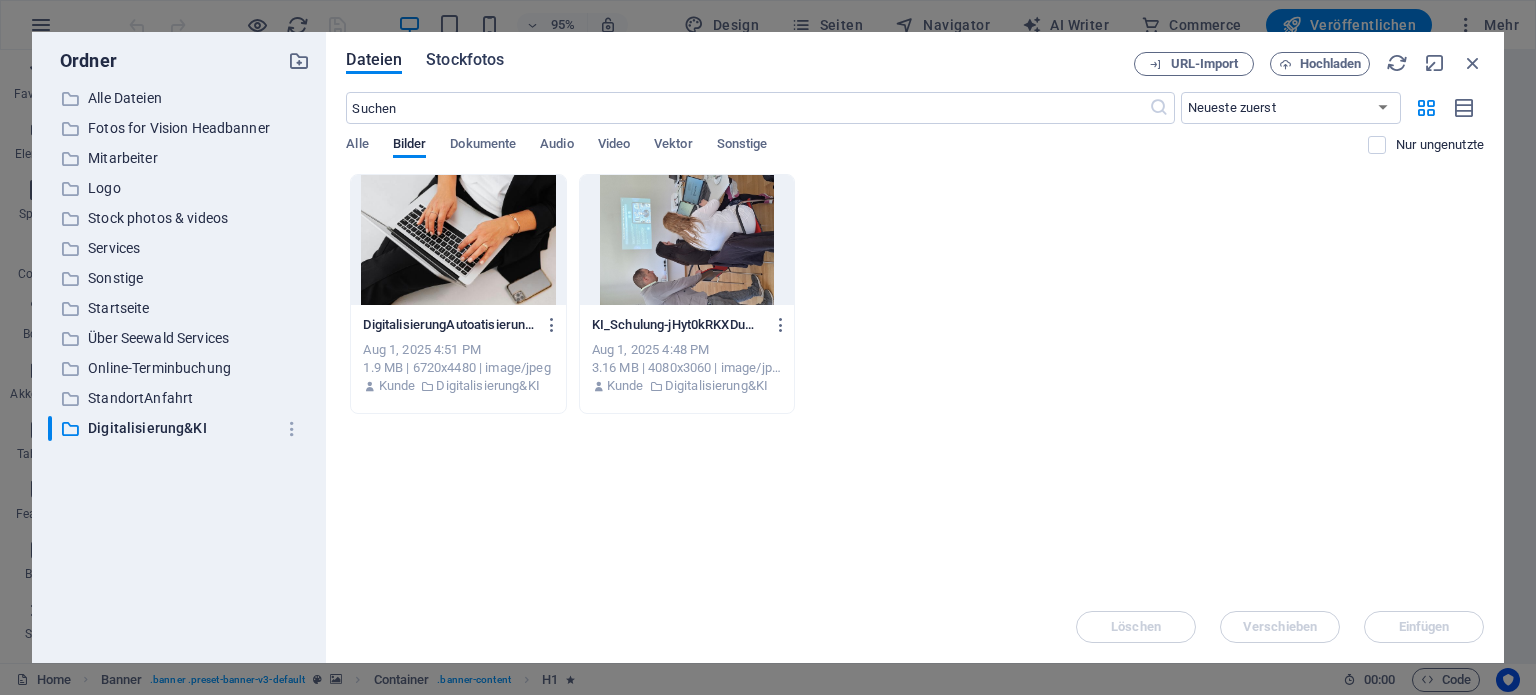 click on "Stockfotos" at bounding box center [465, 60] 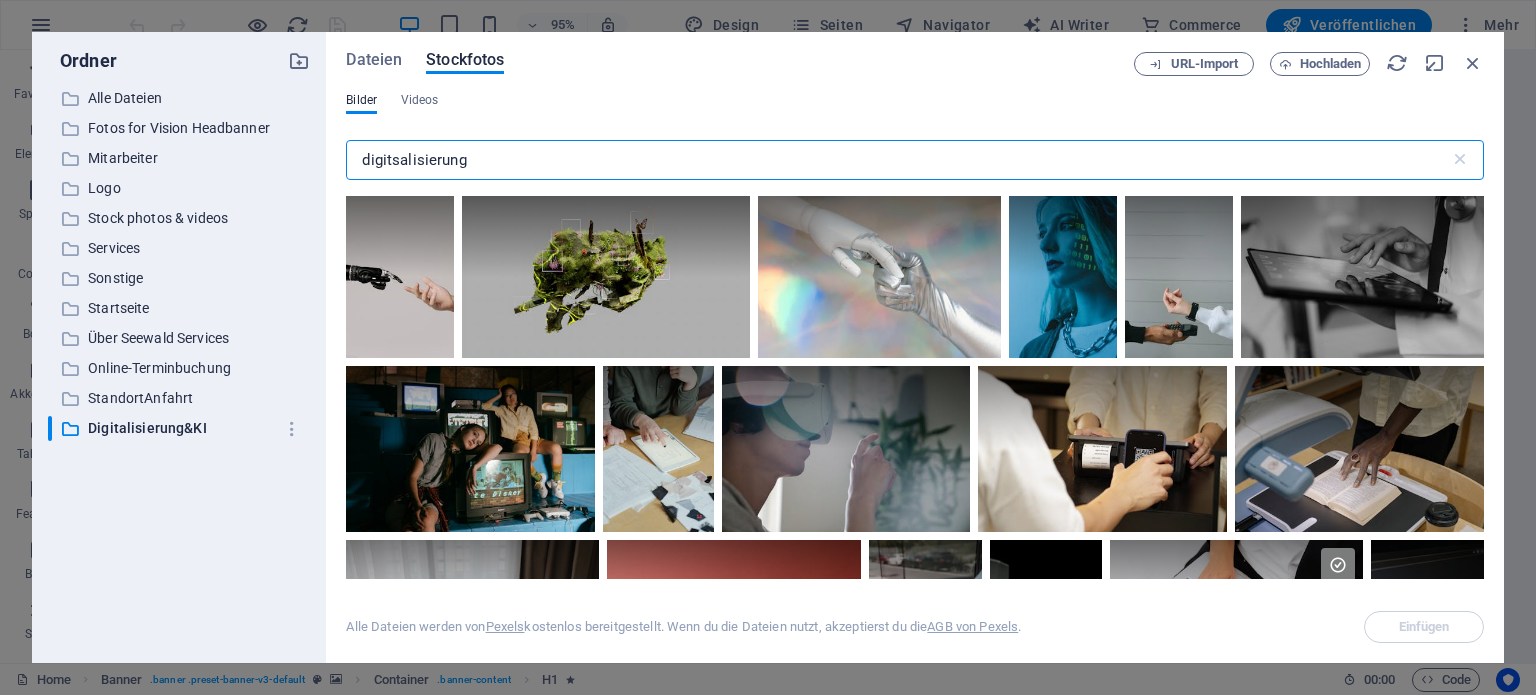 drag, startPoint x: 488, startPoint y: 155, endPoint x: 354, endPoint y: 161, distance: 134.13426 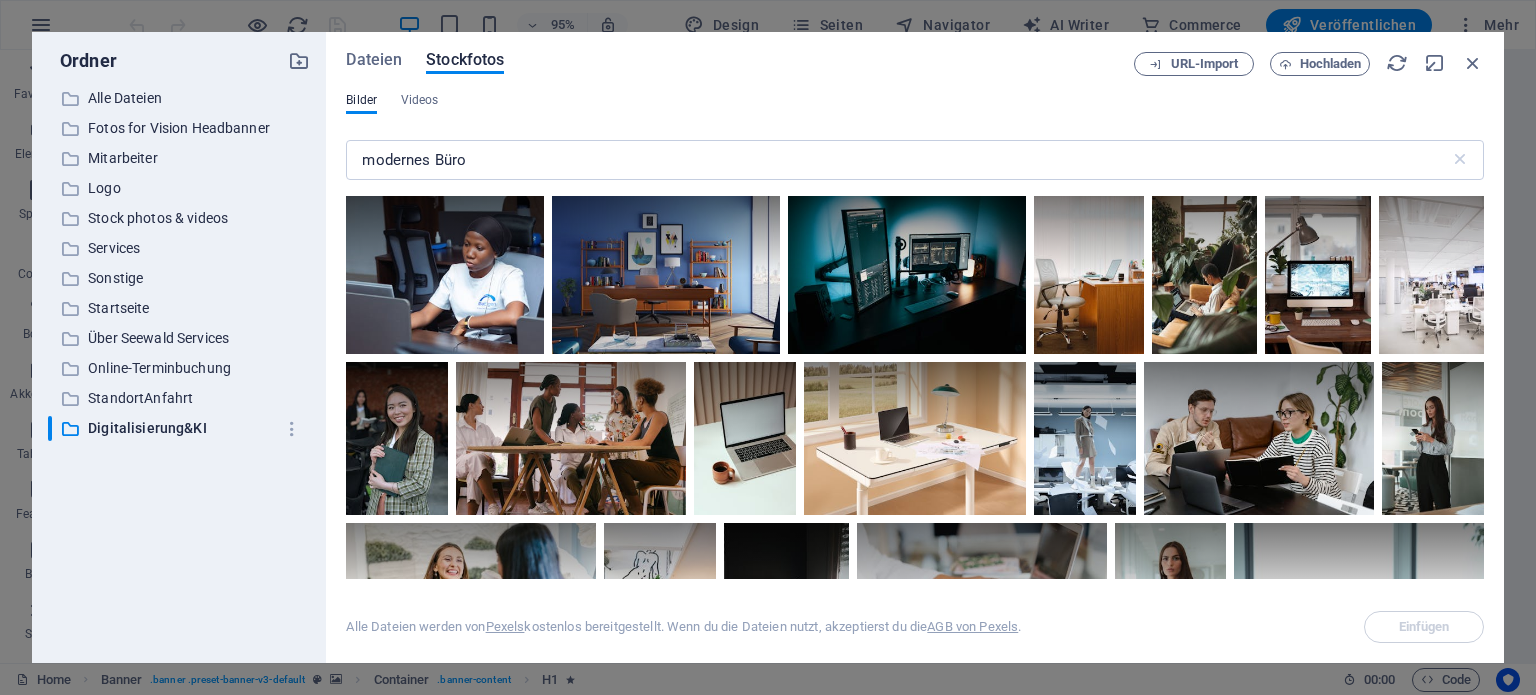 click on "Dateien Stockfotos URL-Import Hochladen Bilder Videos modernes Büro ​ Alle Dateien werden von Pexels kostenlos bereitgestellt. Wenn du die Dateien nutzt, akzeptierst du die AGB von Pexels. Einfügen" at bounding box center (915, 347) 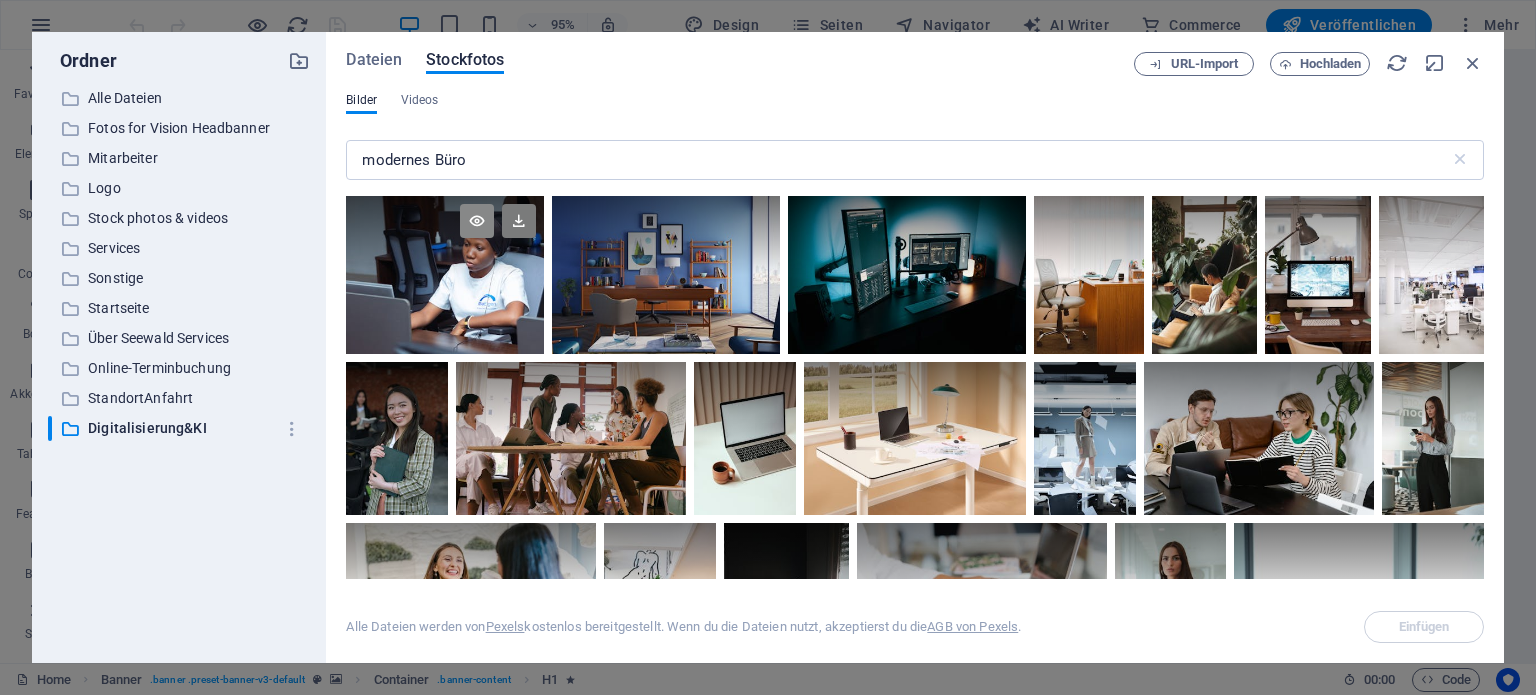 click at bounding box center (477, 221) 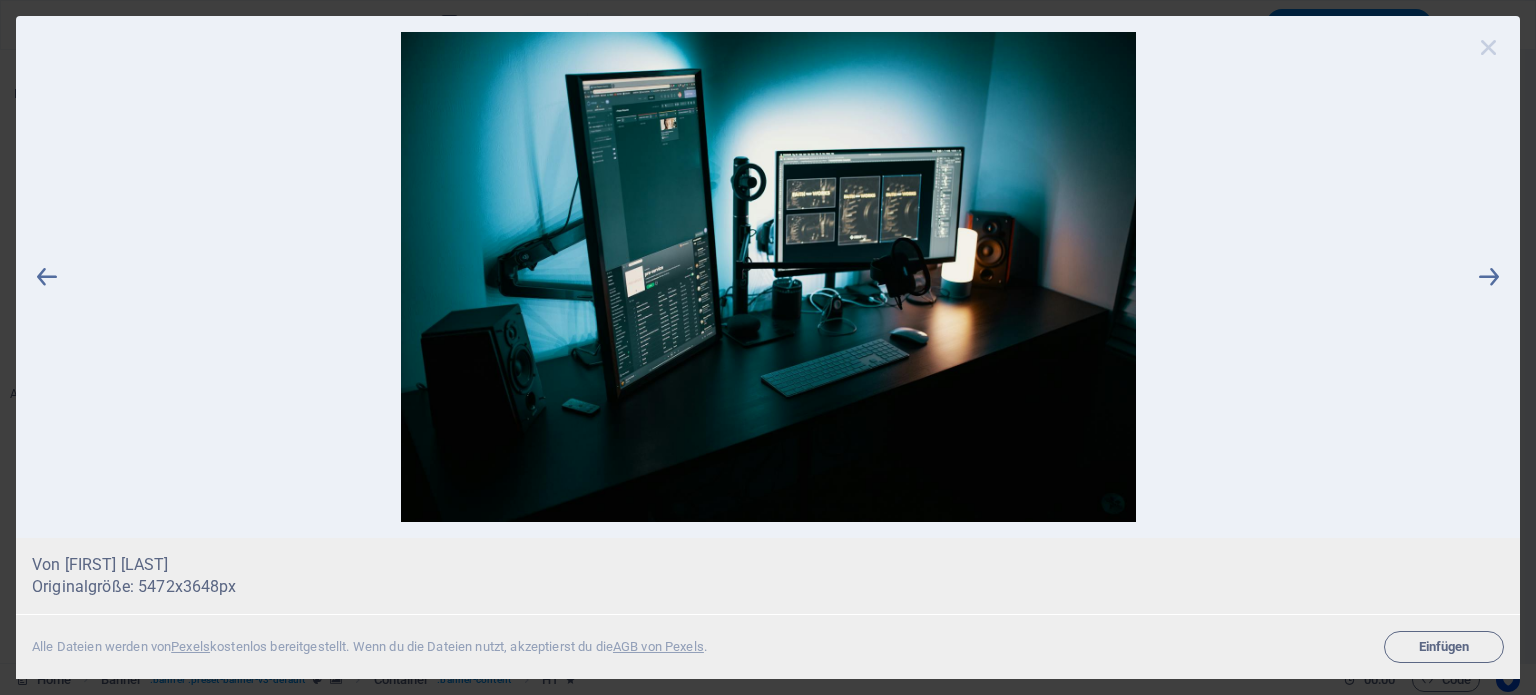click at bounding box center [1489, 47] 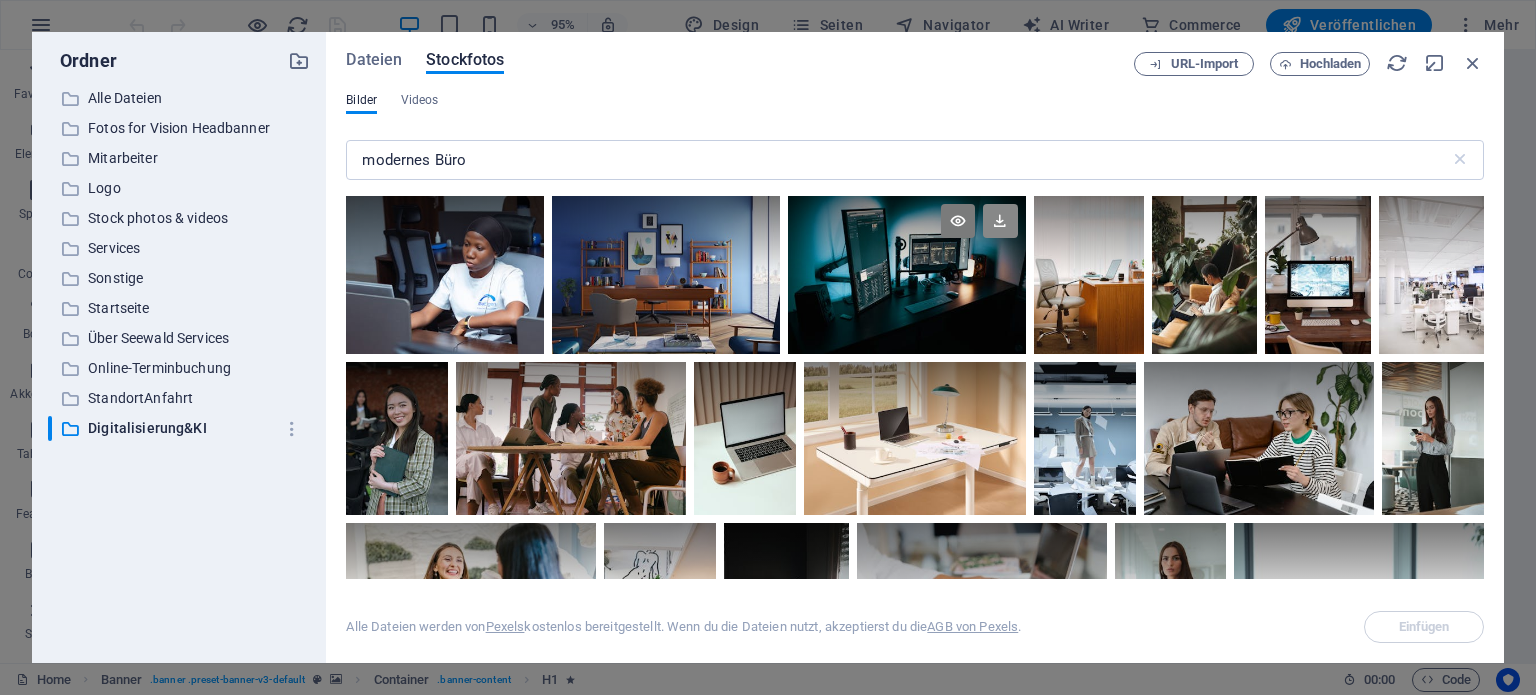 click at bounding box center [1000, 221] 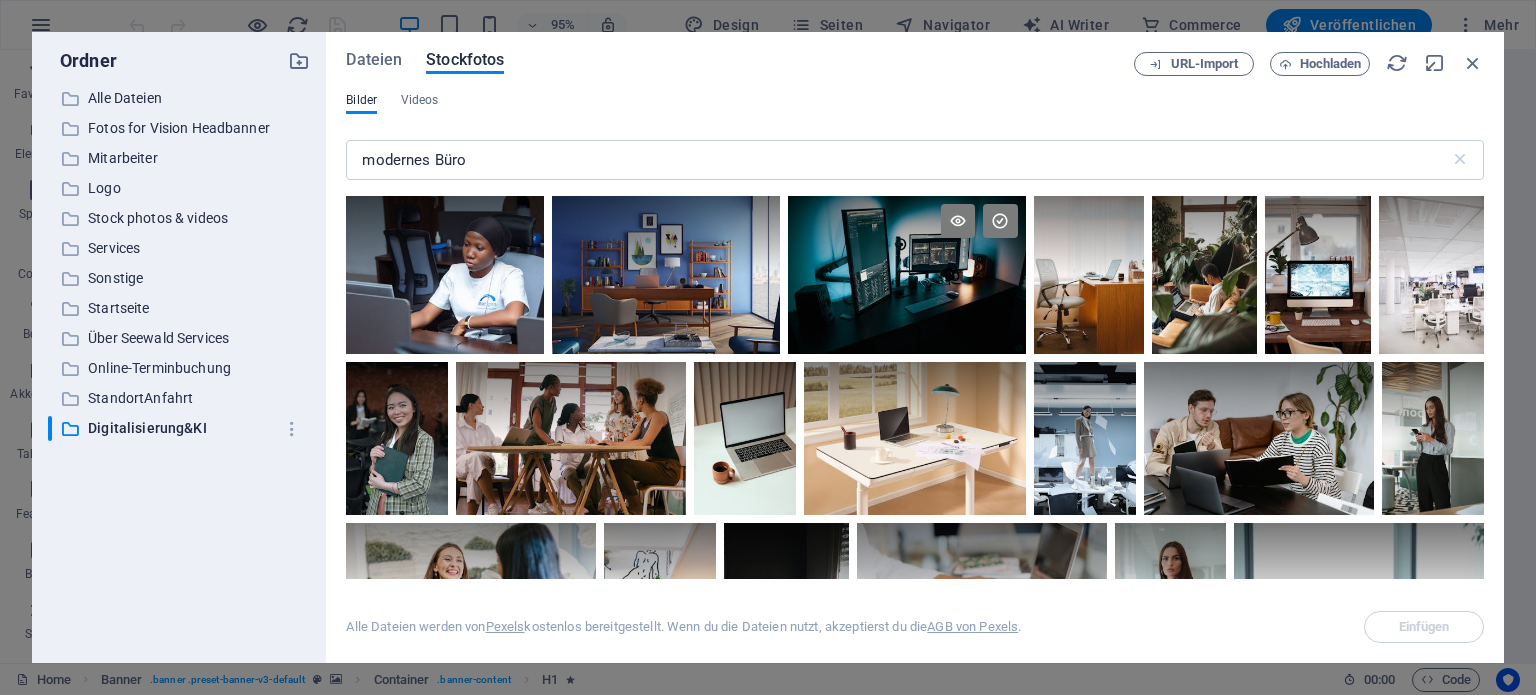 click on "Dateien Stockfotos URL-Import Hochladen Bilder Videos modernes Büro ​ Alle Dateien werden von Pexels kostenlos bereitgestellt. Wenn du die Dateien nutzt, akzeptierst du die AGB von Pexels. Einfügen" at bounding box center (915, 347) 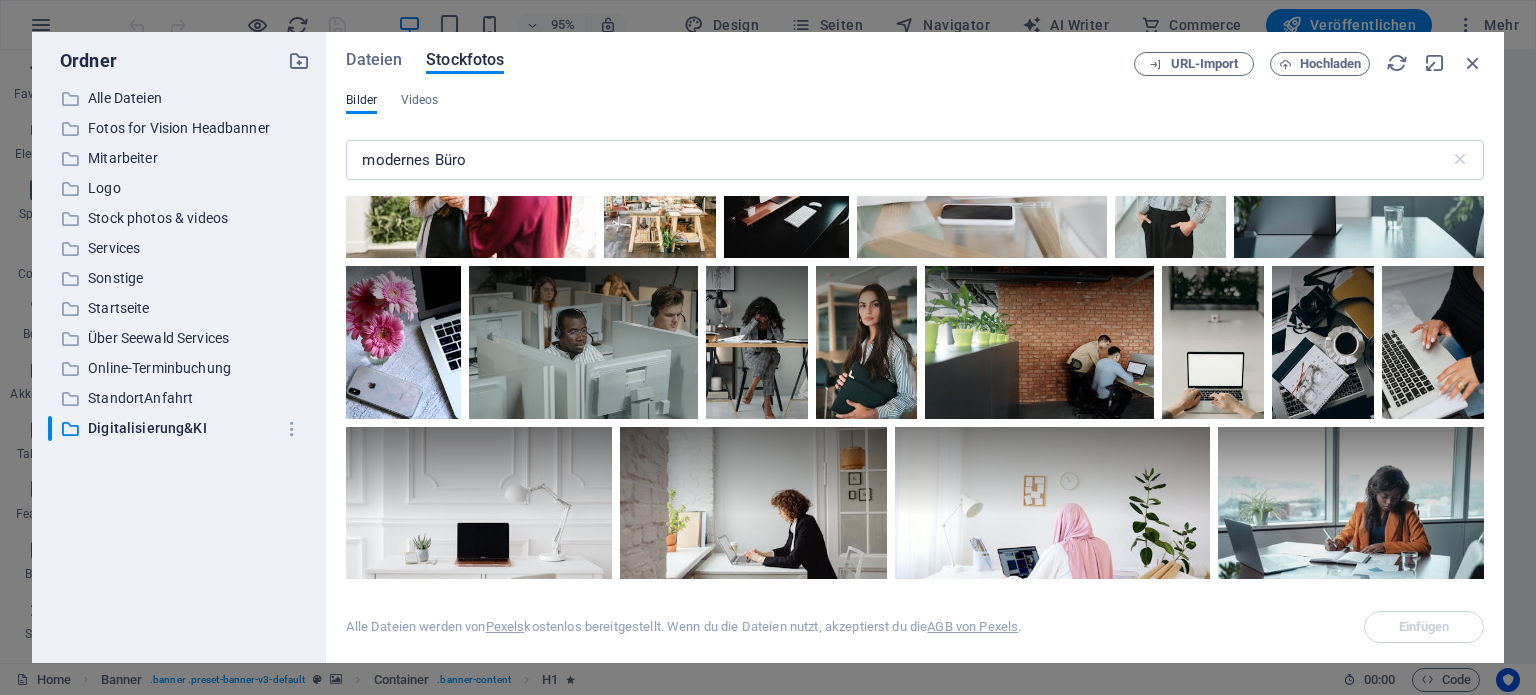 scroll, scrollTop: 478, scrollLeft: 0, axis: vertical 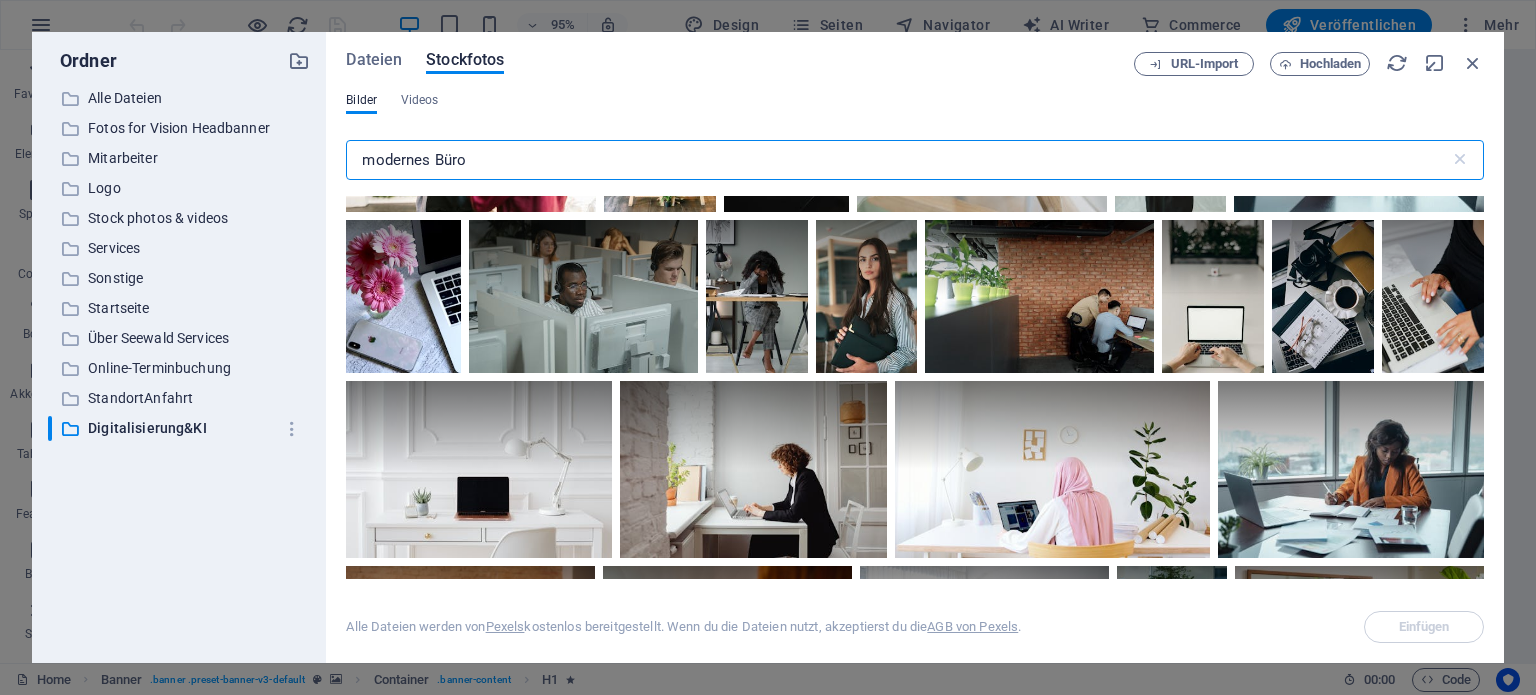 drag, startPoint x: 494, startPoint y: 174, endPoint x: 328, endPoint y: 136, distance: 170.29387 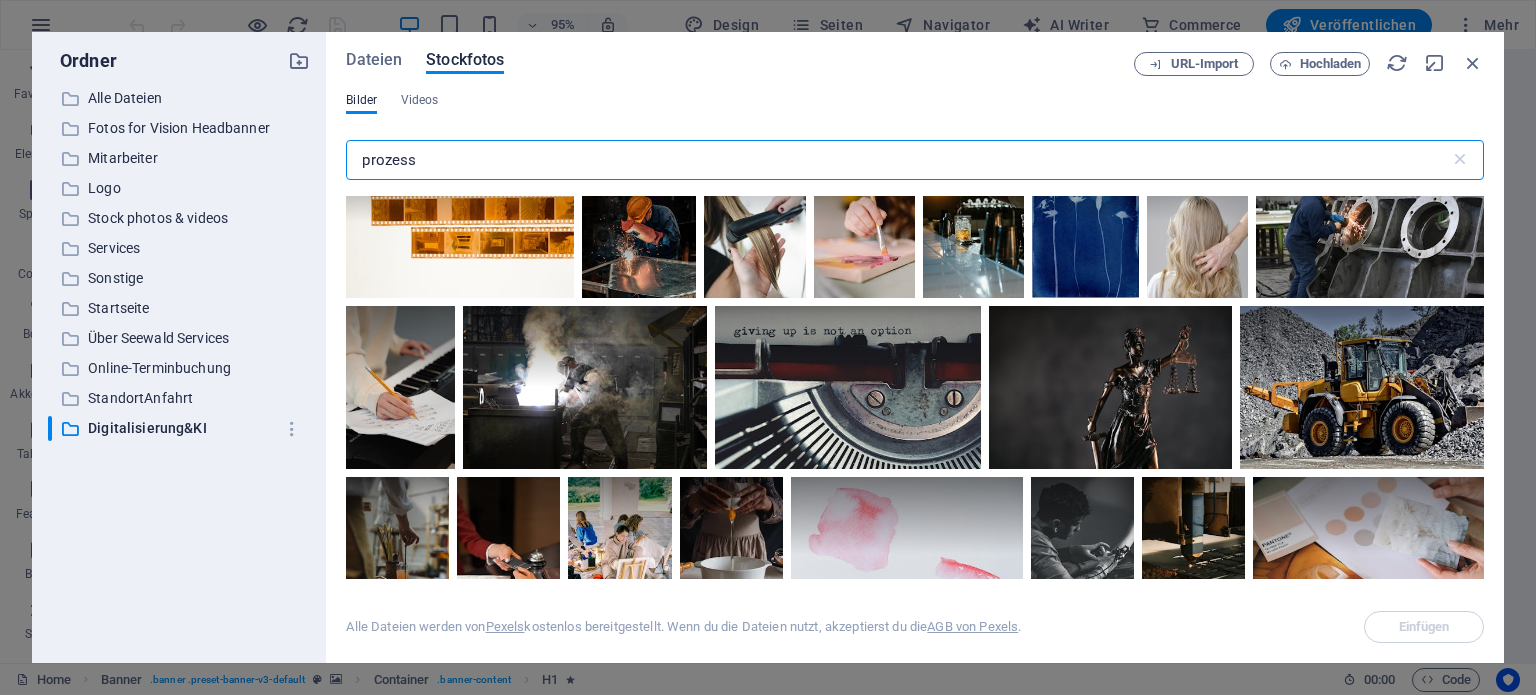 scroll, scrollTop: 1283, scrollLeft: 0, axis: vertical 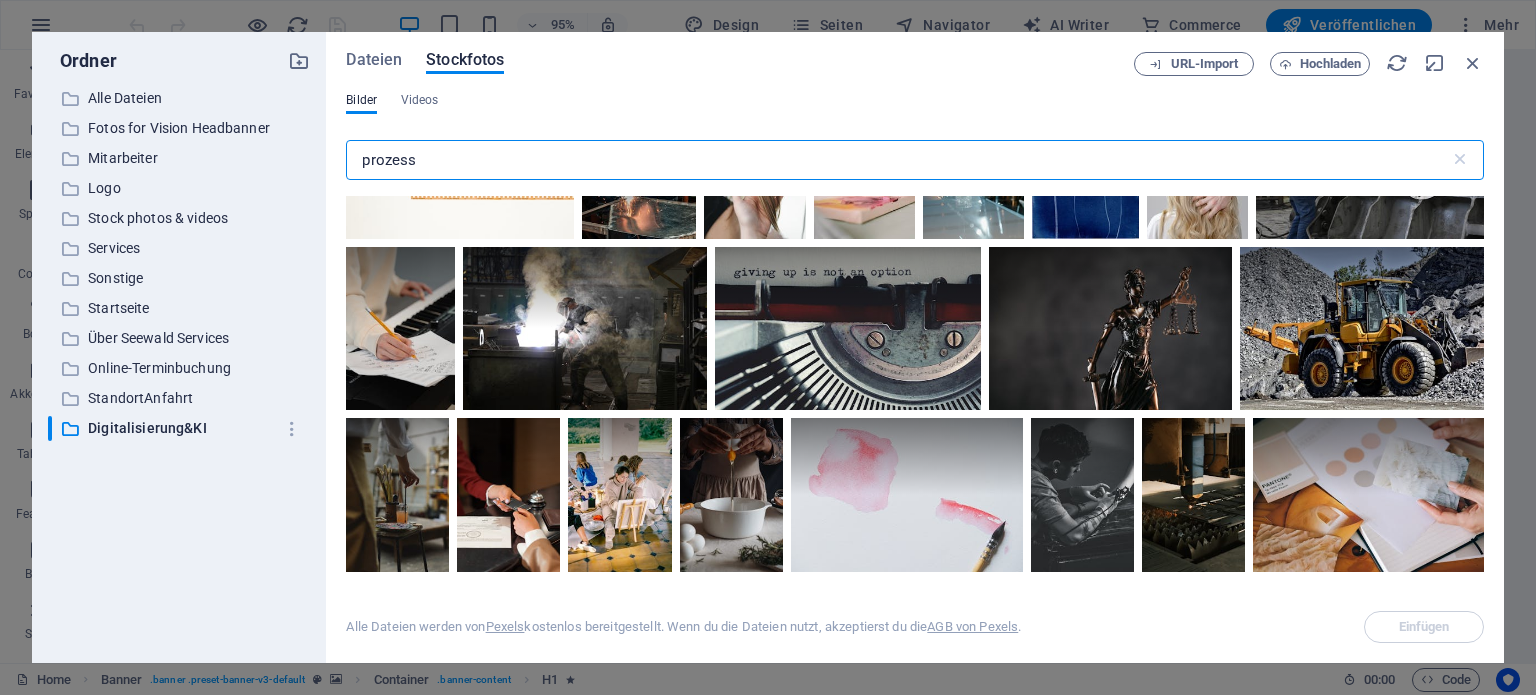 click on "prozess" at bounding box center [897, 160] 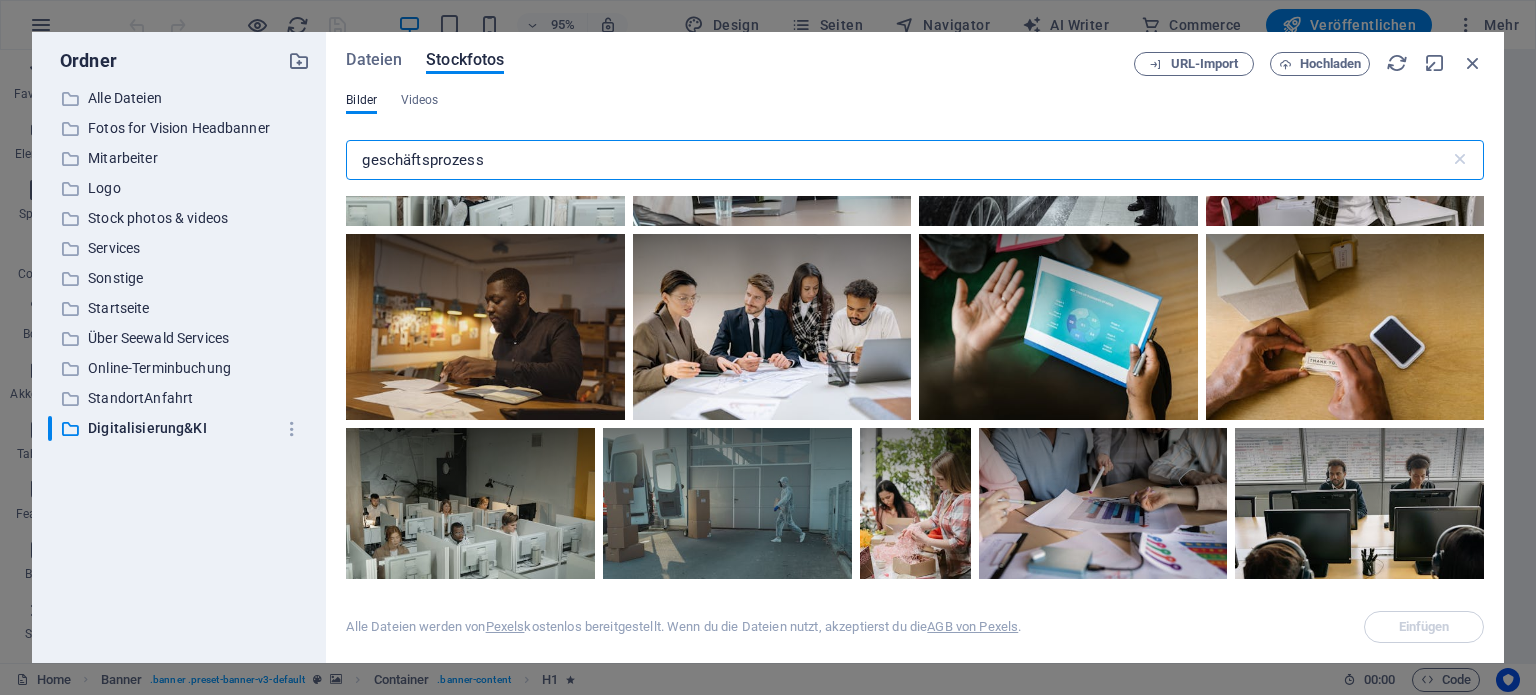 scroll, scrollTop: 1056, scrollLeft: 0, axis: vertical 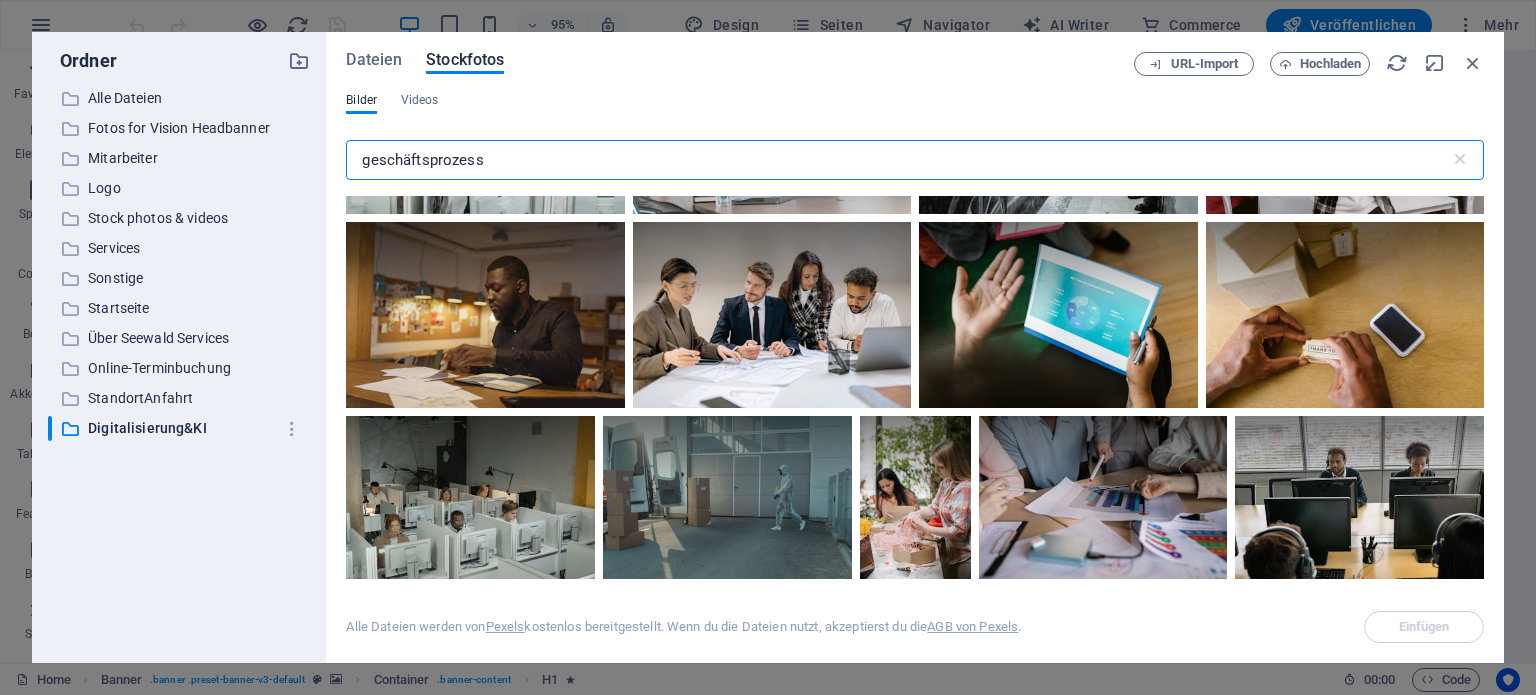 type on "geschäftsprozess" 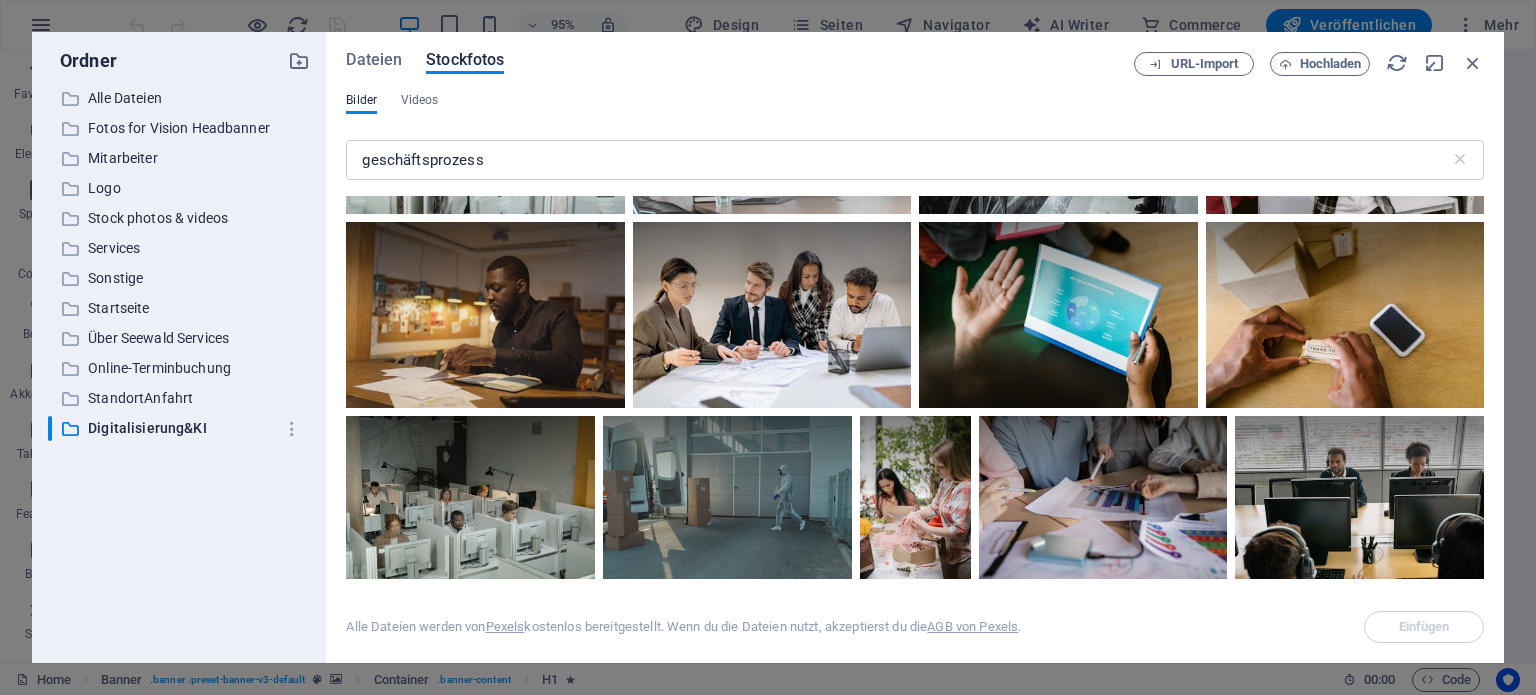 drag, startPoint x: 1484, startPoint y: 356, endPoint x: 1477, endPoint y: 404, distance: 48.507732 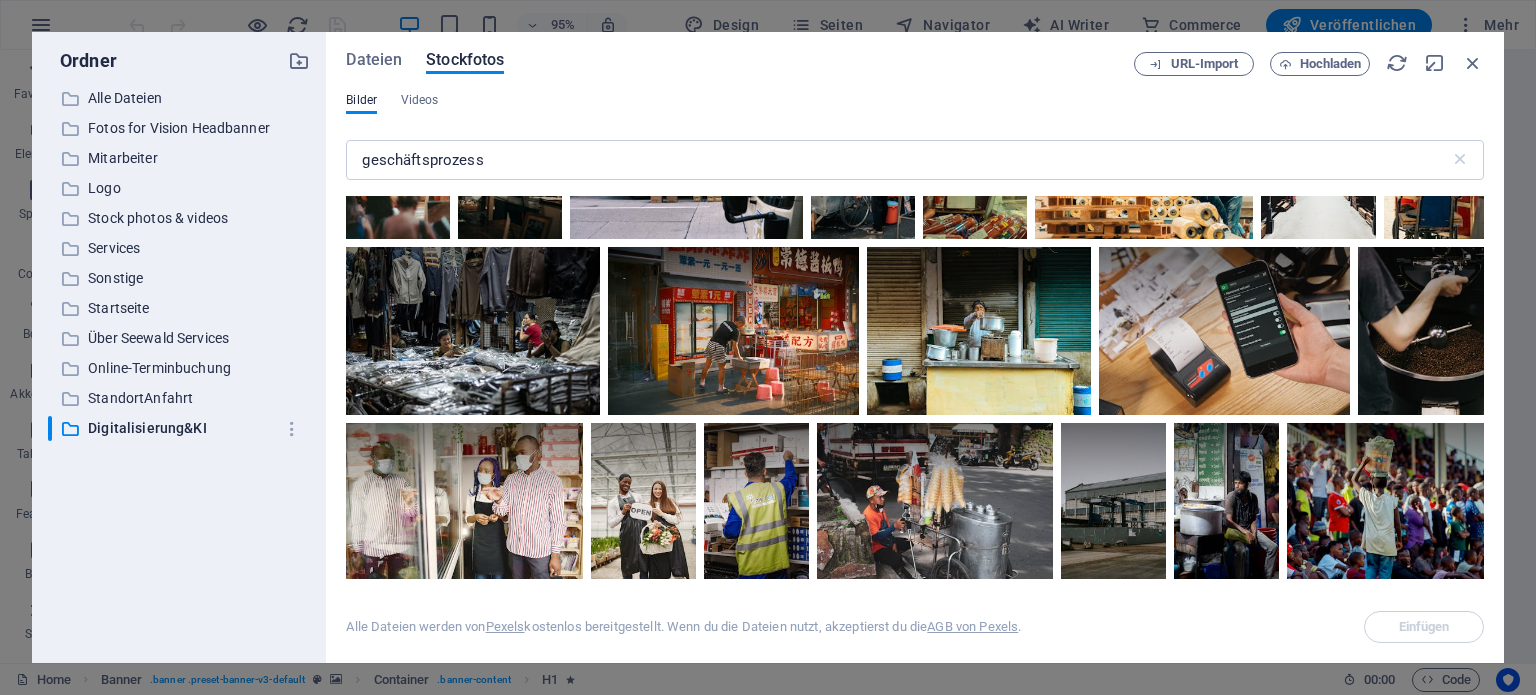 scroll, scrollTop: 3661, scrollLeft: 0, axis: vertical 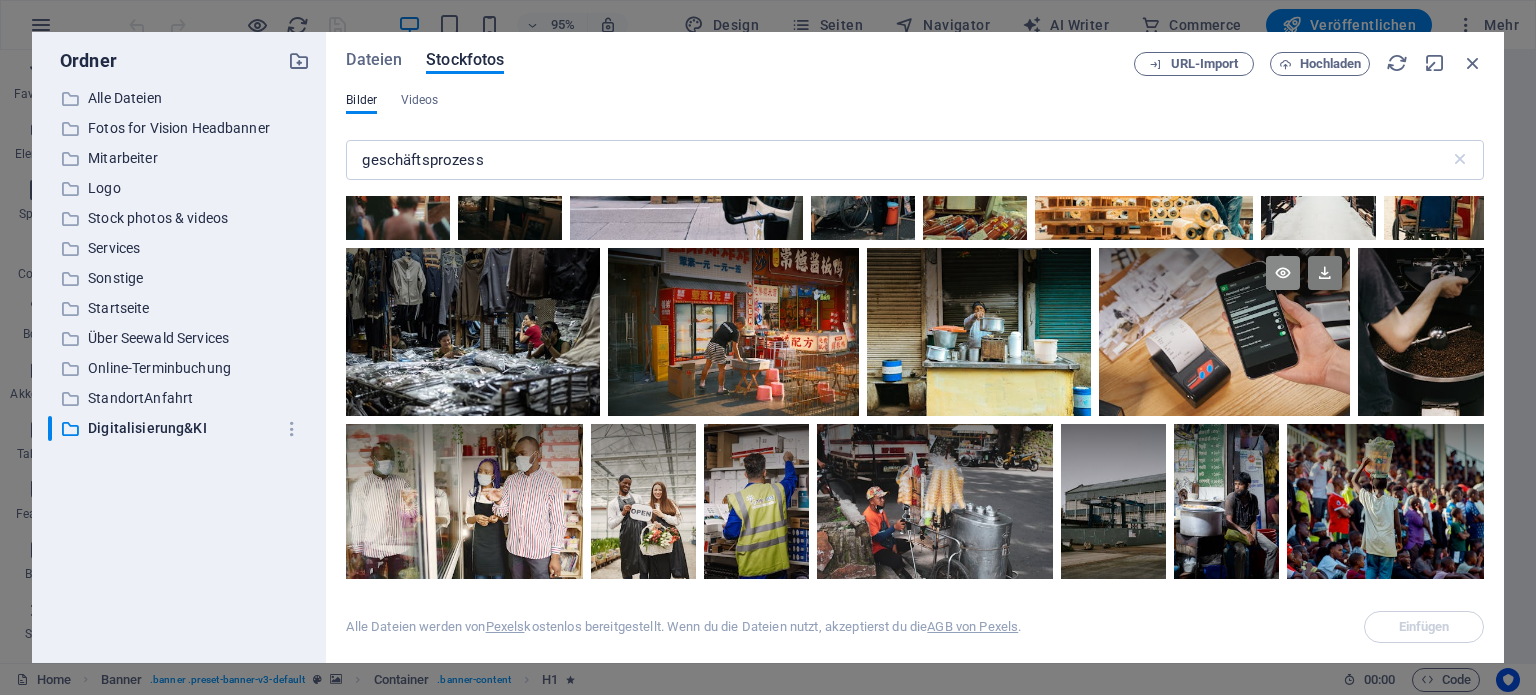 click at bounding box center [1283, 273] 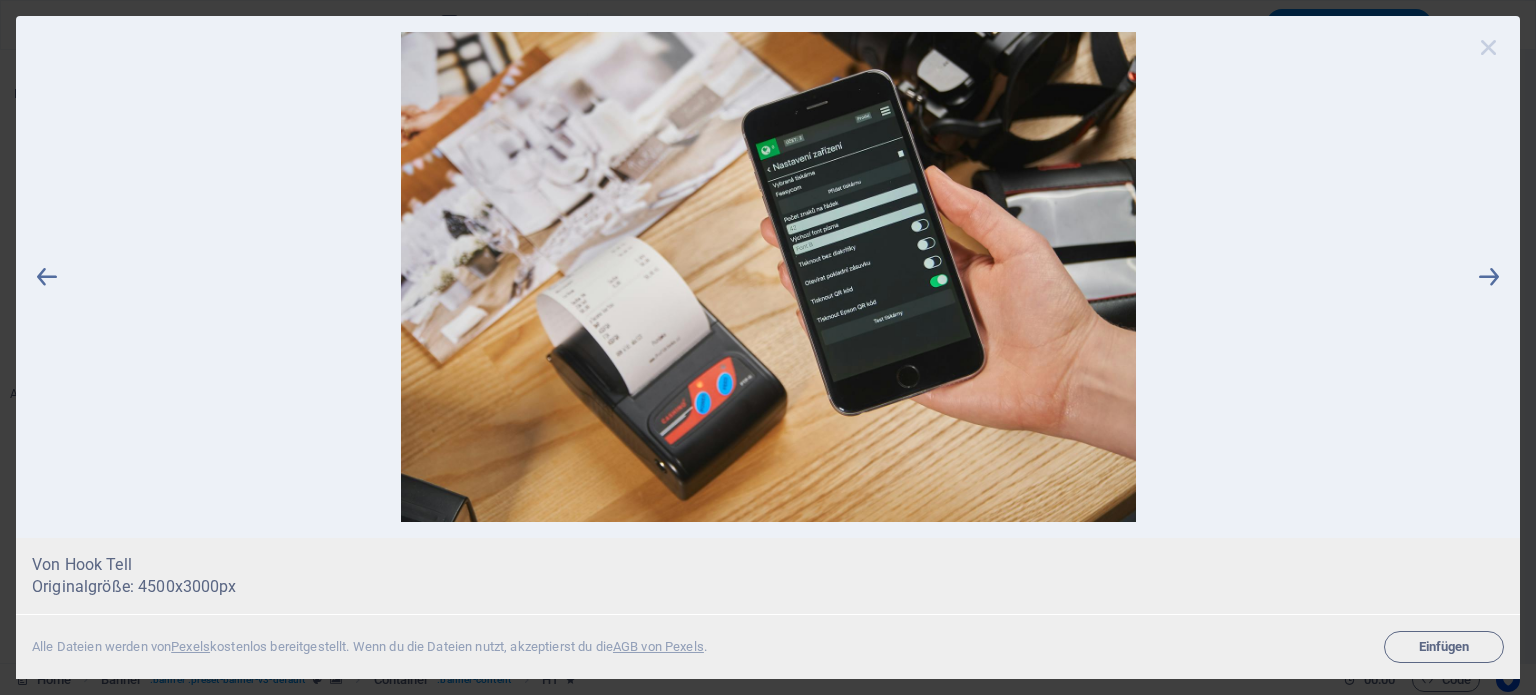 click at bounding box center [1489, 47] 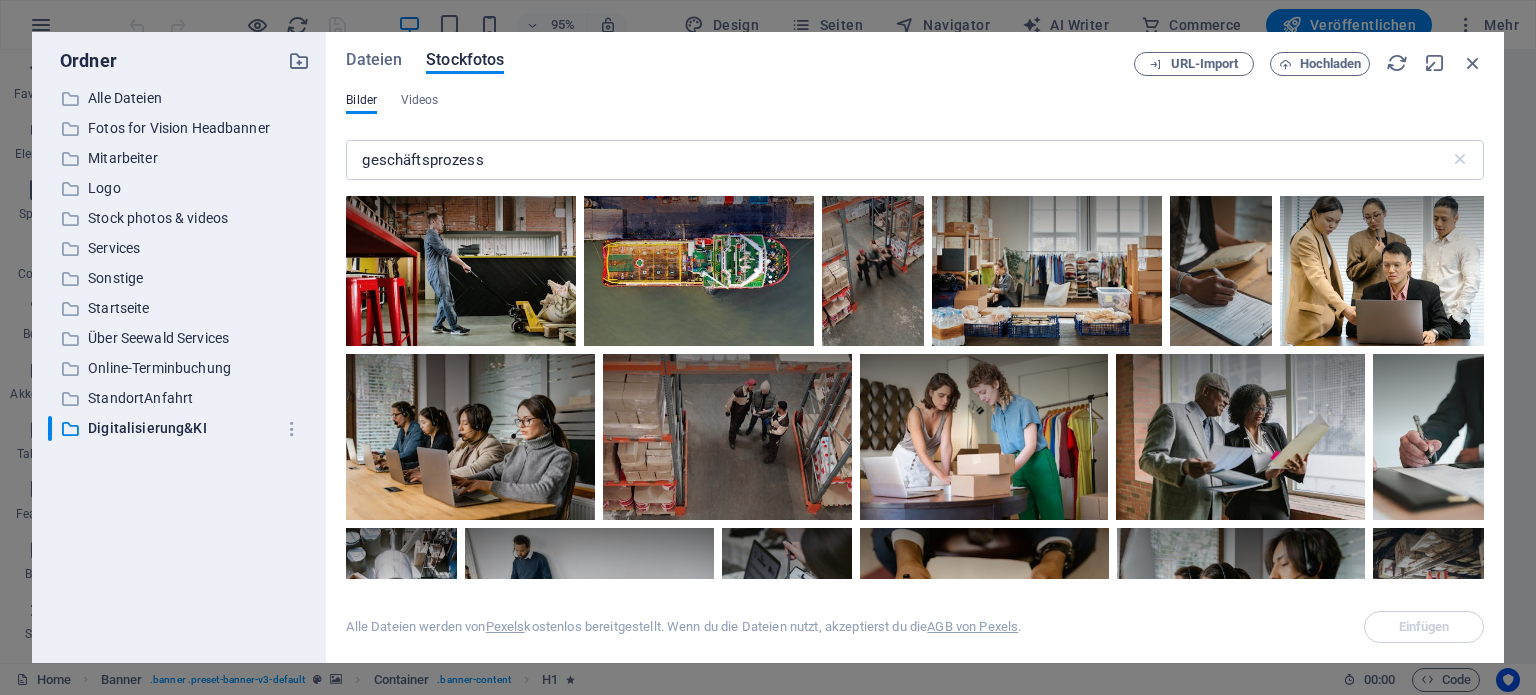scroll, scrollTop: 0, scrollLeft: 0, axis: both 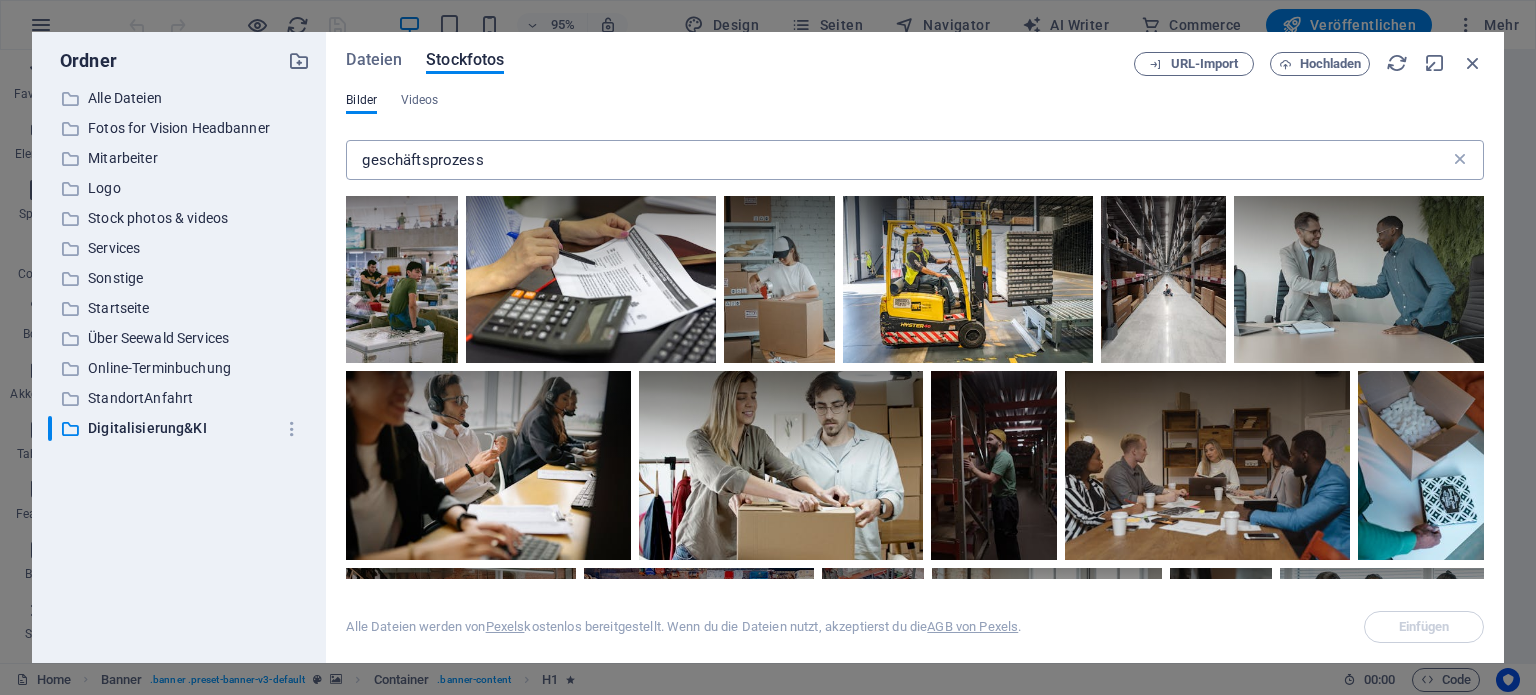 click at bounding box center (1460, 160) 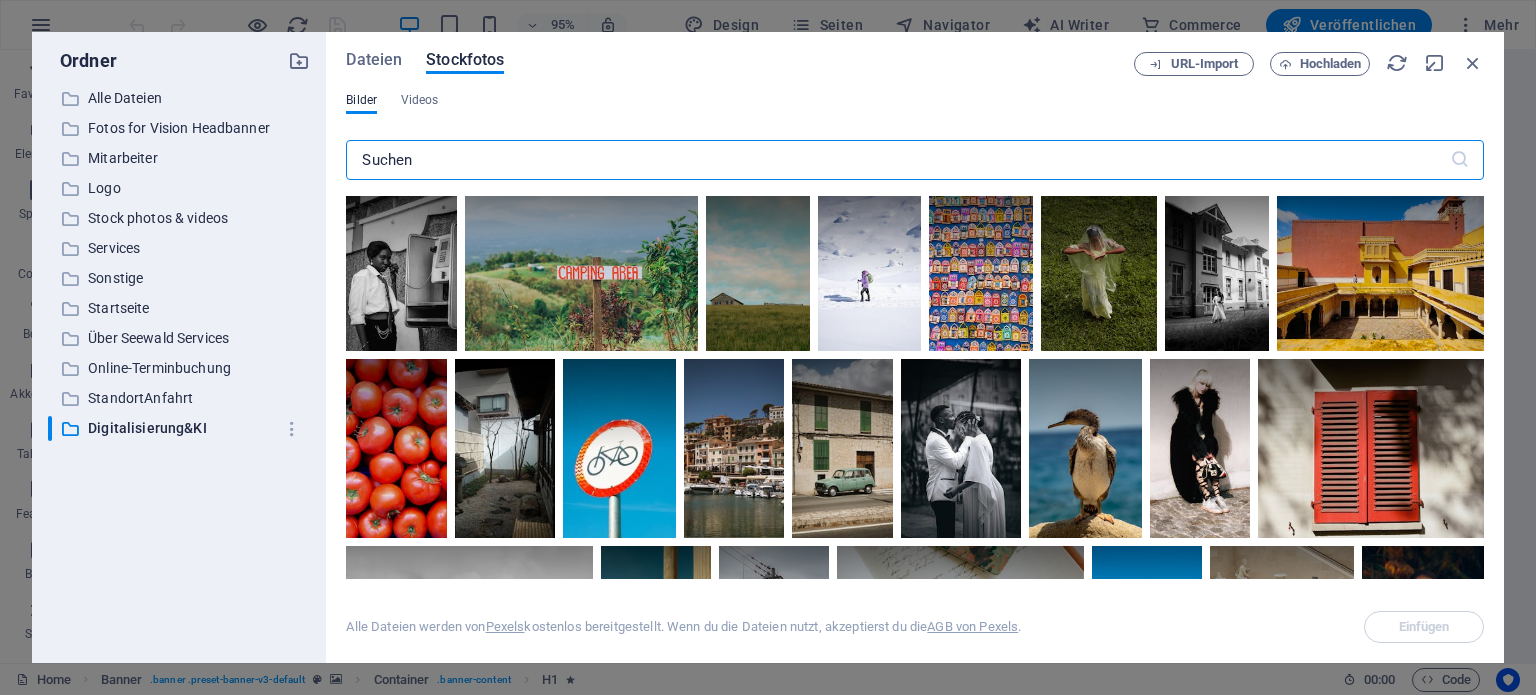 click at bounding box center [897, 160] 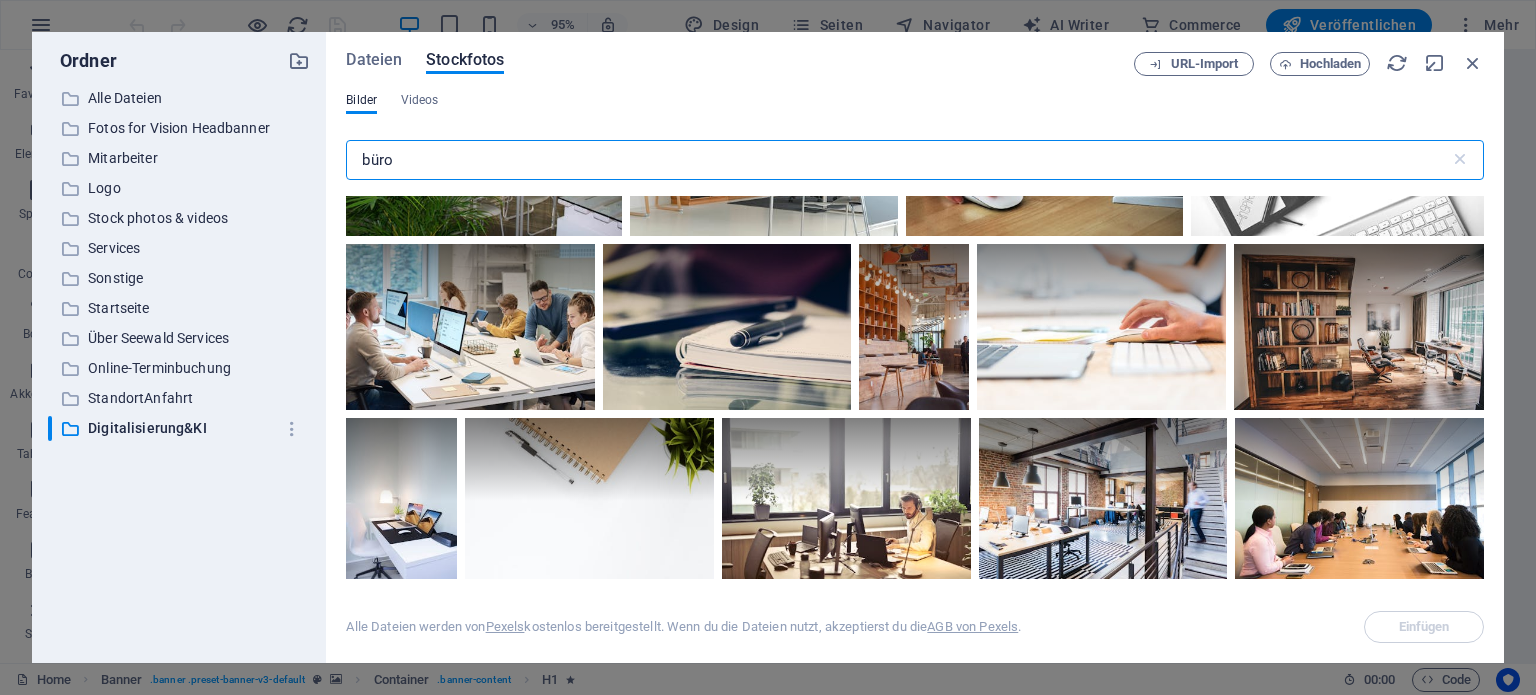 scroll, scrollTop: 1042, scrollLeft: 0, axis: vertical 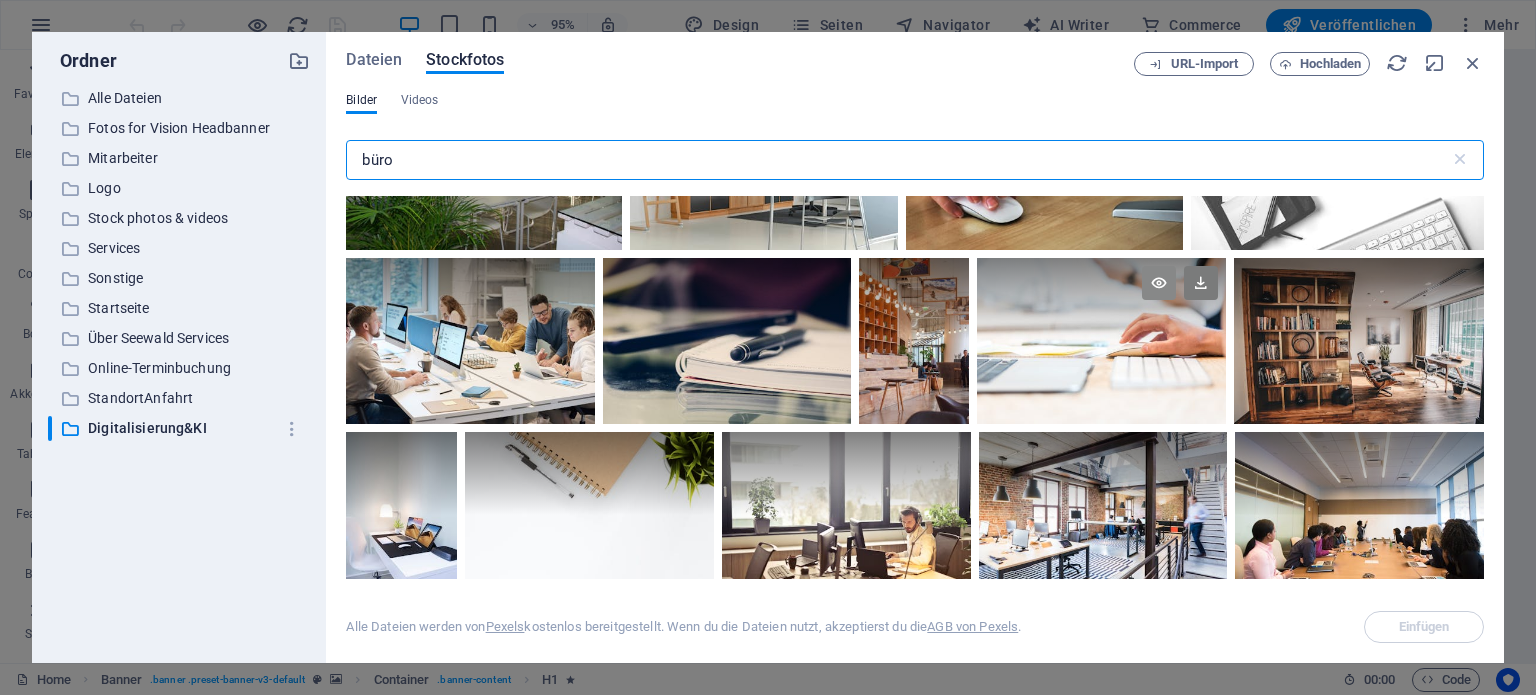 type on "büro" 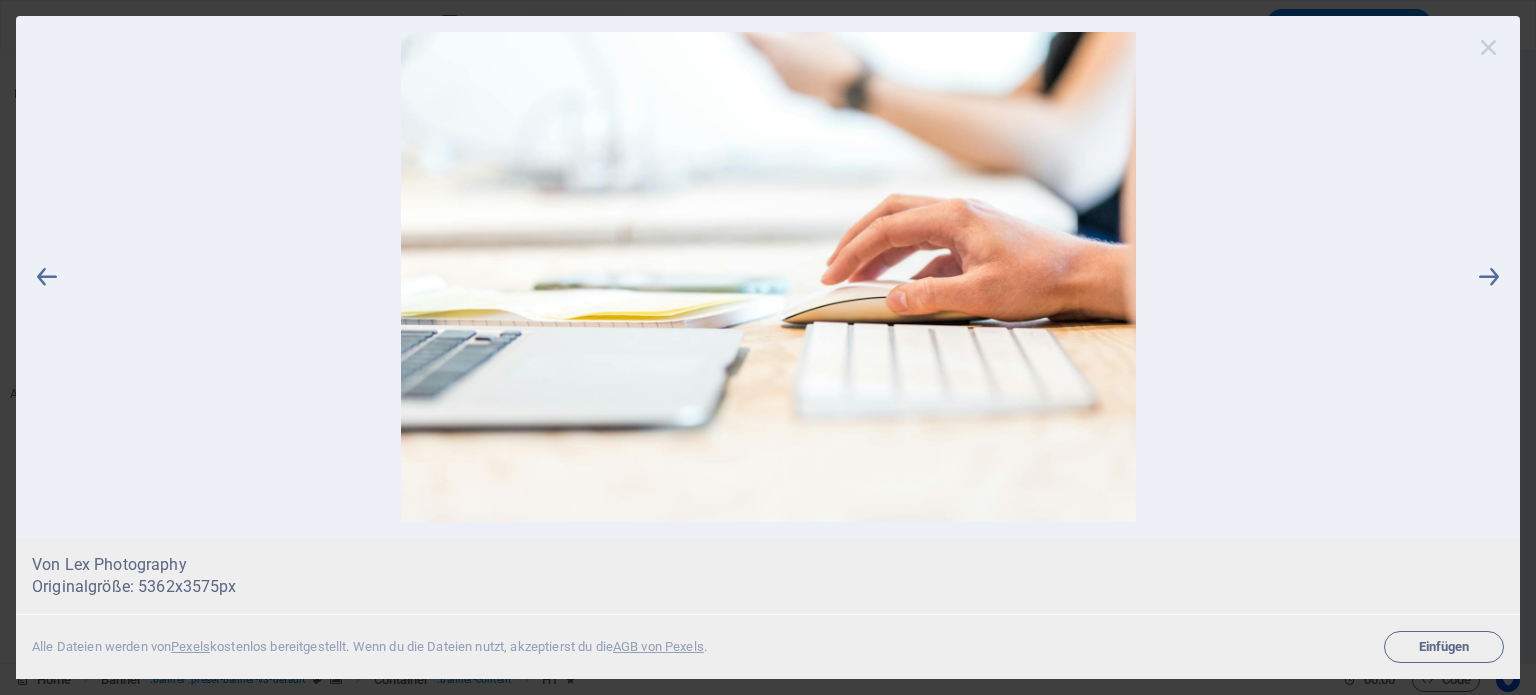 click at bounding box center [1489, 47] 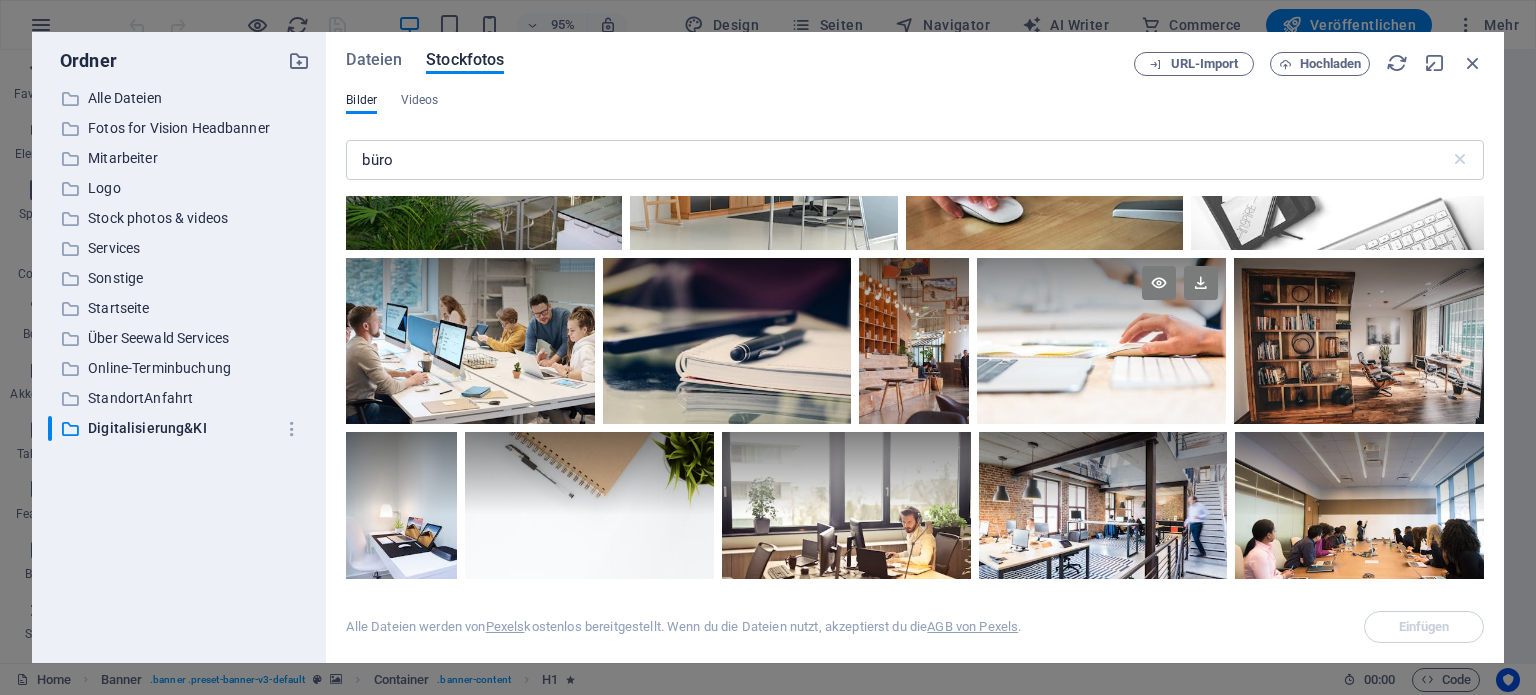 click at bounding box center (1101, 299) 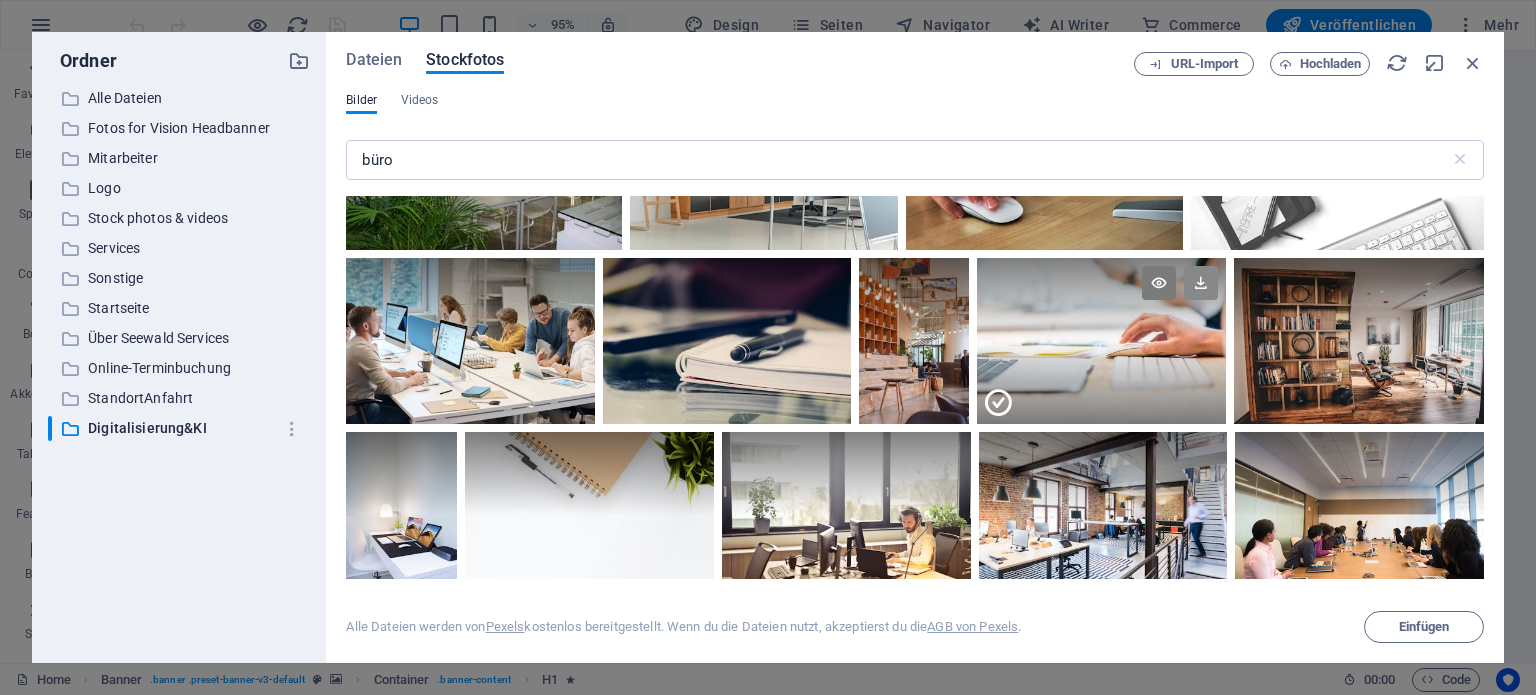 click at bounding box center [1201, 283] 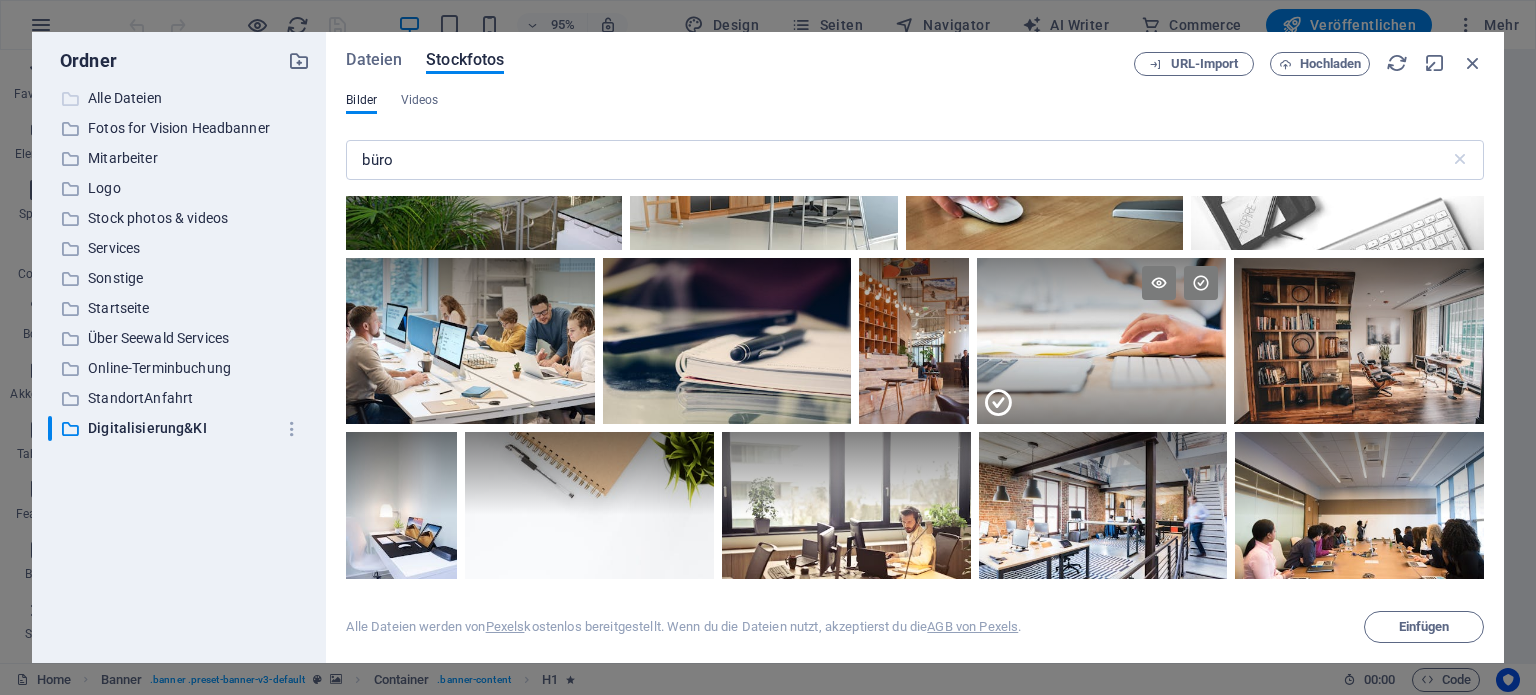 click on "Alle Dateien" at bounding box center [181, 98] 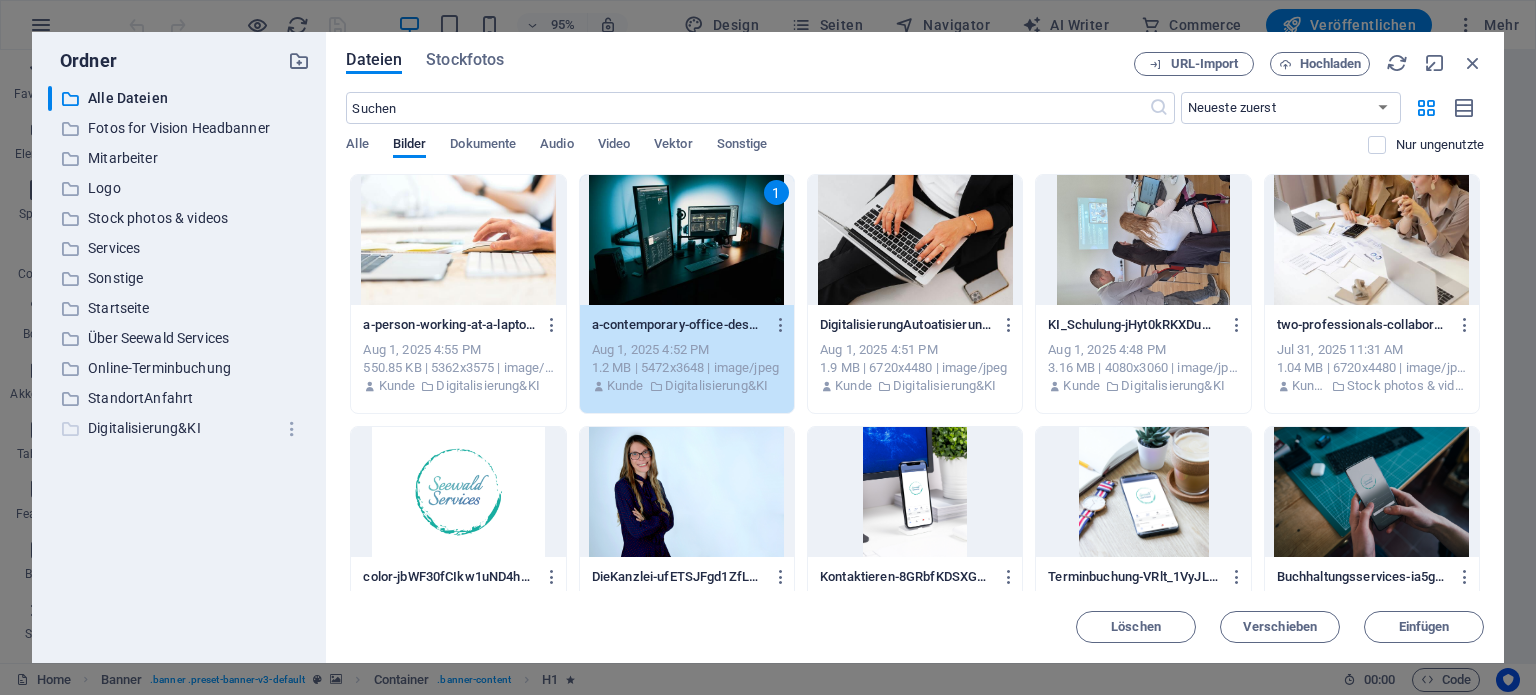 click on "Digitalisierung&KI" at bounding box center [181, 428] 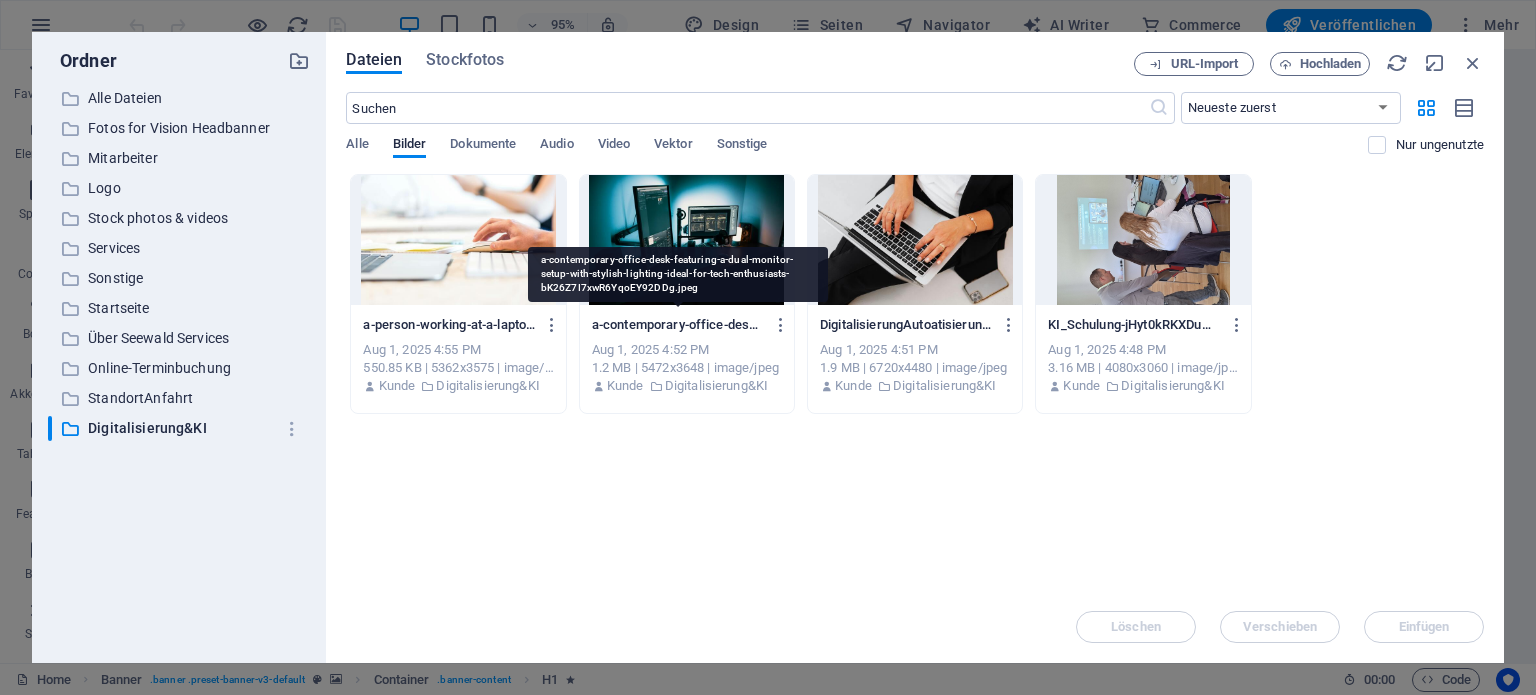 click on "a-contemporary-office-desk-featuring-a-dual-monitor-setup-with-stylish-lighting-ideal-for-tech-enthusiasts-bK26Z7I7xwR6YqoEY92DDg.jpeg" at bounding box center (678, 325) 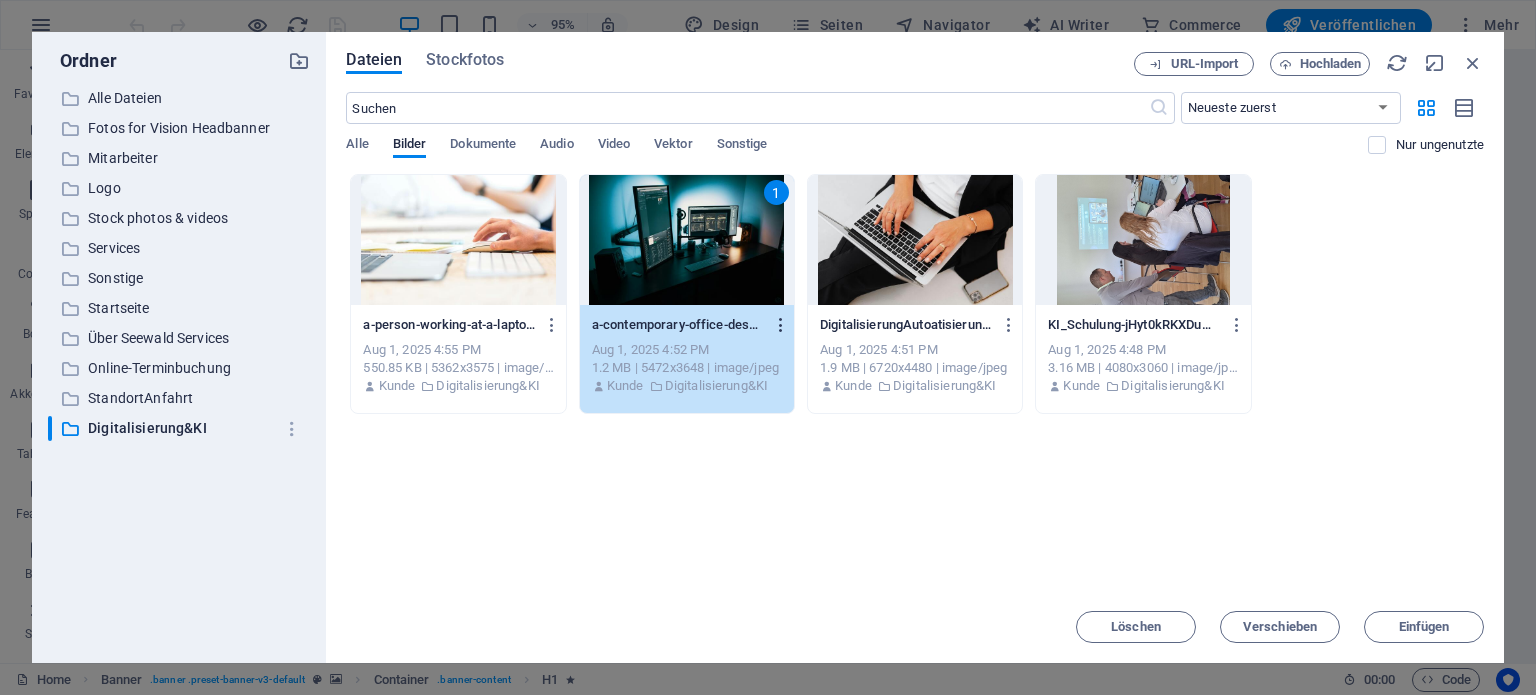 click at bounding box center [781, 325] 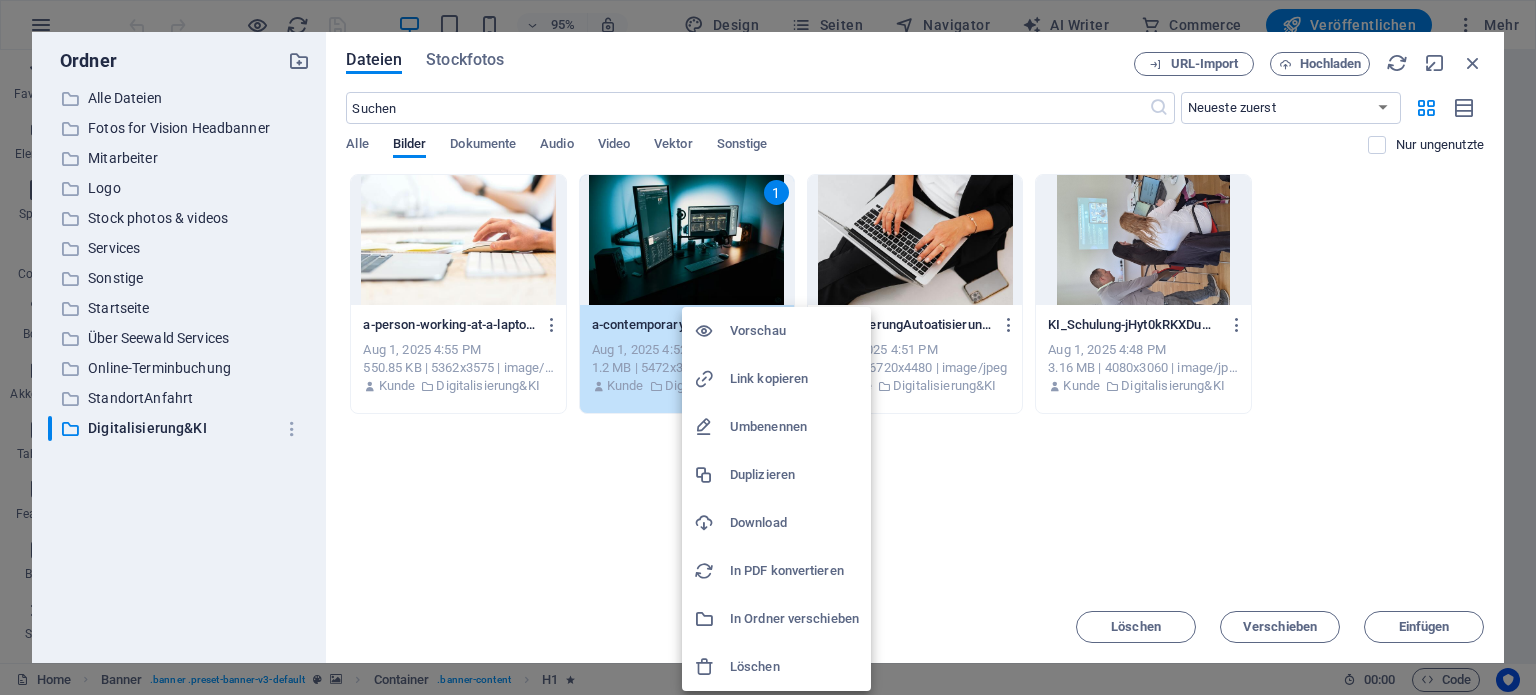click on "Umbenennen" at bounding box center [794, 427] 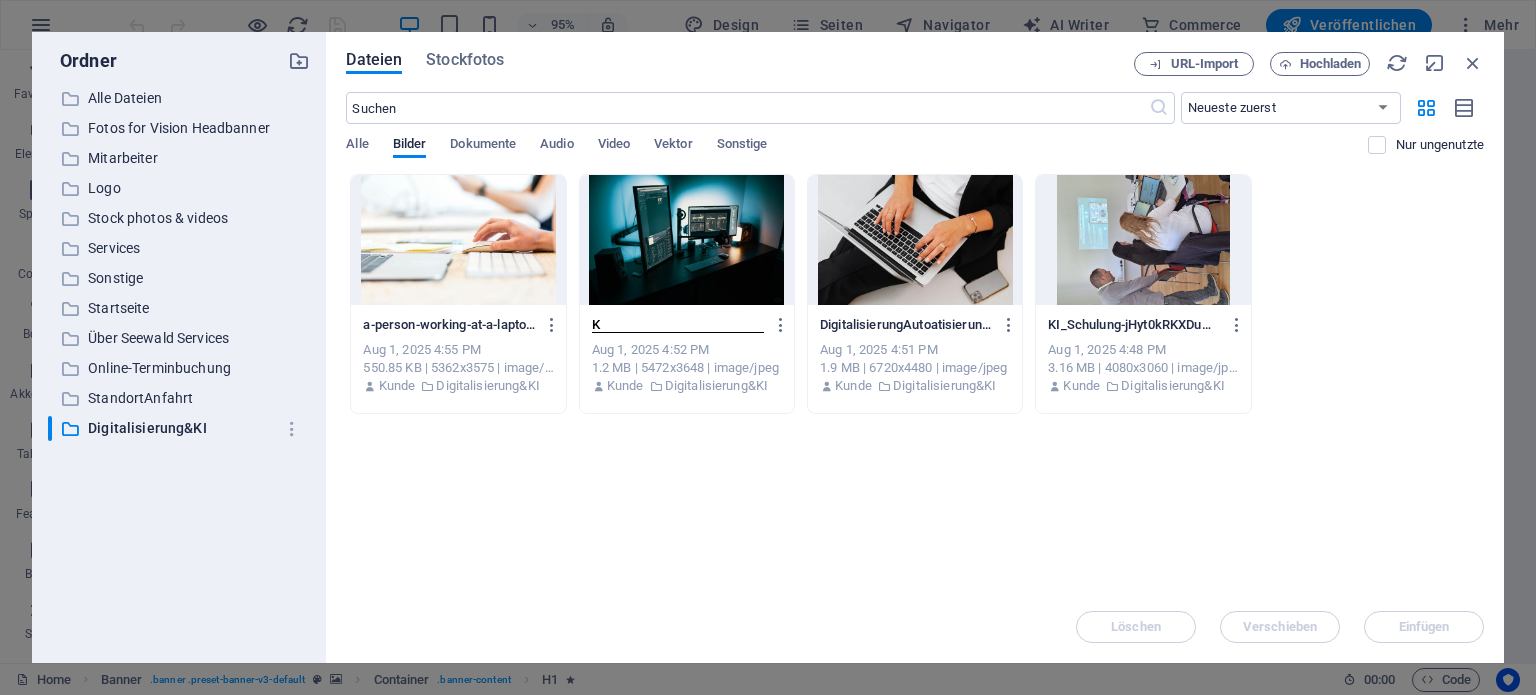 scroll, scrollTop: 0, scrollLeft: 0, axis: both 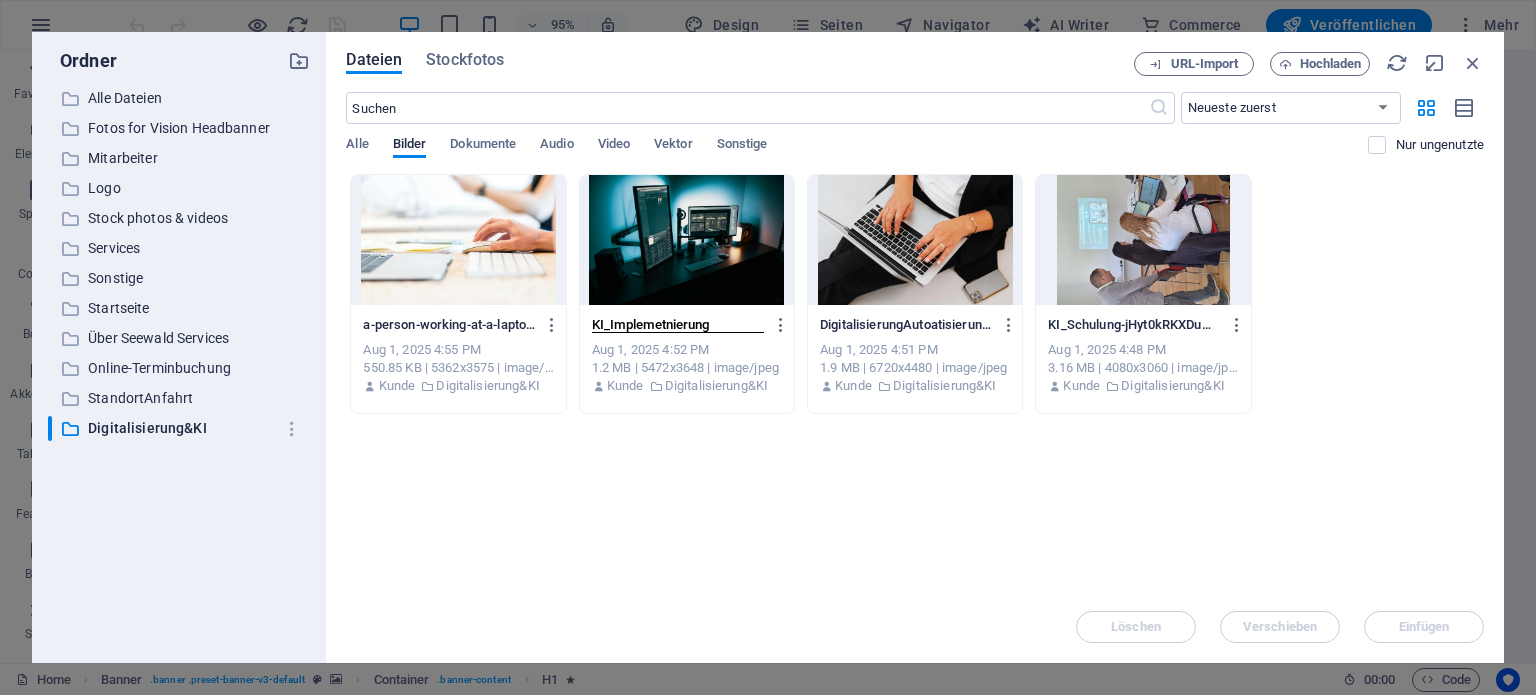 type on "KI_Implemetnierung" 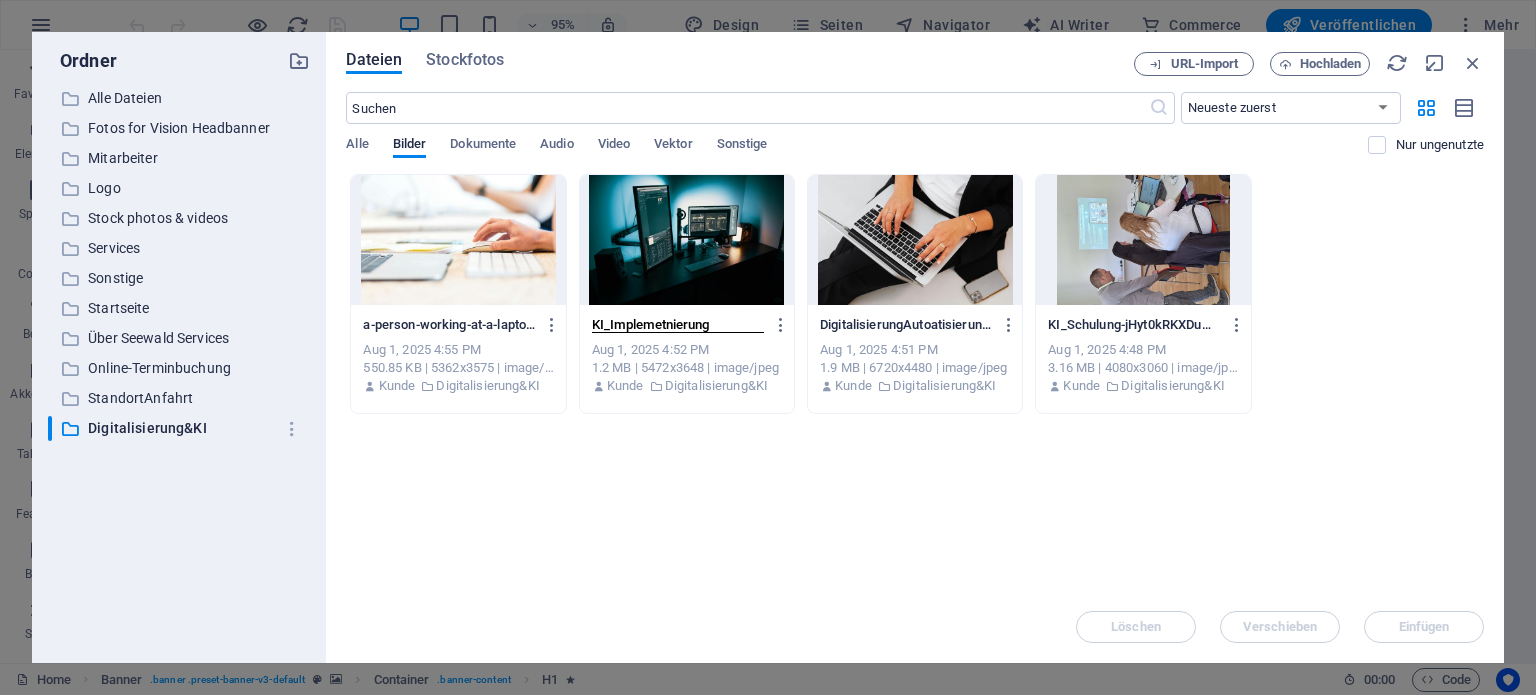 click on "Lege Dateien hier ab, um sie sofort hochzuladen a-person-working-at-a-laptop-with-a-wireless-mouse-and-keyboard-in-a-bright-office-setting-1k8sxsK7m9fCIH5jEip2Rw.jpeg a-person-working-at-a-laptop-with-a-wireless-mouse-and-keyboard-in-a-bright-office-setting-1k8sxsK7m9fCIH5jEip2Rw.jpeg Aug 1, 2025 4:55 PM 550.85 KB | 5362x3575 | image/jpeg Kunde Digitalisierung&KI KI_Implemetnierung a-contemporary-office-desk-featuring-a-dual-monitor-setup-with-stylish-lighting-ideal-for-tech-enthusiasts-bK26Z7I7xwR6YqoEY92DDg.jpeg Aug 1, 2025 4:52 PM 1.2 MB | 5472x3648 | image/jpeg Kunde Digitalisierung&KI DigitalisierungAutoatisierung-ldekIcPuWiDAWpr1T_wJBA-pxYc1NKYSY4vUWUjPSS27A.jpg DigitalisierungAutoatisierung-ldekIcPuWiDAWpr1T_wJBA-pxYc1NKYSY4vUWUjPSS27A.jpg Aug 1, 2025 4:51 PM 1.9 MB | 6720x4480 | image/jpeg Kunde Digitalisierung&KI KI_Schulung-jHyt0kRKXDumfFwHT4gdsw.jpg KI_Schulung-jHyt0kRKXDumfFwHT4gdsw.jpg Aug 1, 2025 4:48 PM 3.16 MB | 4080x3060 | image/jpeg Kunde Digitalisierung&KI" at bounding box center [915, 382] 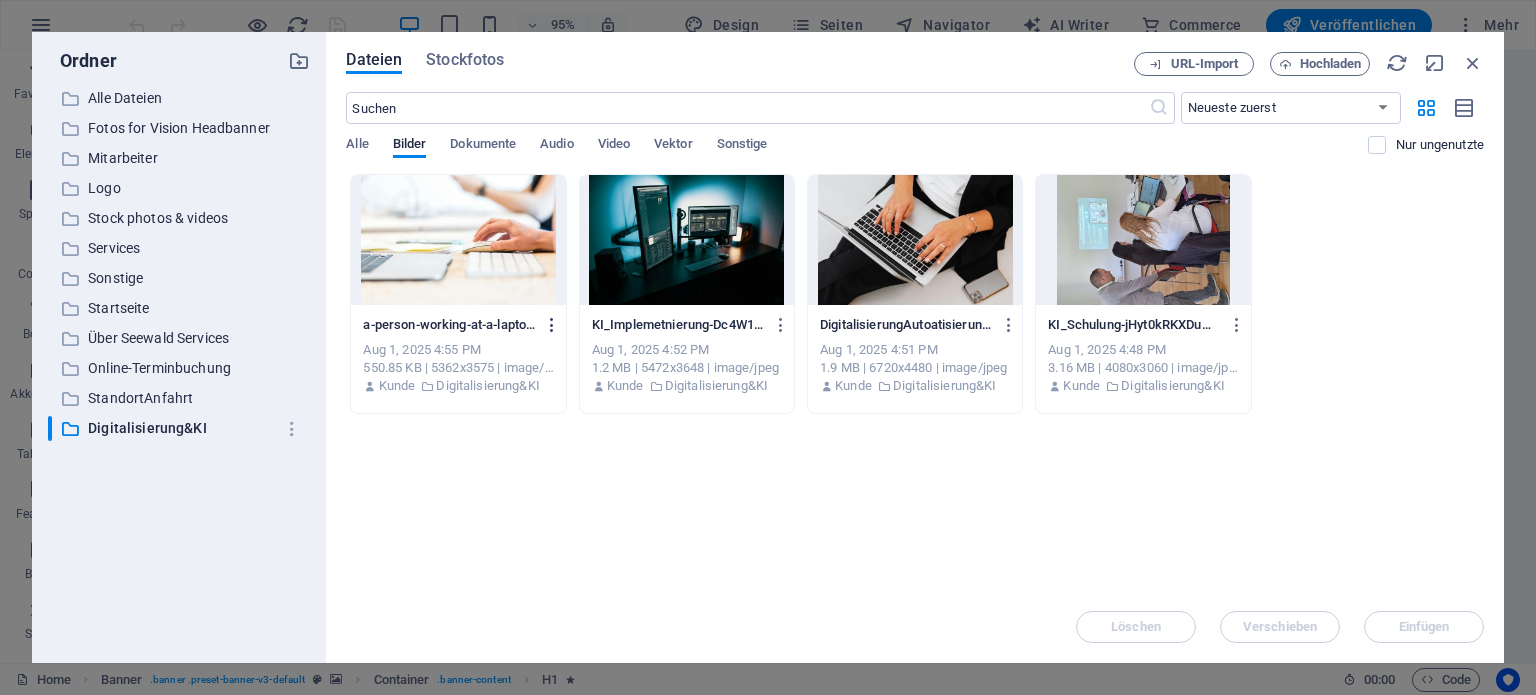 click at bounding box center (552, 325) 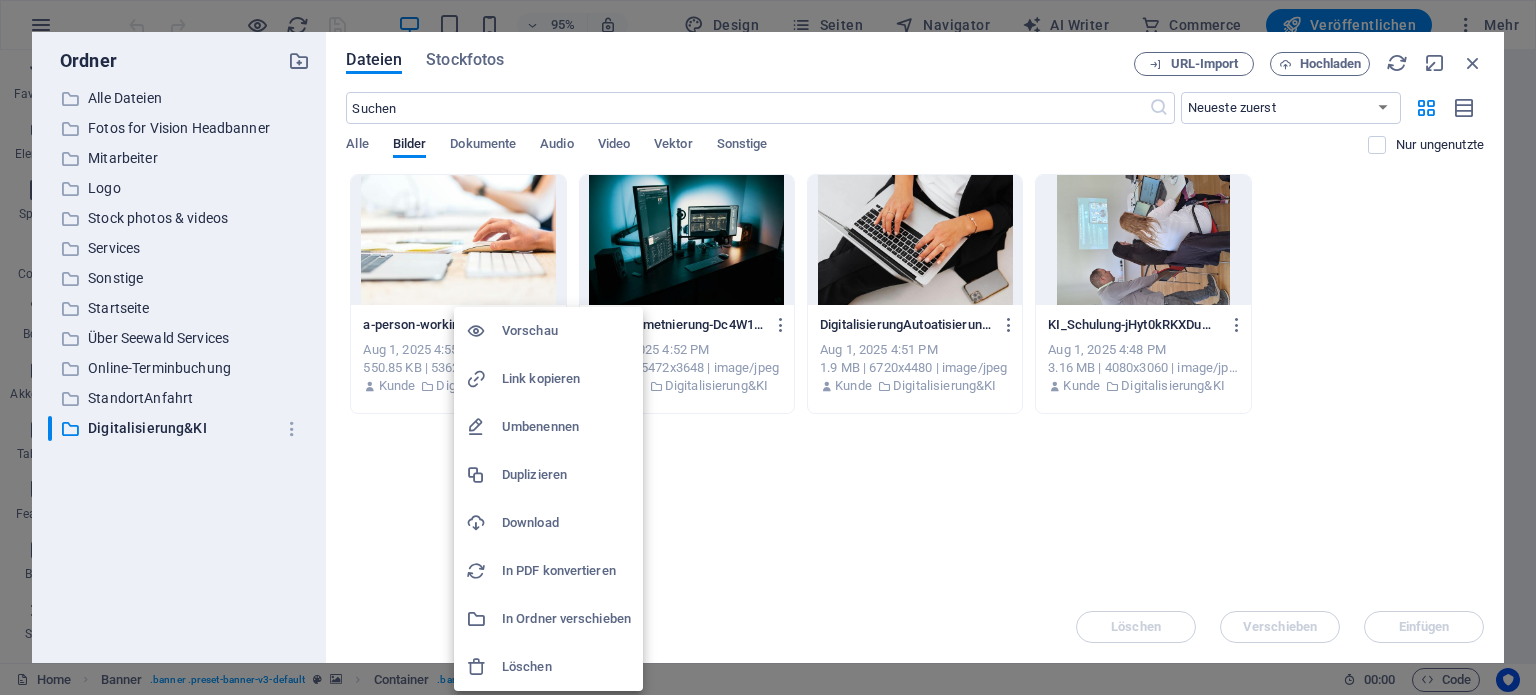 click on "Umbenennen" at bounding box center (566, 427) 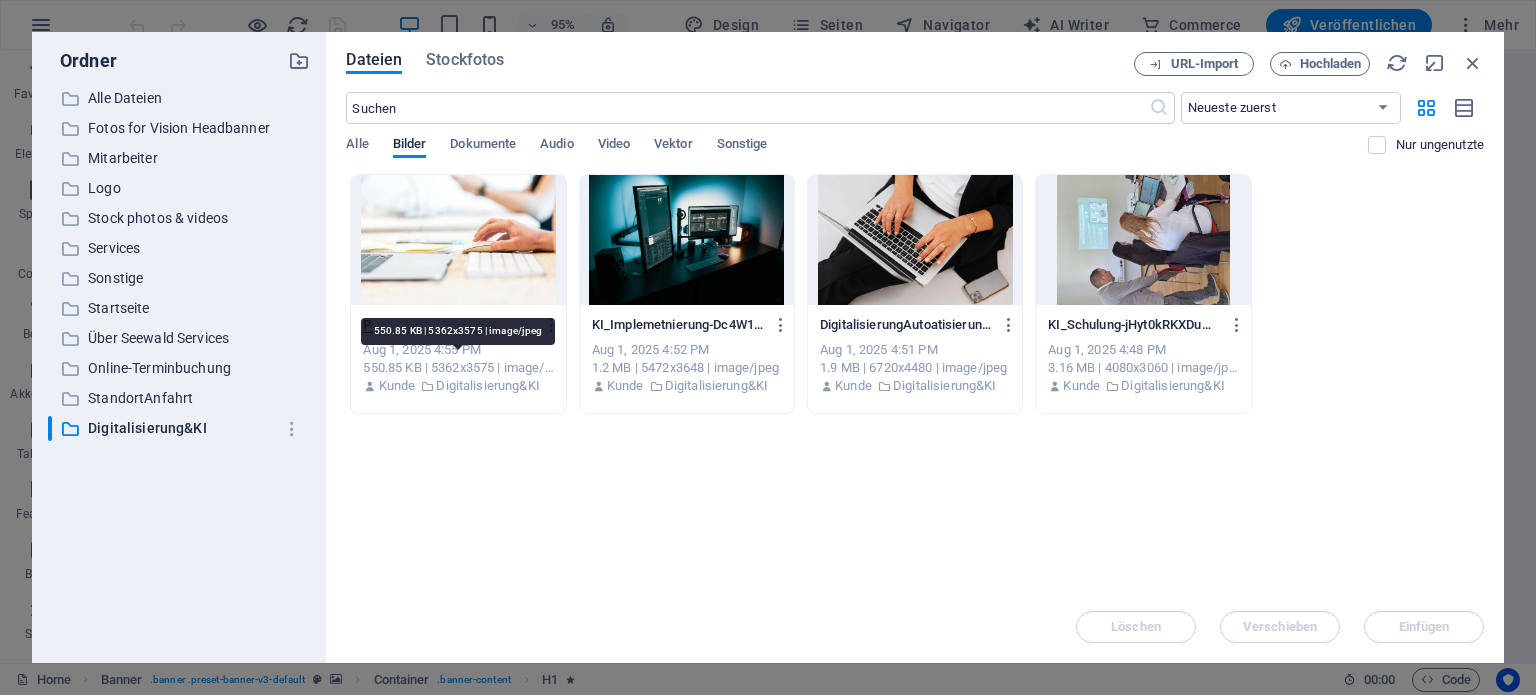 scroll, scrollTop: 0, scrollLeft: 0, axis: both 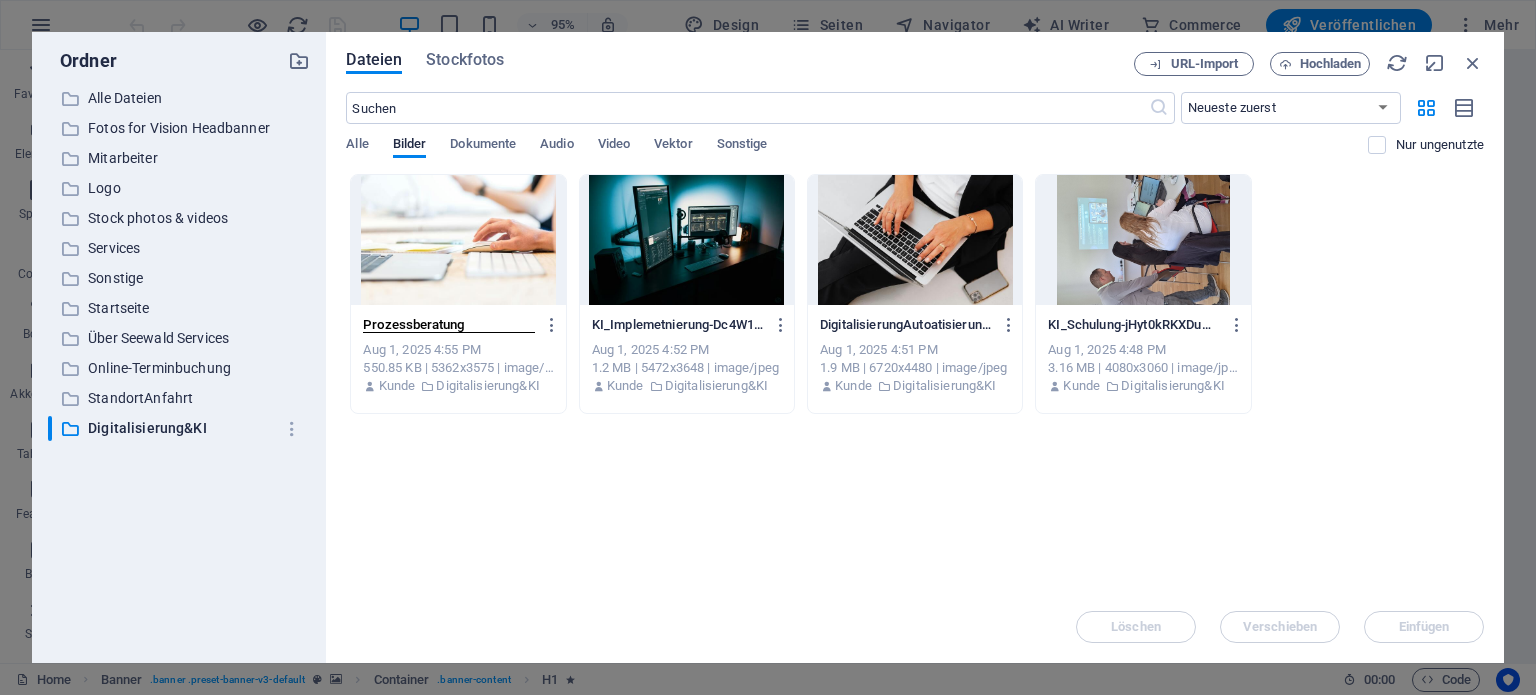 type on "Prozessberatung" 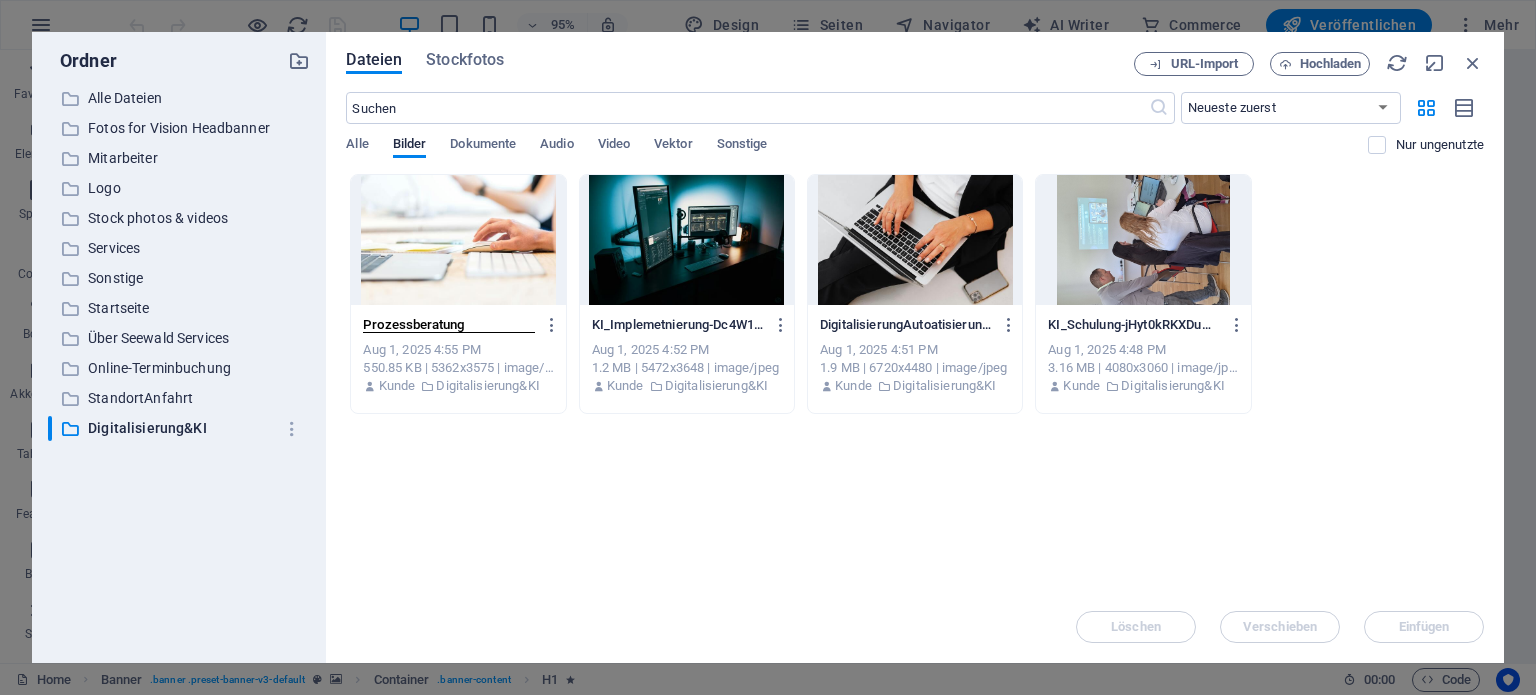 click on "Lege Dateien hier ab, um sie sofort hochzuladen Prozessberatung a-person-working-at-a-laptop-with-a-wireless-mouse-and-keyboard-in-a-bright-office-setting-1k8sxsK7m9fCIH5jEip2Rw.jpeg Aug 1, 2025 4:55 PM 550.85 KB | 5362x3575 | image/jpeg Kunde Digitalisierung&KI KI_Implemetnierung-Dc4W1Jo87Gvd8VMcRX2syA.jpg KI_Implemetnierung-Dc4W1Jo87Gvd8VMcRX2syA.jpg Aug 1, 2025 4:52 PM 1.2 MB | 5472x3648 | image/jpeg Kunde Digitalisierung&KI DigitalisierungAutoatisierung-ldekIcPuWiDAWpr1T_wJBA-pxYc1NKYSY4vUWUjPSS27A.jpg DigitalisierungAutoatisierung-ldekIcPuWiDAWpr1T_wJBA-pxYc1NKYSY4vUWUjPSS27A.jpg Aug 1, 2025 4:51 PM 1.9 MB | 6720x4480 | image/jpeg Kunde Digitalisierung&KI KI_Schulung-jHyt0kRKXDumfFwHT4gdsw.jpg KI_Schulung-jHyt0kRKXDumfFwHT4gdsw.jpg Aug 1, 2025 4:48 PM 3.16 MB | 4080x3060 | image/jpeg Kunde Digitalisierung&KI" at bounding box center [915, 382] 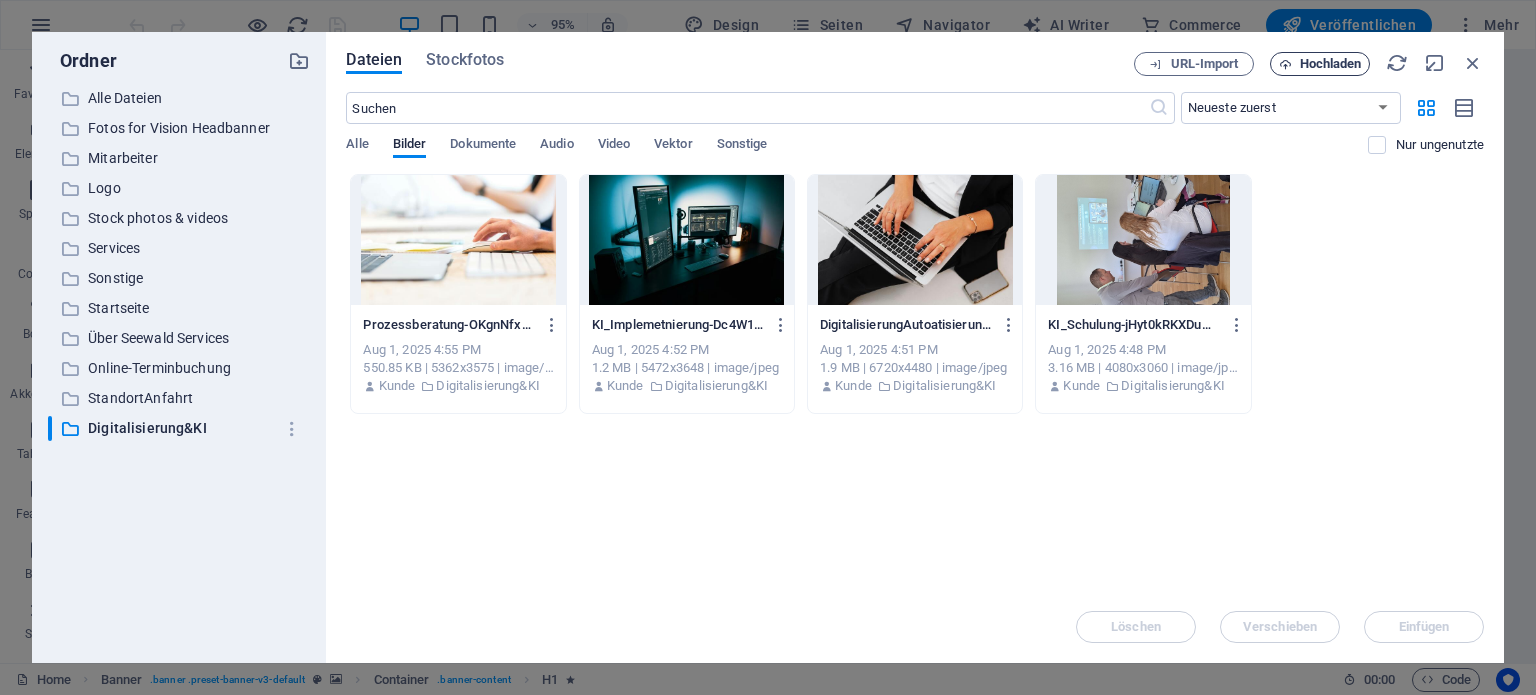 click on "Hochladen" at bounding box center (1331, 64) 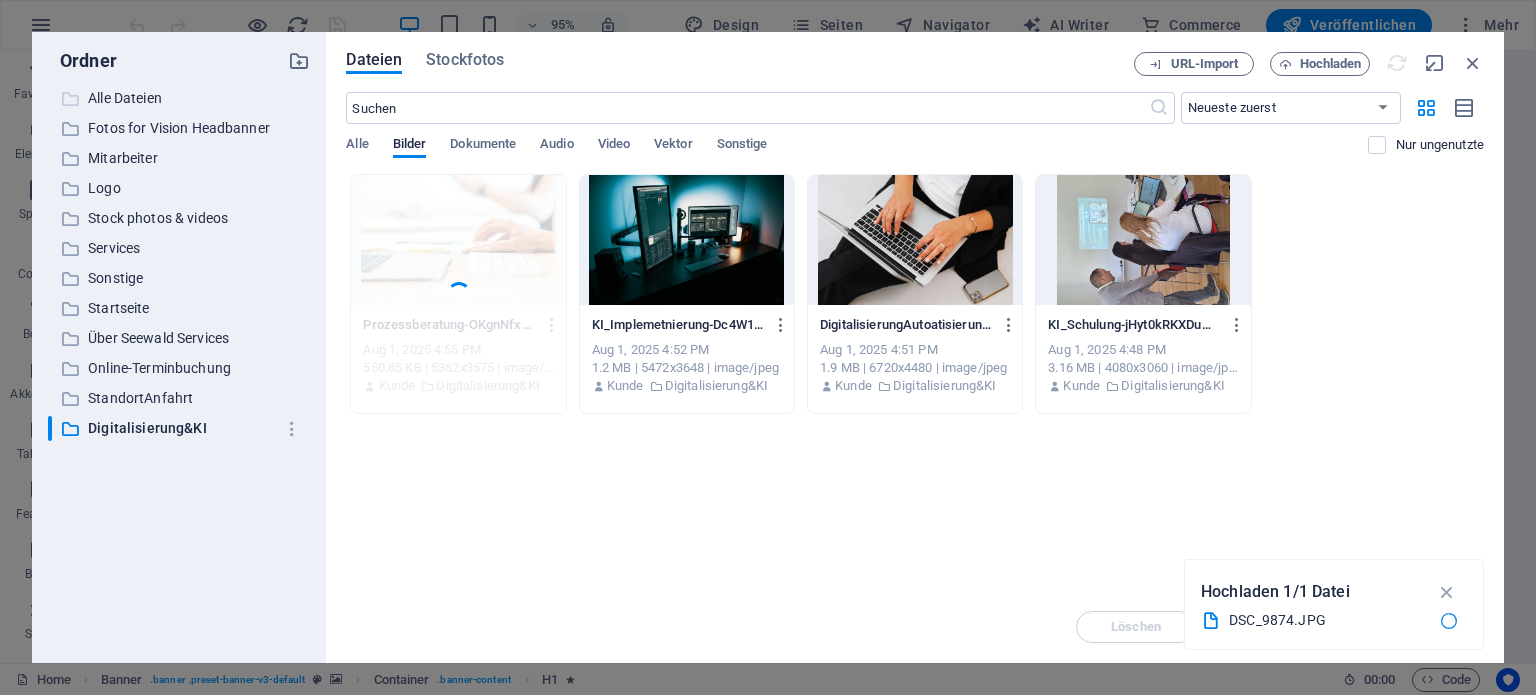 click on "Alle Dateien" at bounding box center [181, 98] 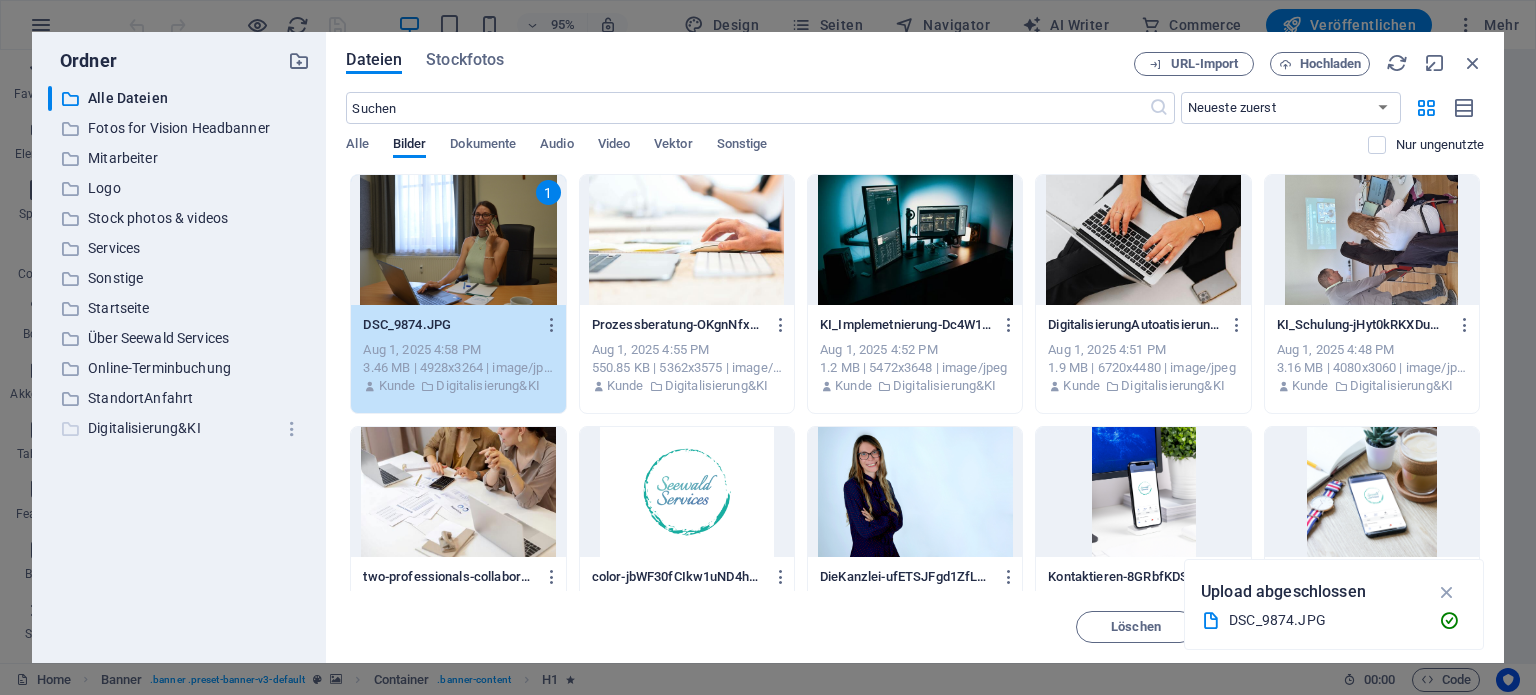 click on "Digitalisierung&KI" at bounding box center [181, 428] 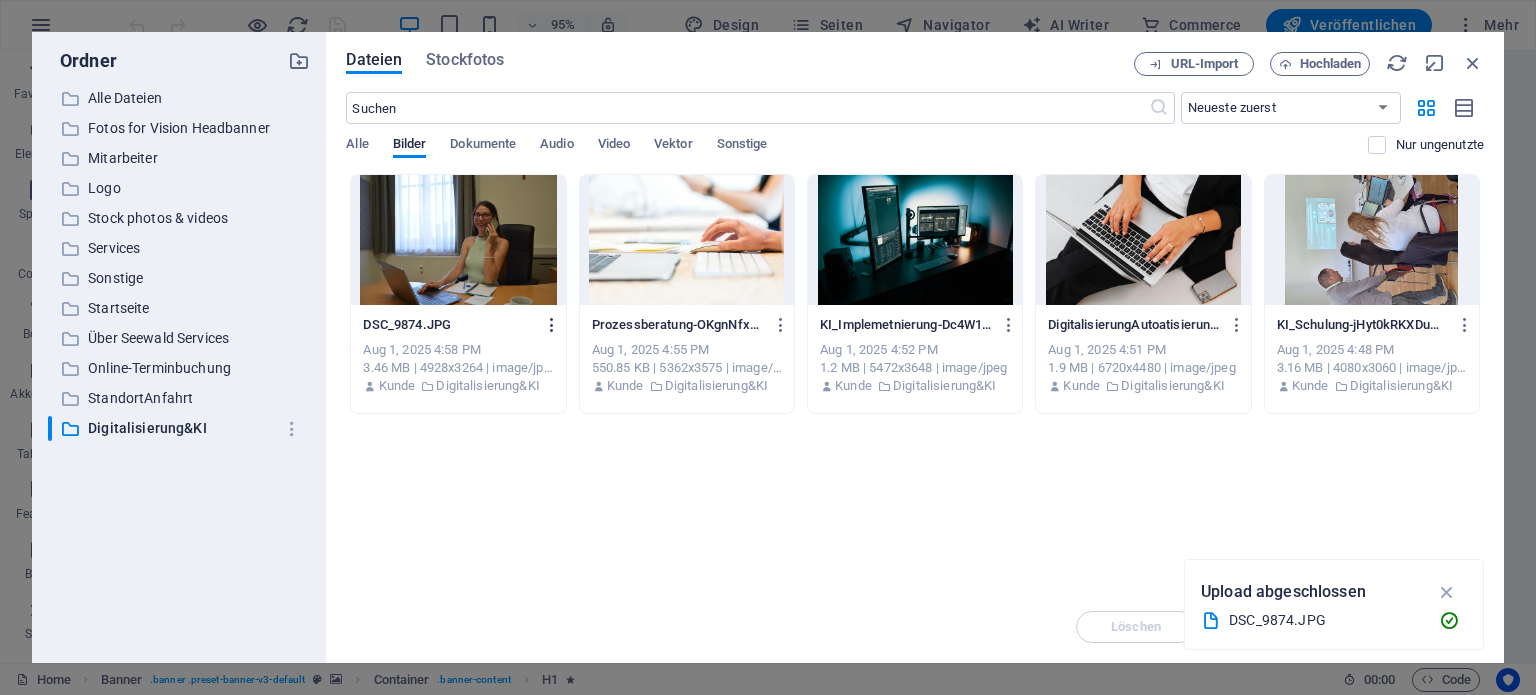 click at bounding box center (552, 325) 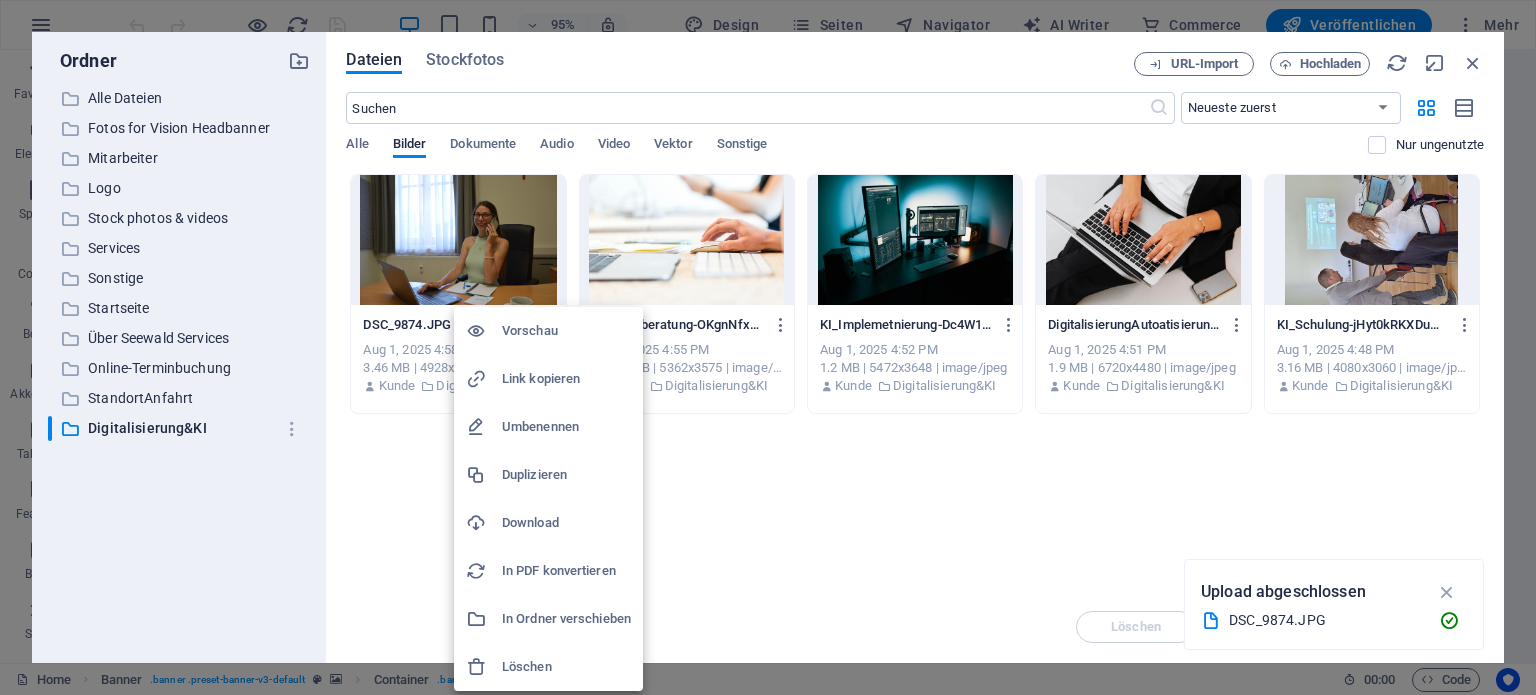 click on "Umbenennen" at bounding box center [566, 427] 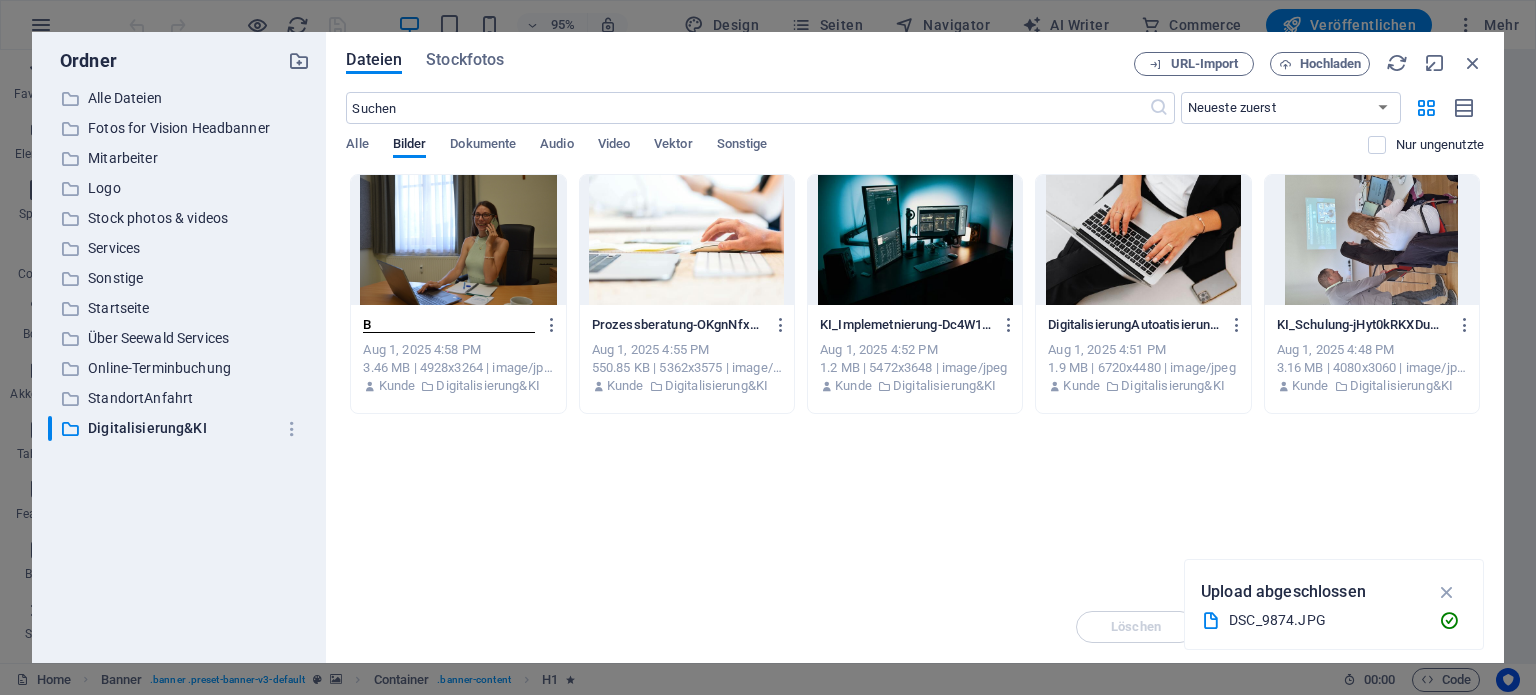 scroll, scrollTop: 0, scrollLeft: 0, axis: both 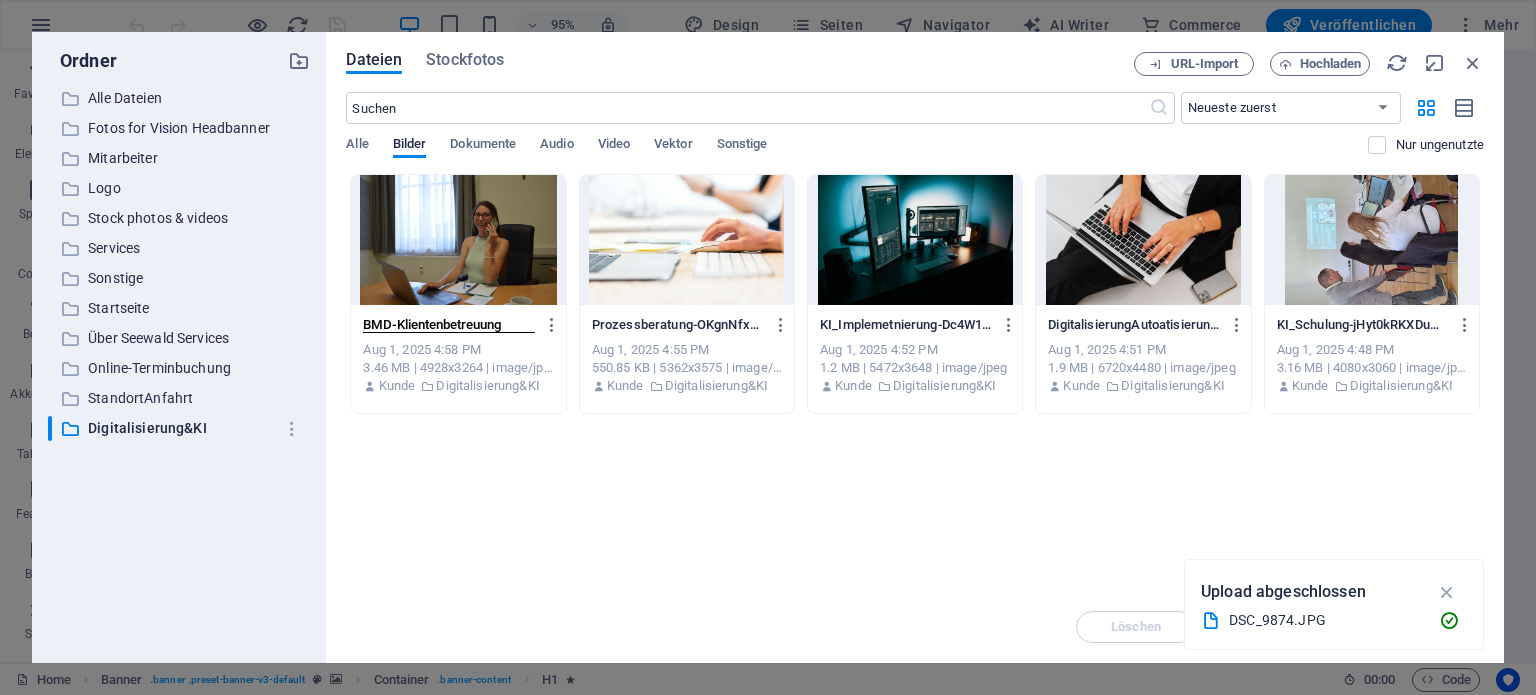 type on "BMD-Klientenbetreuung" 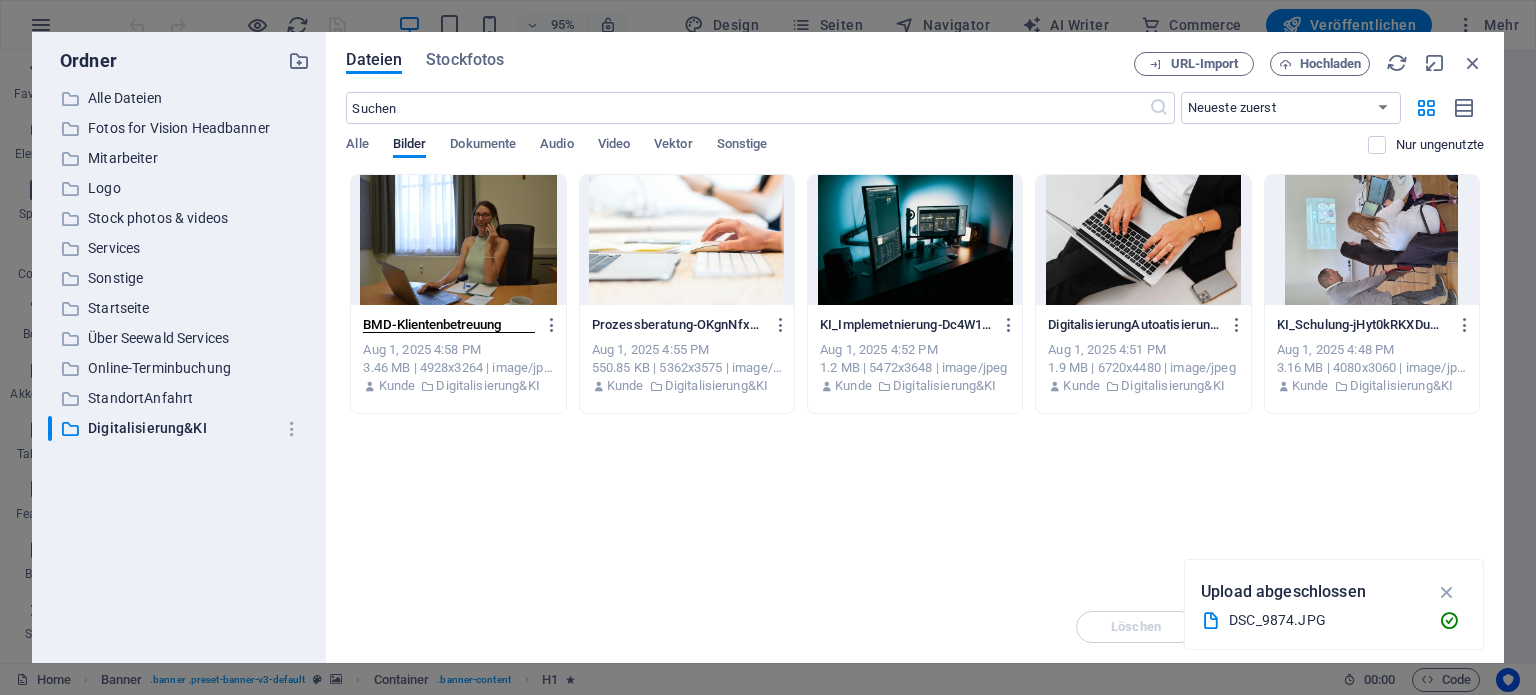 click on "Lege Dateien hier ab, um sie sofort hochzuladen BMD-Klientenbetreuung DSC_9874-KmaPMgHy6oWzg6ebb_Kfsw.JPG Aug 1, 2025 4:58 PM 3.46 MB | 4928x3264 | image/jpeg Kunde Digitalisierung&KI Prozessberatung-OKgnNfxAmapch3C53oa-yg.jpg Prozessberatung-OKgnNfxAmapch3C53oa-yg.jpg Aug 1, 2025 4:55 PM 550.85 KB | 5362x3575 | image/jpeg Kunde Digitalisierung&KI KI_Implemetnierung-Dc4W1Jo87Gvd8VMcRX2syA.jpg KI_Implemetnierung-Dc4W1Jo87Gvd8VMcRX2syA.jpg Aug 1, 2025 4:52 PM 1.2 MB | 5472x3648 | image/jpeg Kunde Digitalisierung&KI DigitalisierungAutoatisierung-ldekIcPuWiDAWpr1T_wJBA-pxYc1NKYSY4vUWUjPSS27A.jpg DigitalisierungAutoatisierung-ldekIcPuWiDAWpr1T_wJBA-pxYc1NKYSY4vUWUjPSS27A.jpg Aug 1, 2025 4:51 PM 1.9 MB | 6720x4480 | image/jpeg Kunde Digitalisierung&KI KI_Schulung-jHyt0kRKXDumfFwHT4gdsw.jpg KI_Schulung-jHyt0kRKXDumfFwHT4gdsw.jpg Aug 1, 2025 4:48 PM 3.16 MB | 4080x3060 | image/jpeg Kunde Digitalisierung&KI" at bounding box center [915, 382] 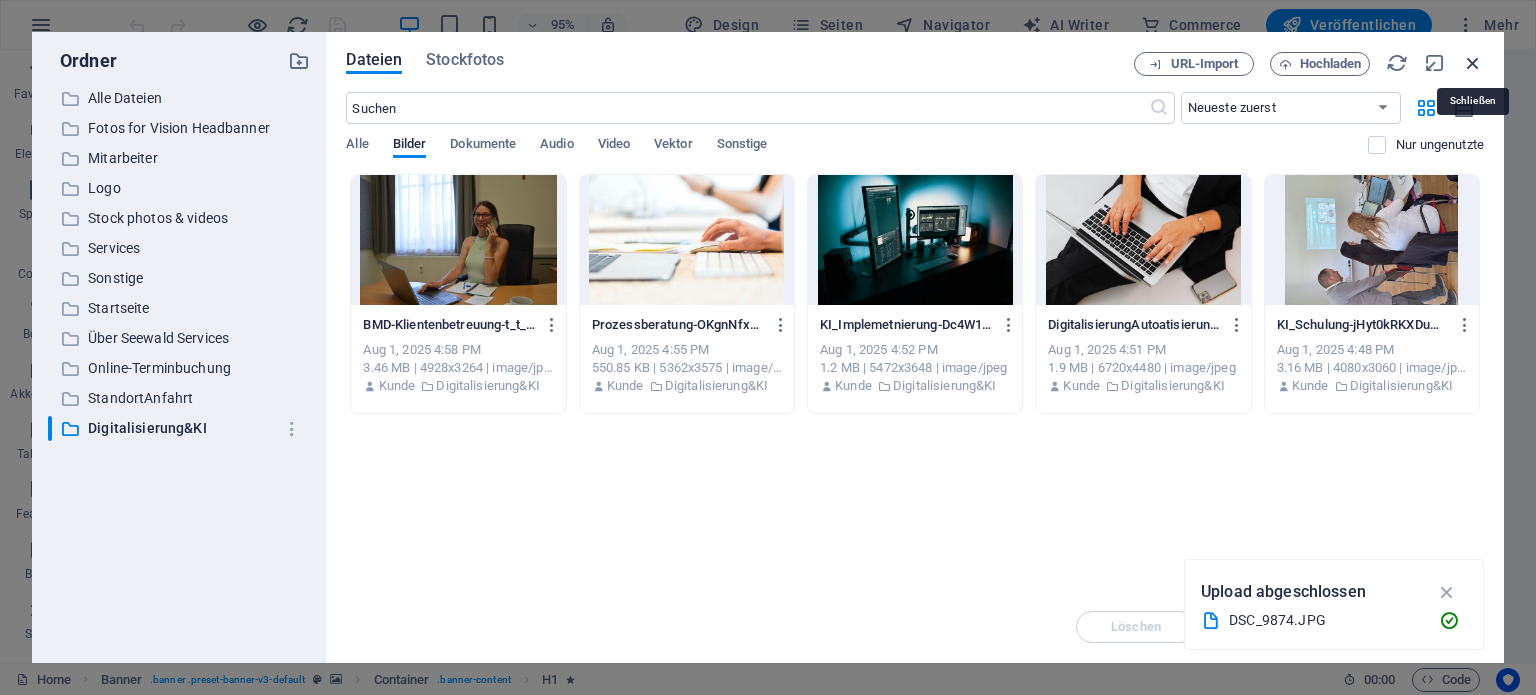 click at bounding box center [1473, 63] 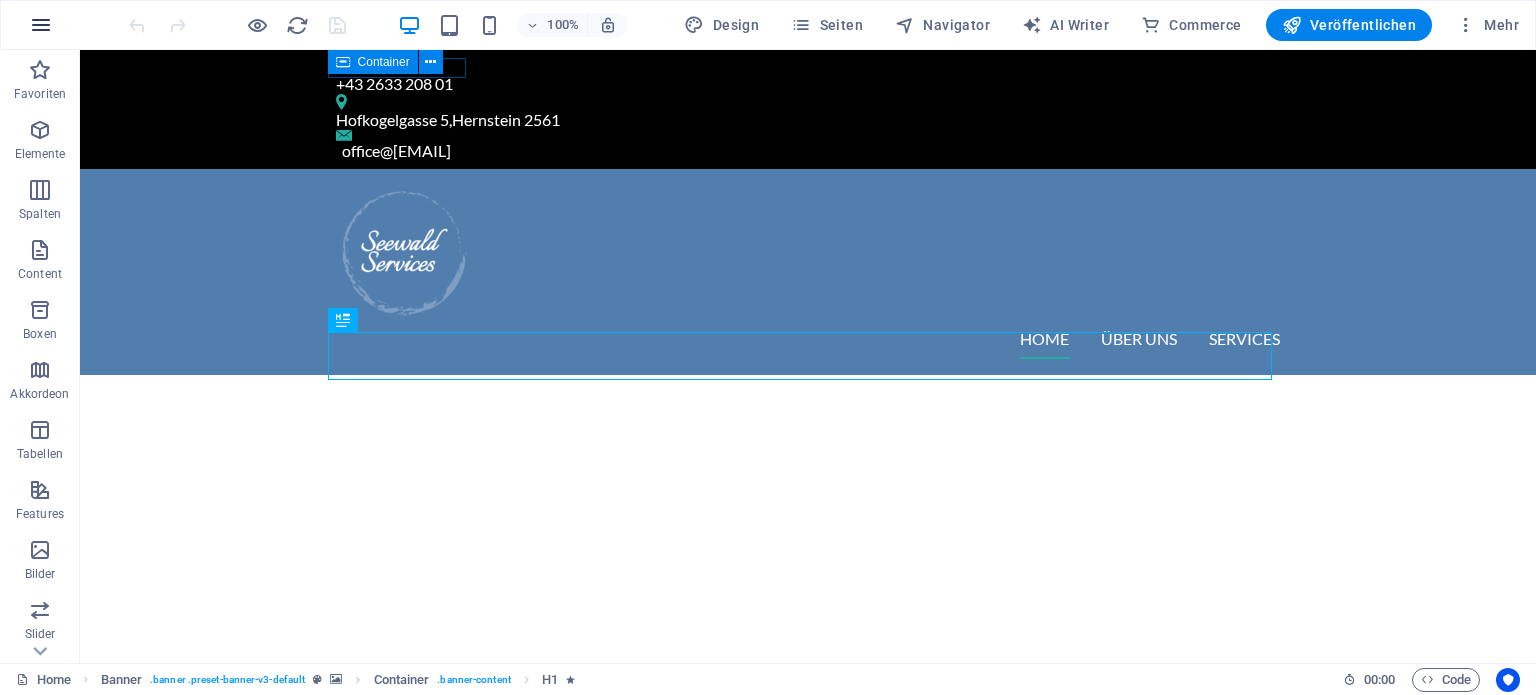 click at bounding box center (41, 25) 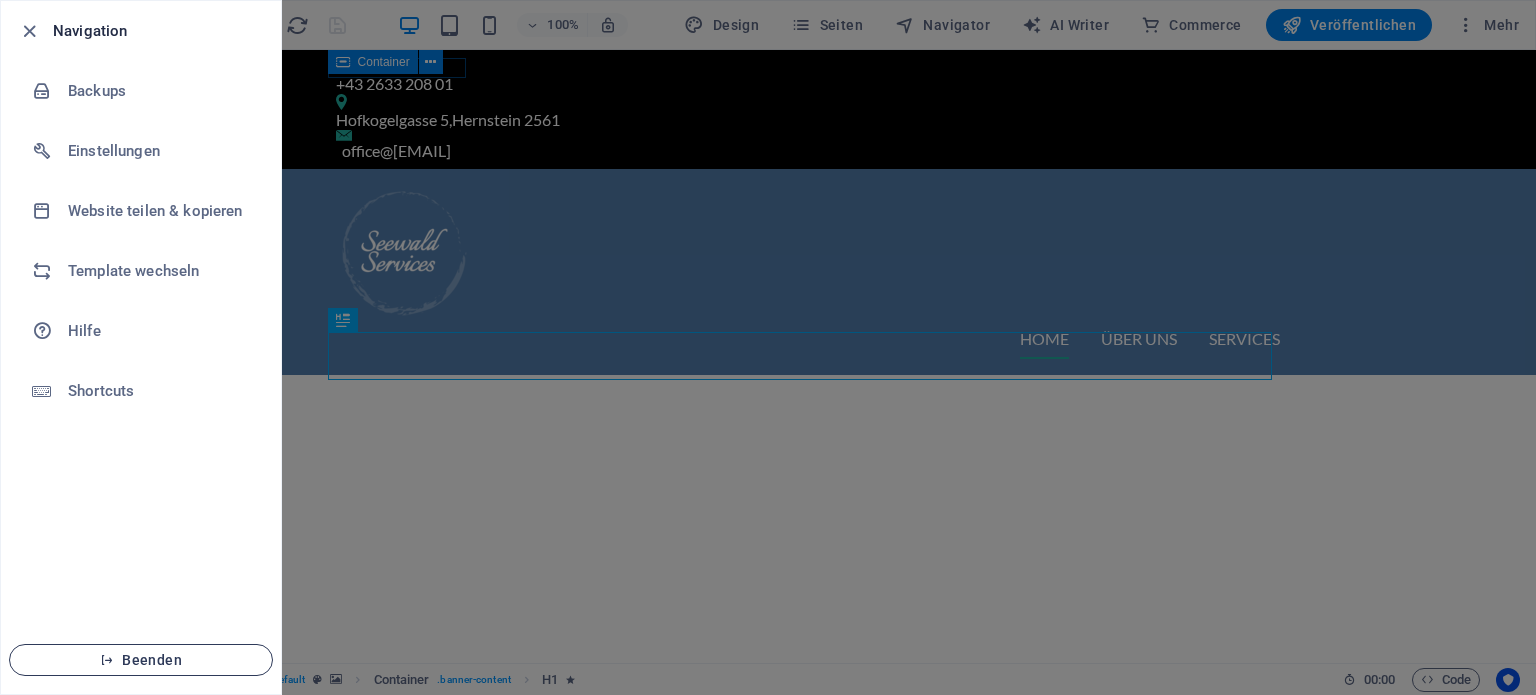 click on "Beenden" at bounding box center [141, 660] 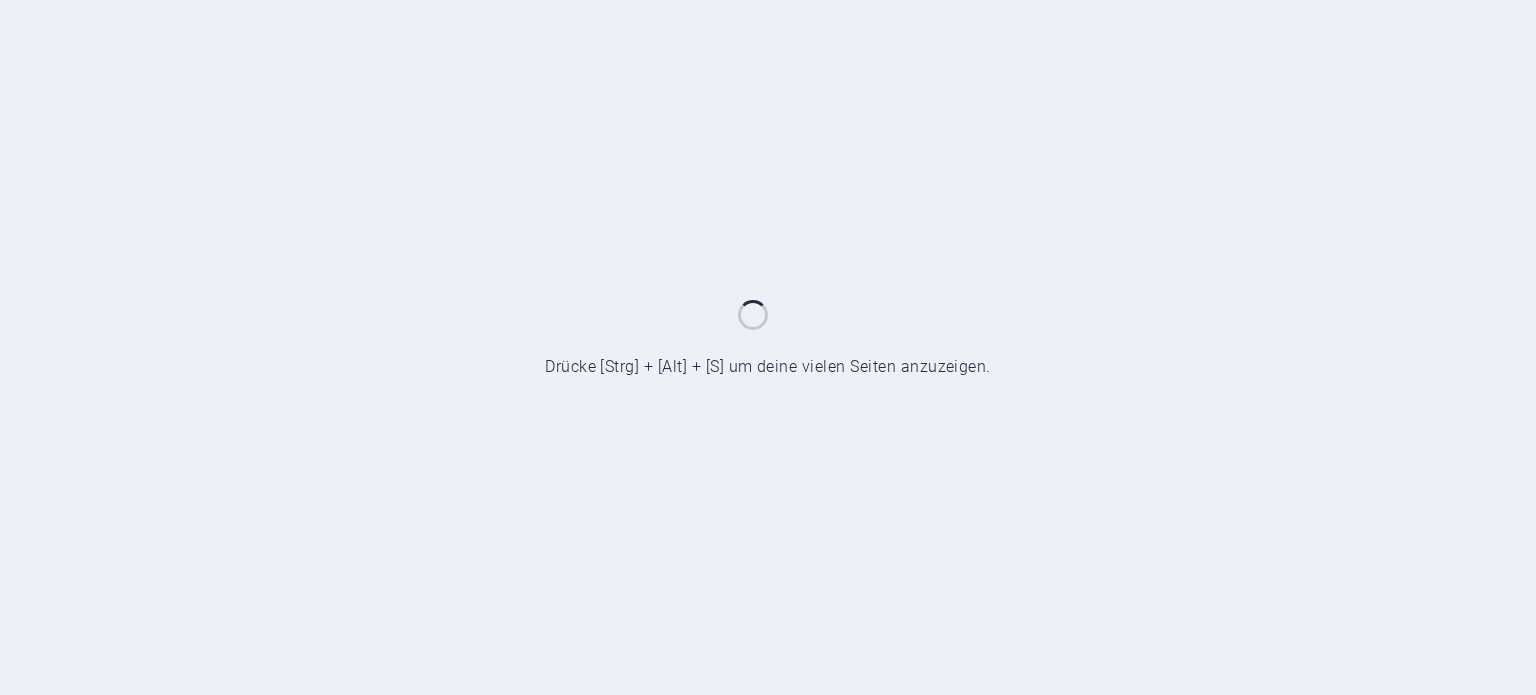 scroll, scrollTop: 0, scrollLeft: 0, axis: both 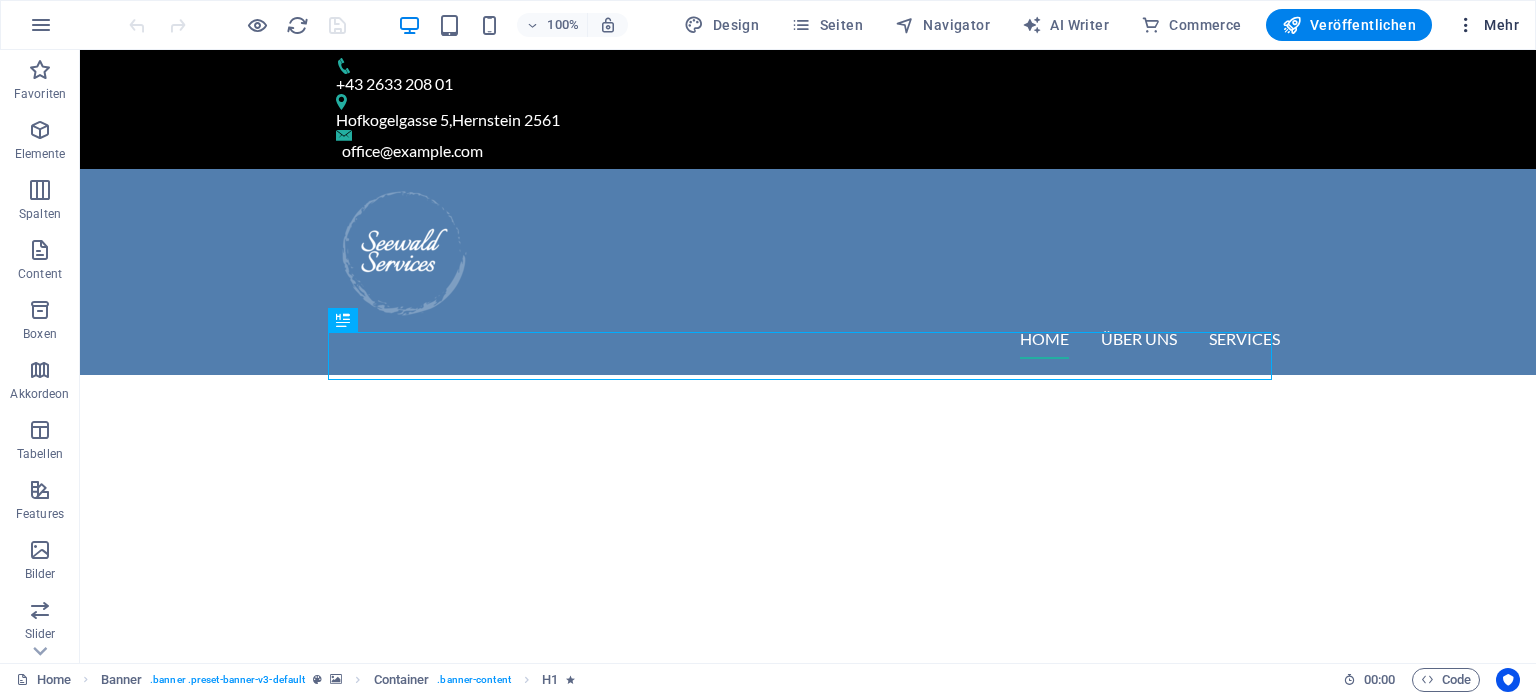 click on "Mehr" at bounding box center (1487, 25) 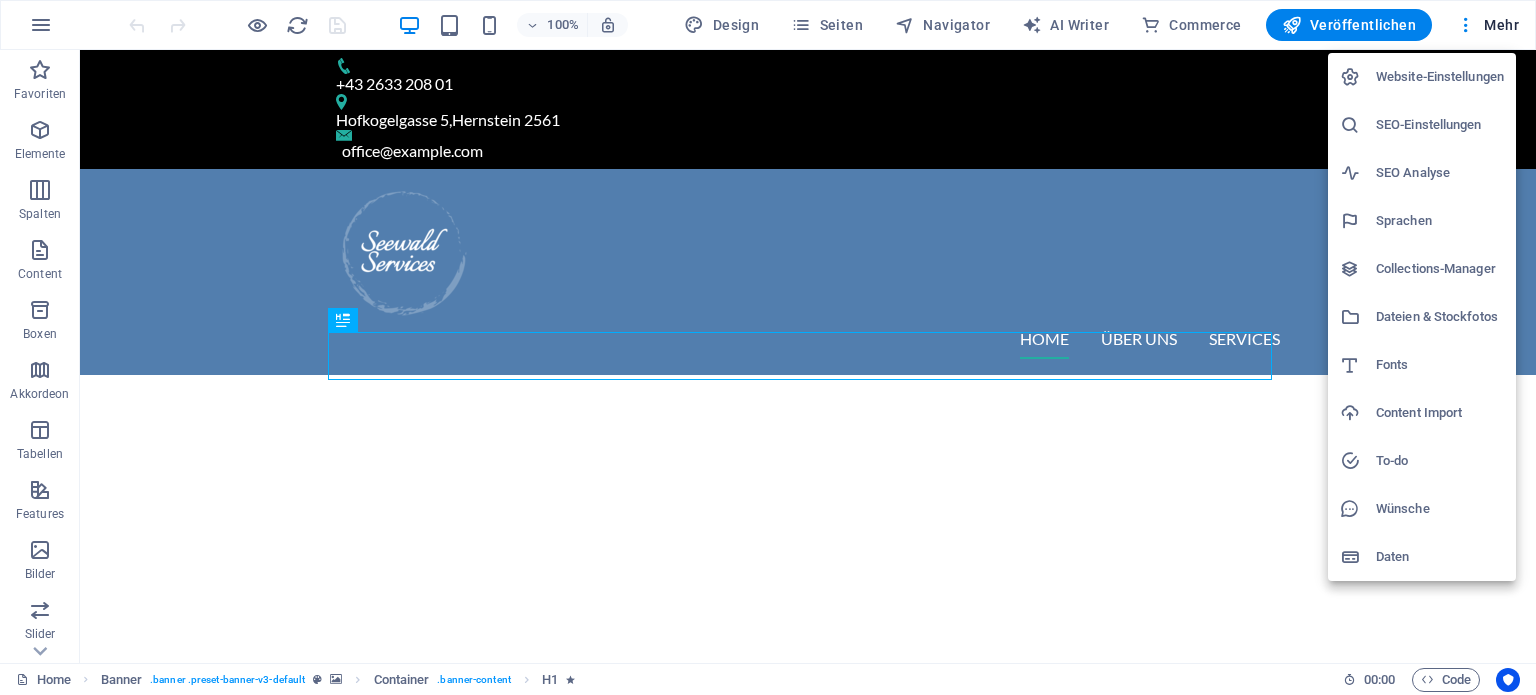 click on "Dateien & Stockfotos" at bounding box center [1440, 317] 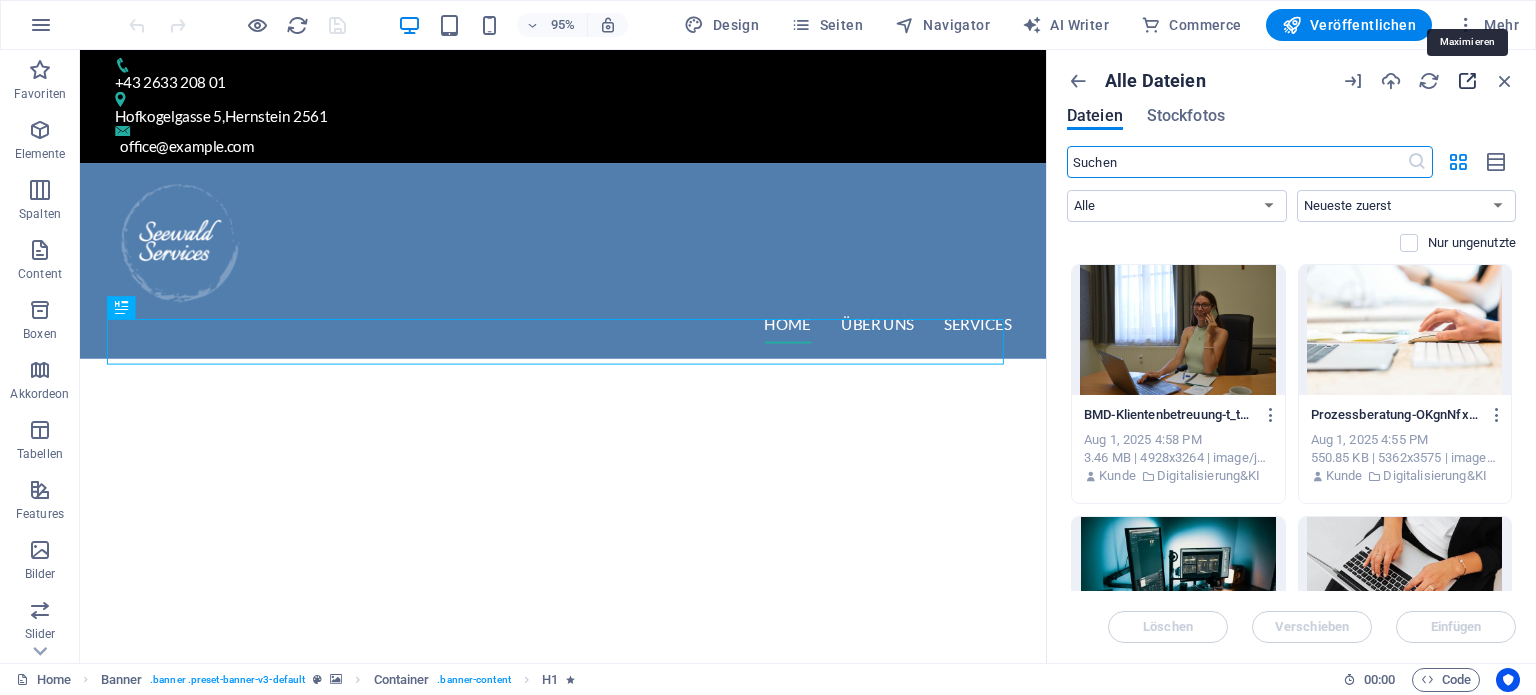 click at bounding box center (1467, 81) 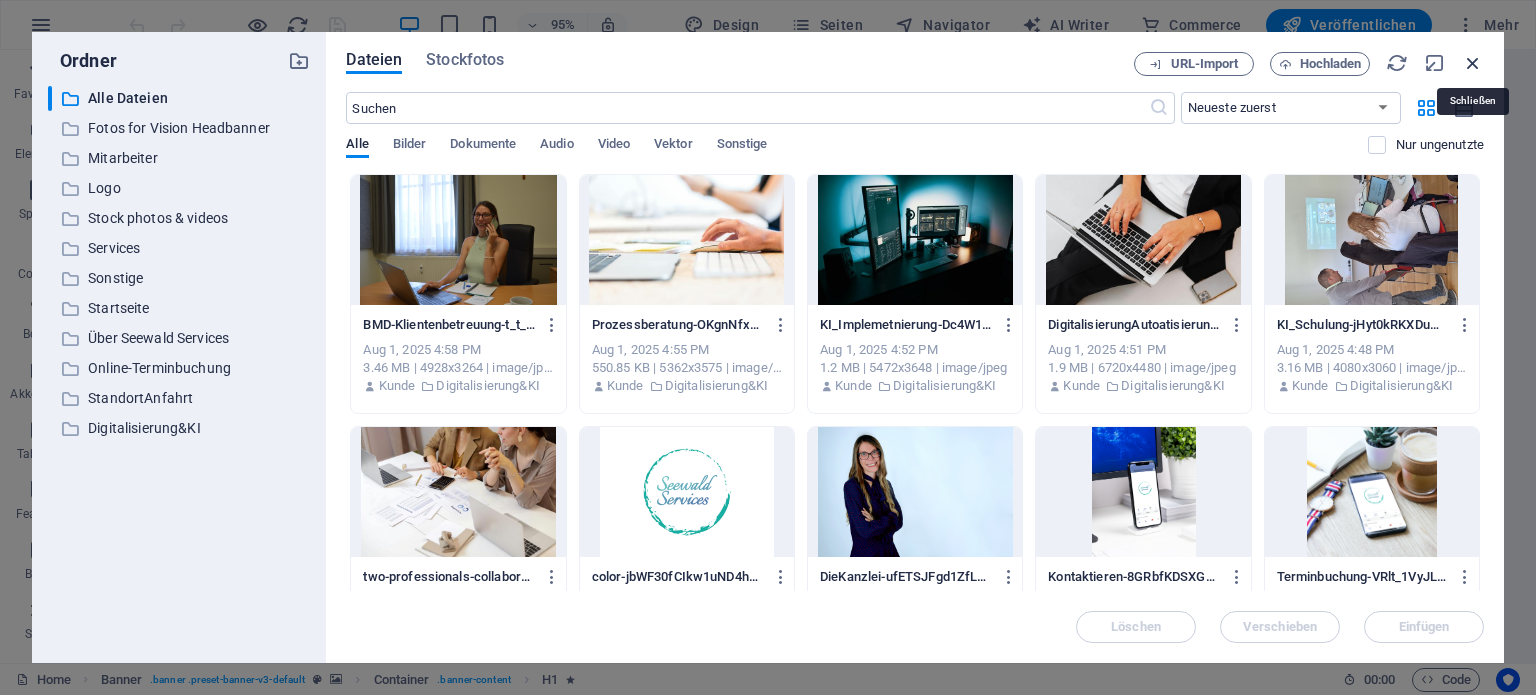 click at bounding box center (1473, 63) 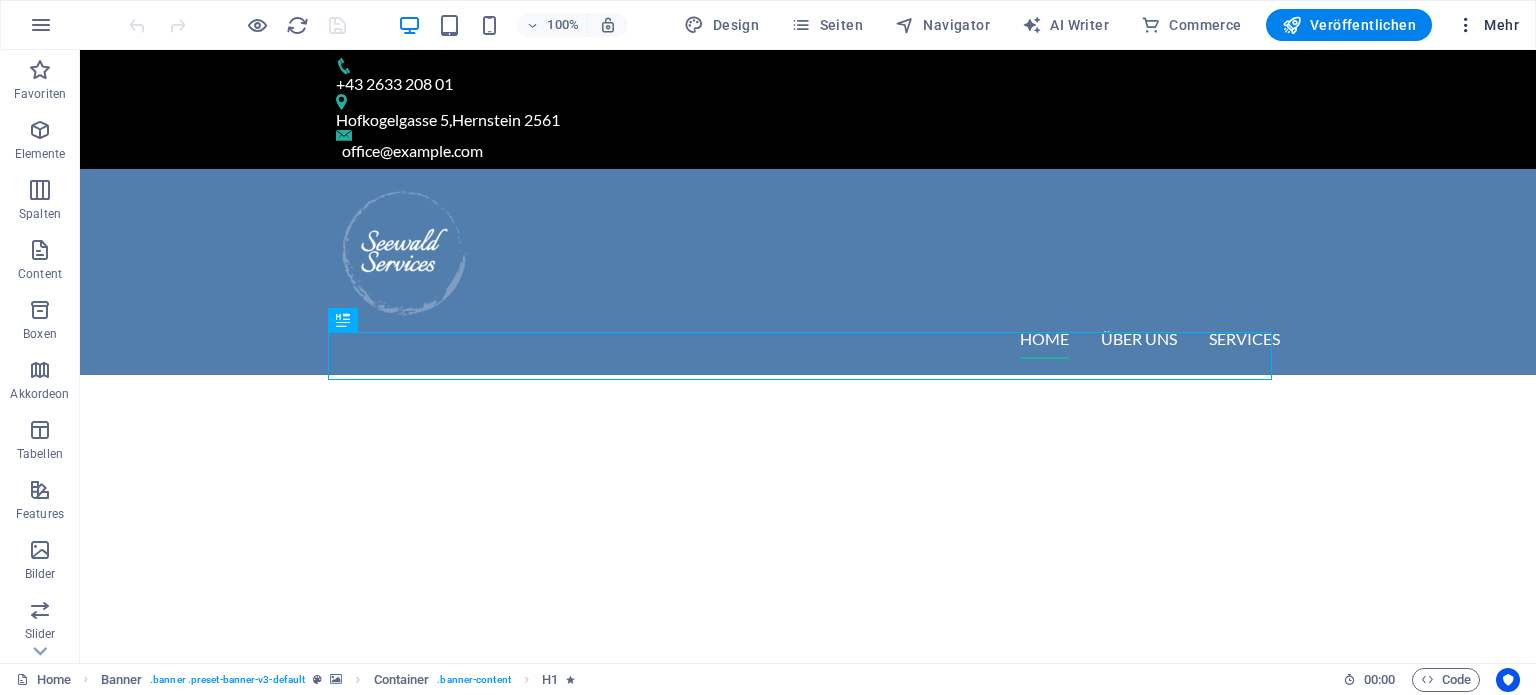 click on "Mehr" at bounding box center (1487, 25) 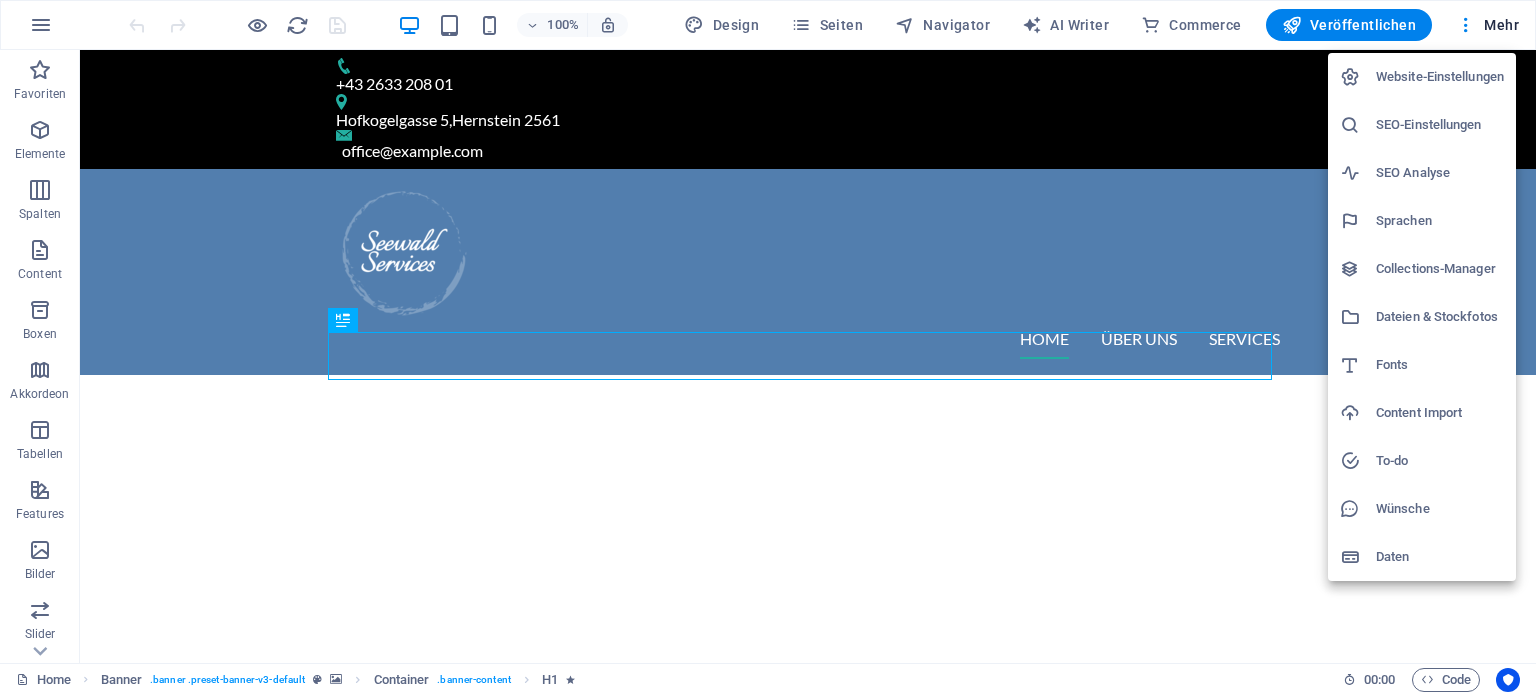 click on "Dateien & Stockfotos" at bounding box center [1440, 317] 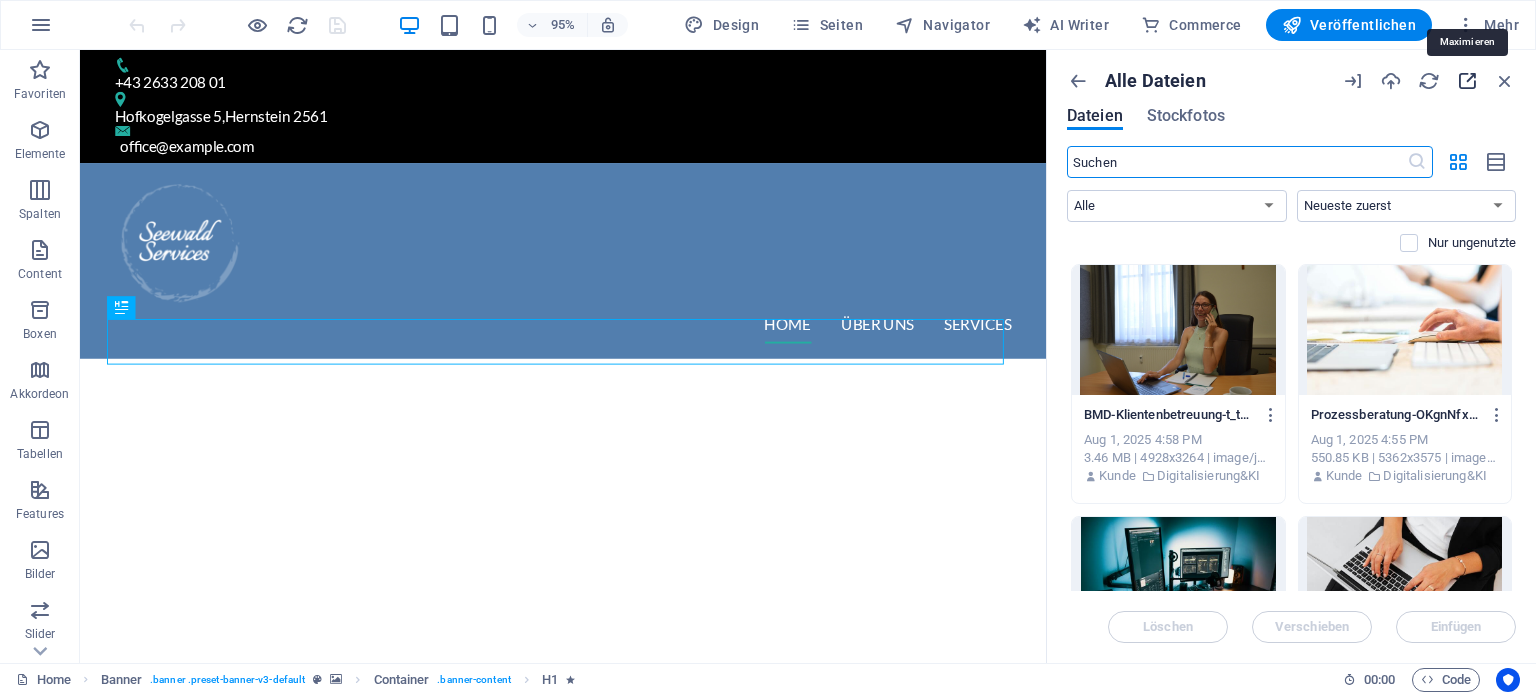 click at bounding box center [1467, 81] 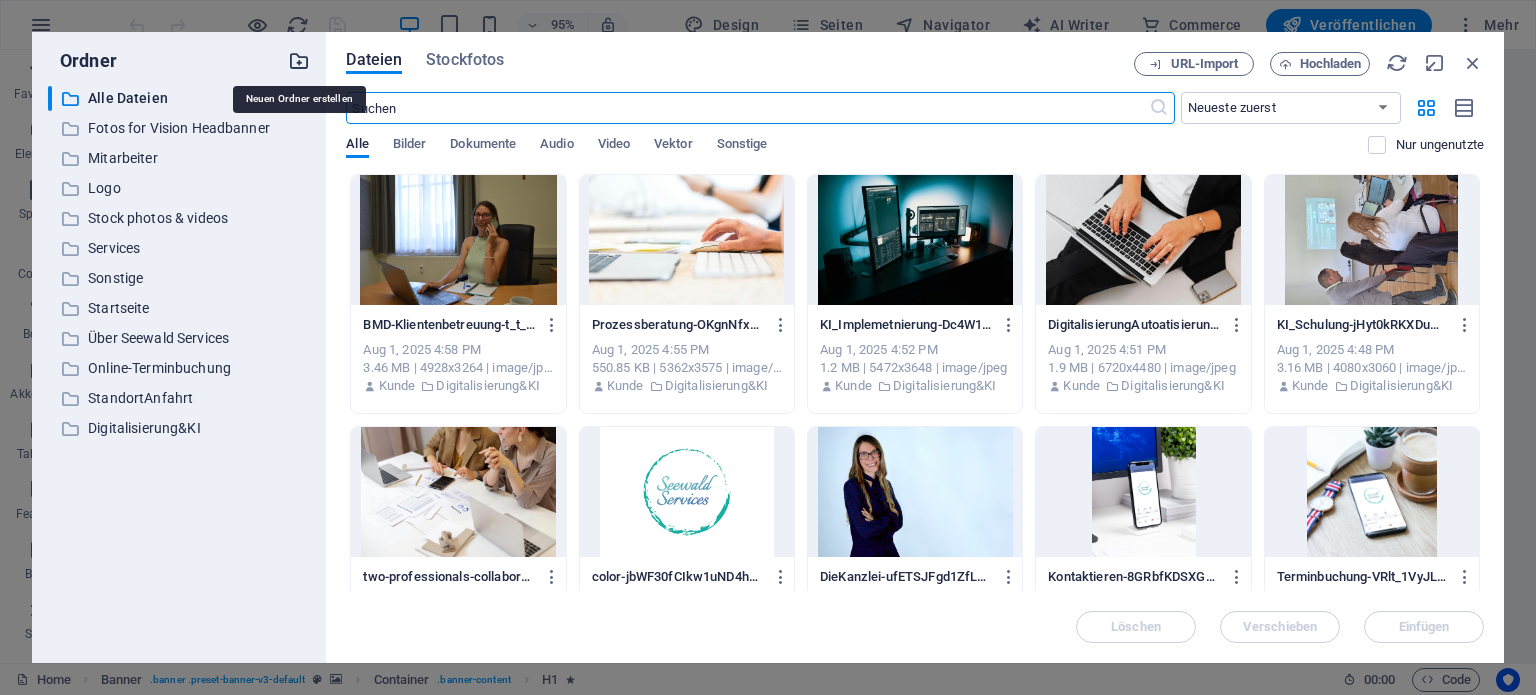 click at bounding box center [299, 61] 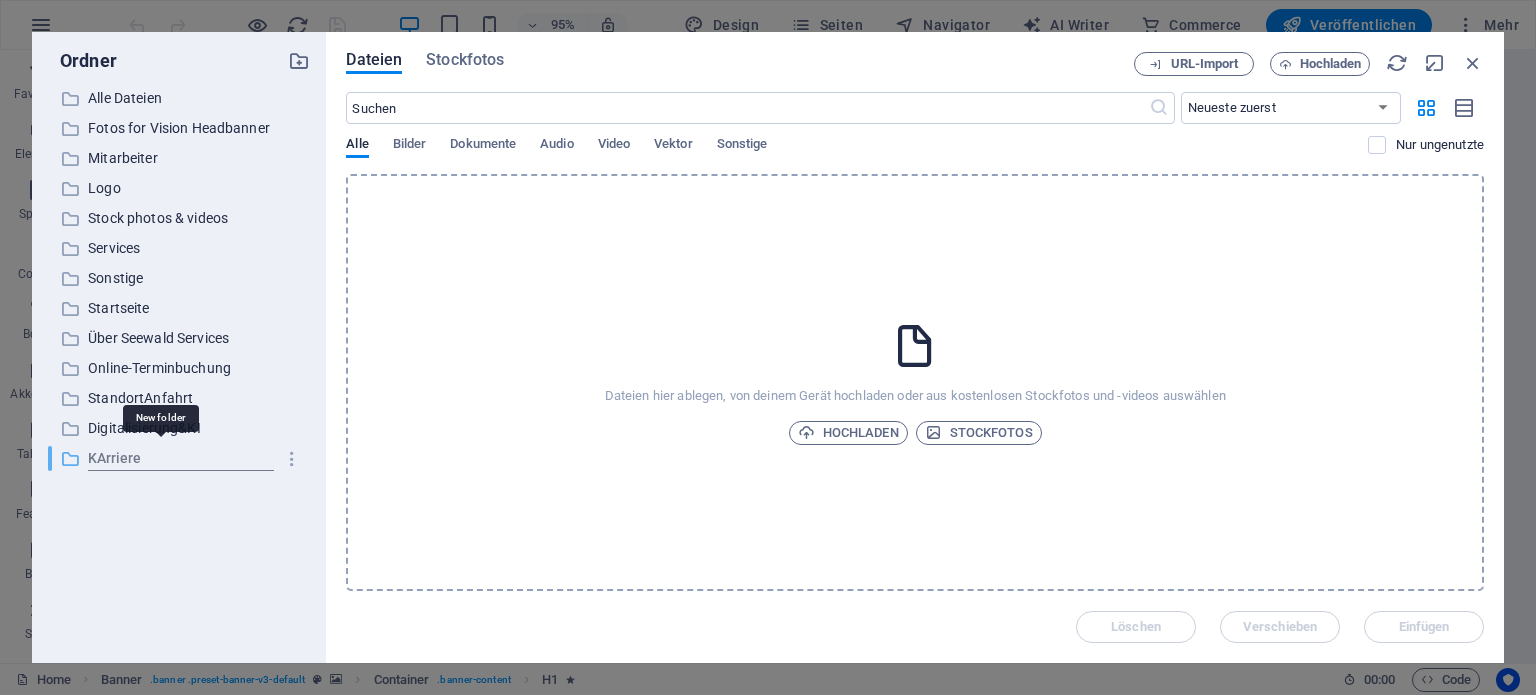 type on "KArriere" 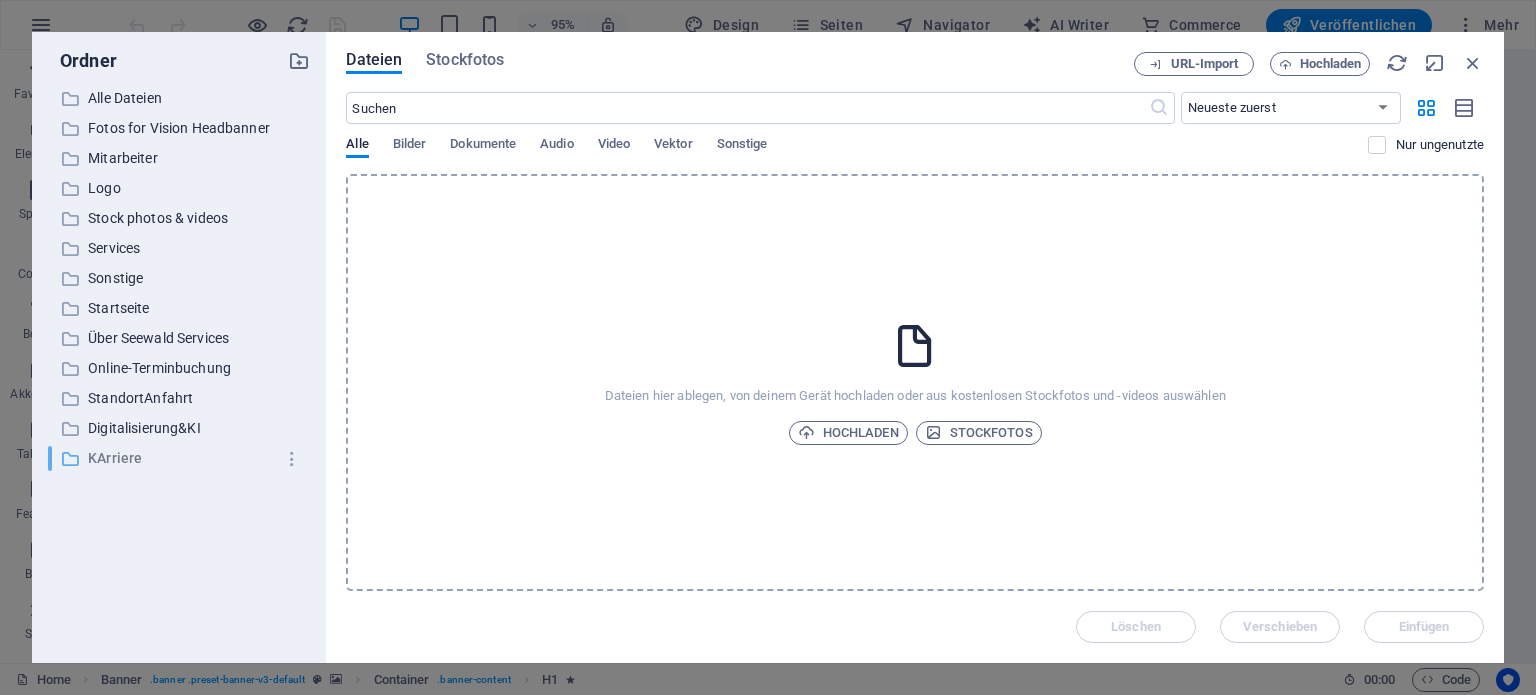 click on "KArriere" at bounding box center (181, 458) 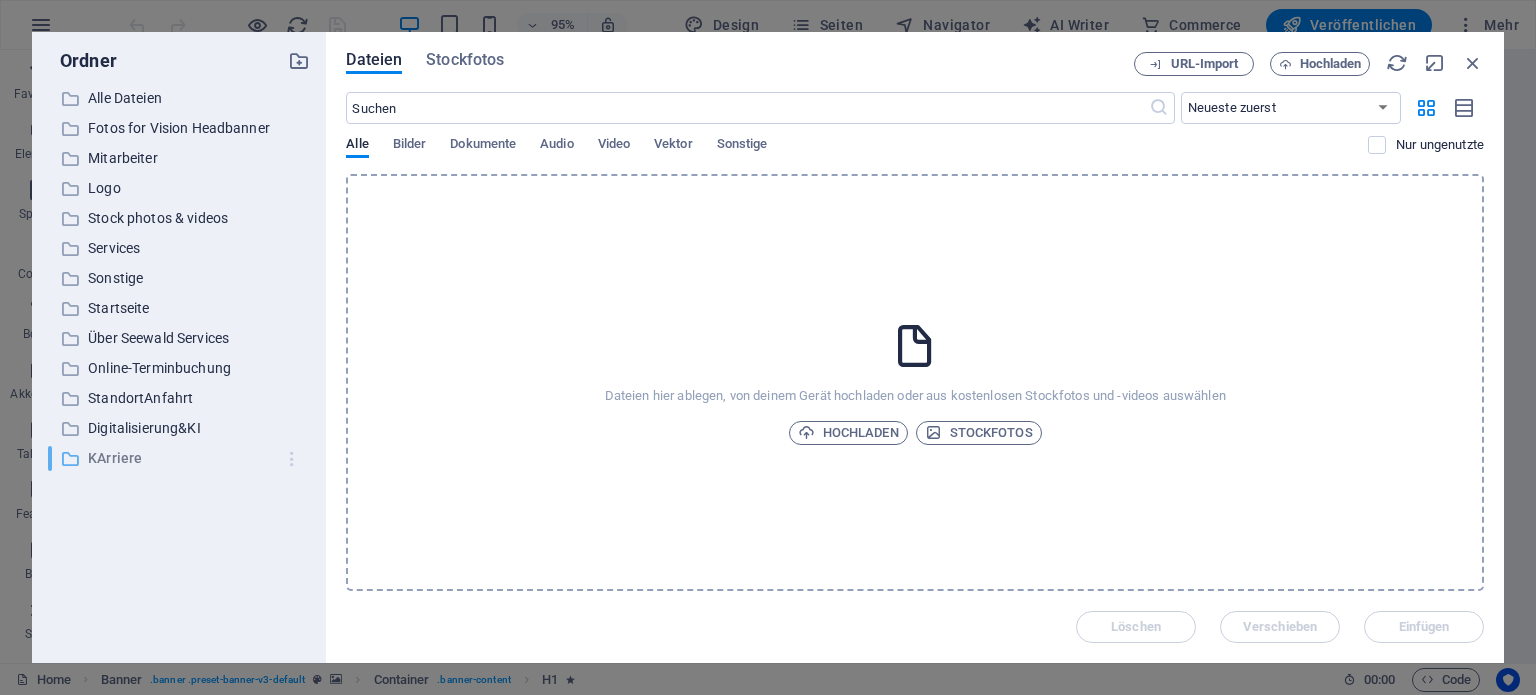click at bounding box center (292, 459) 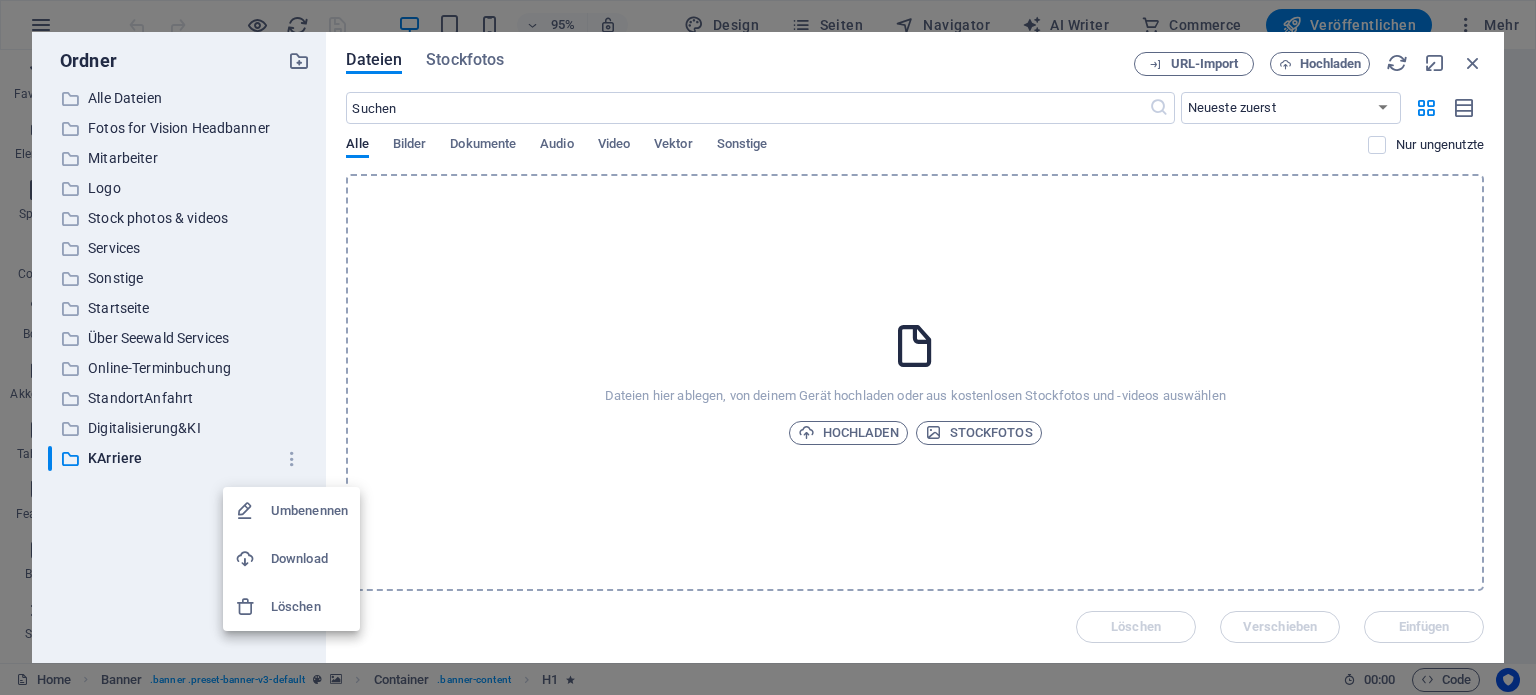 click on "Umbenennen" at bounding box center [309, 511] 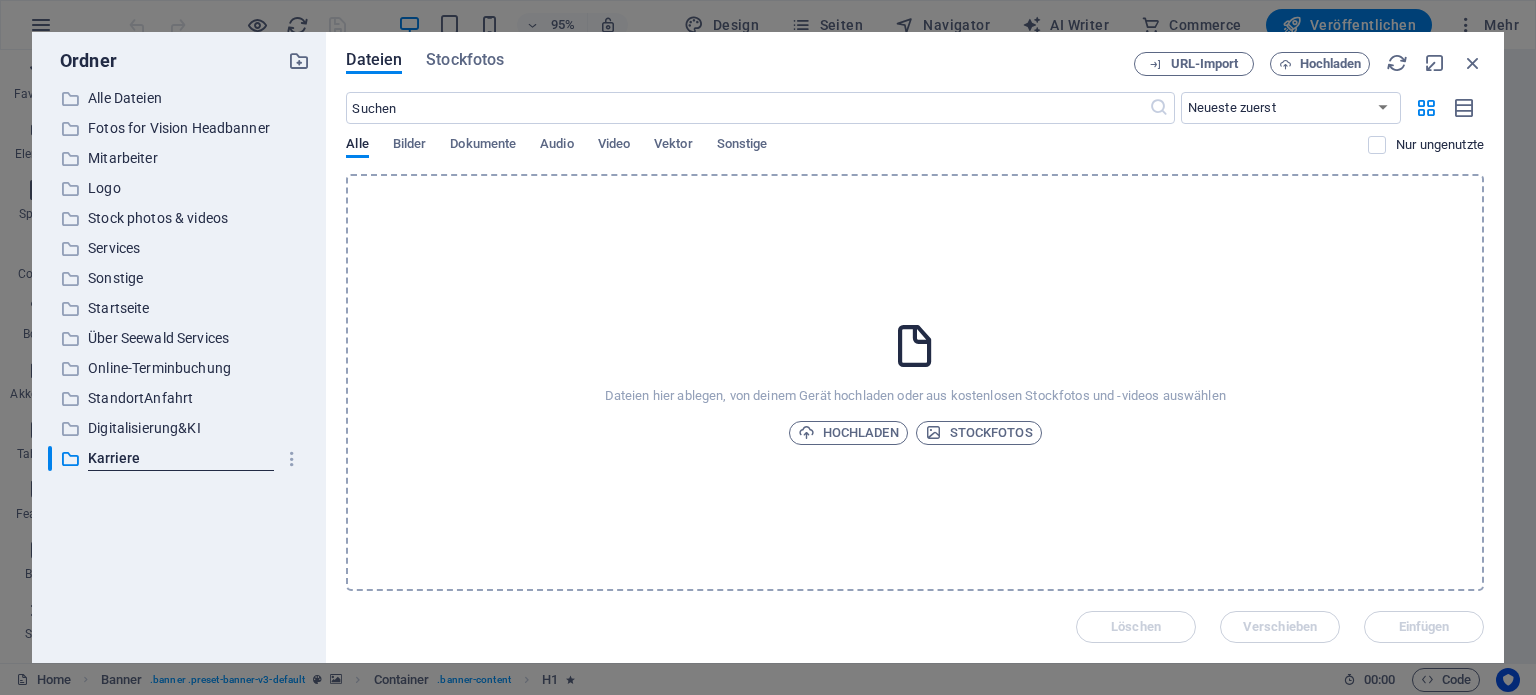 type on "Karriere" 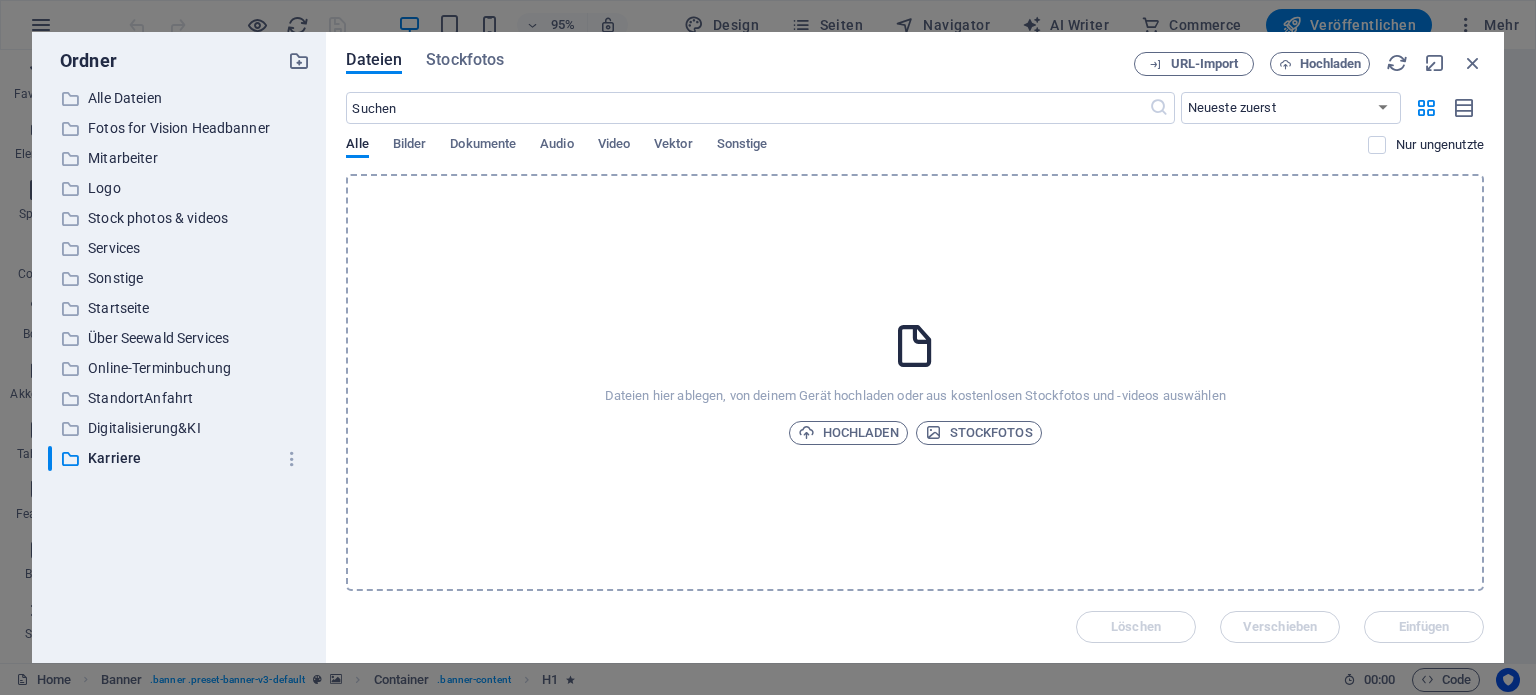 drag, startPoint x: 408, startPoint y: 150, endPoint x: 638, endPoint y: 334, distance: 294.5437 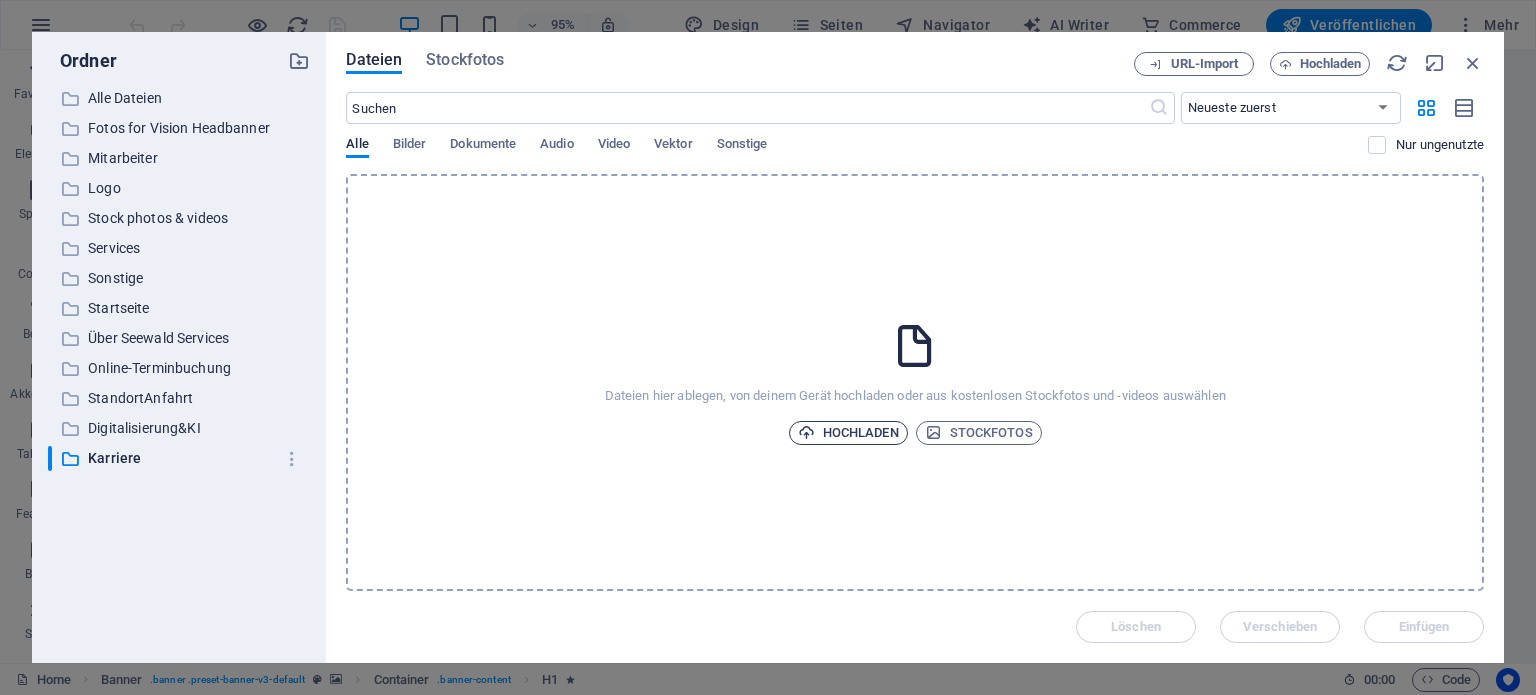 click at bounding box center (806, 432) 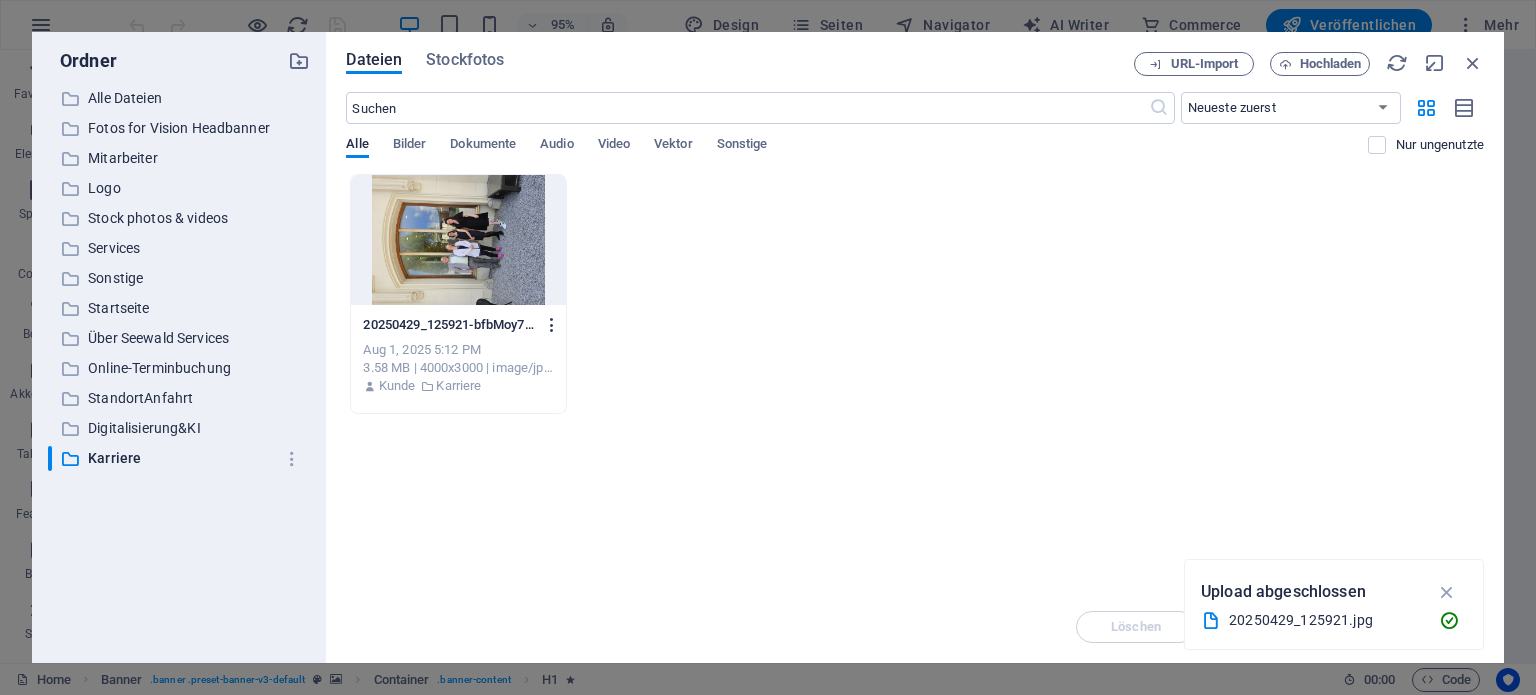 click at bounding box center [552, 325] 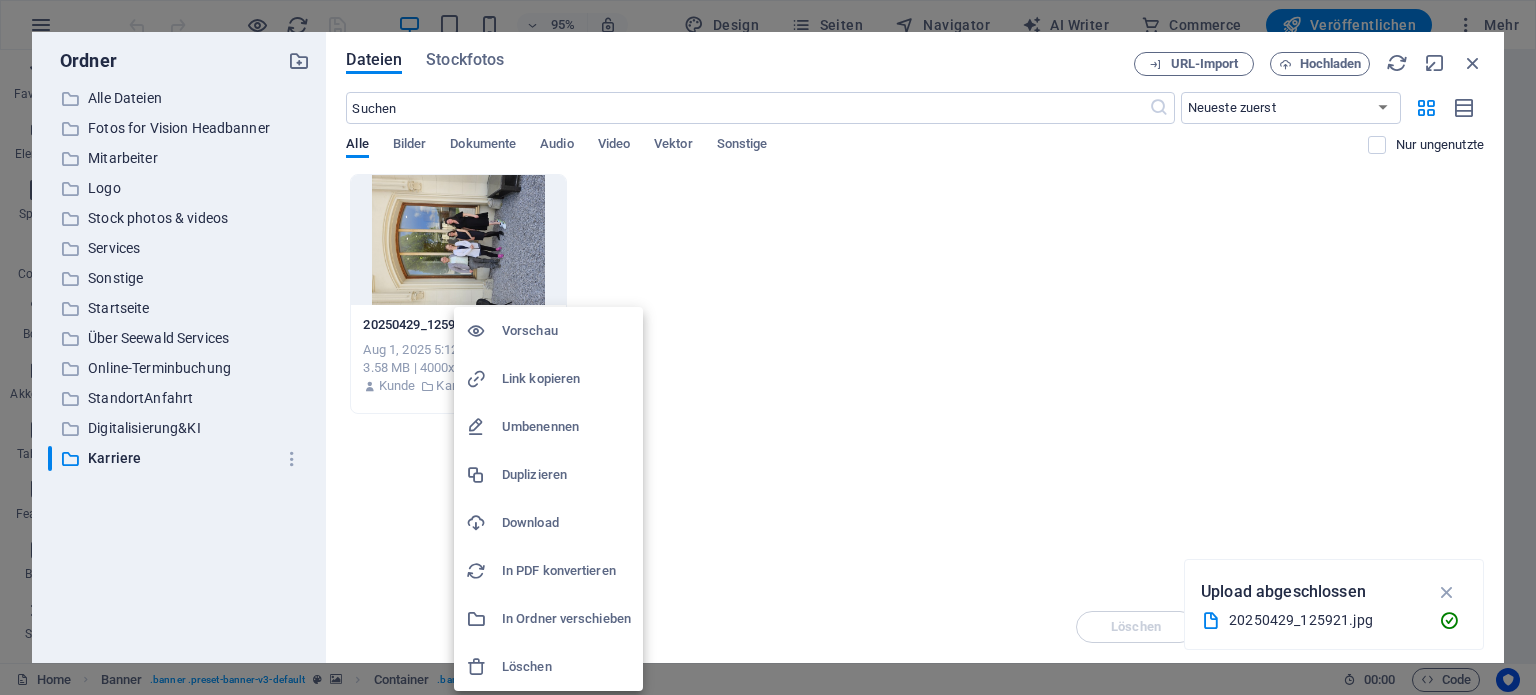 click on "Umbenennen" at bounding box center [566, 427] 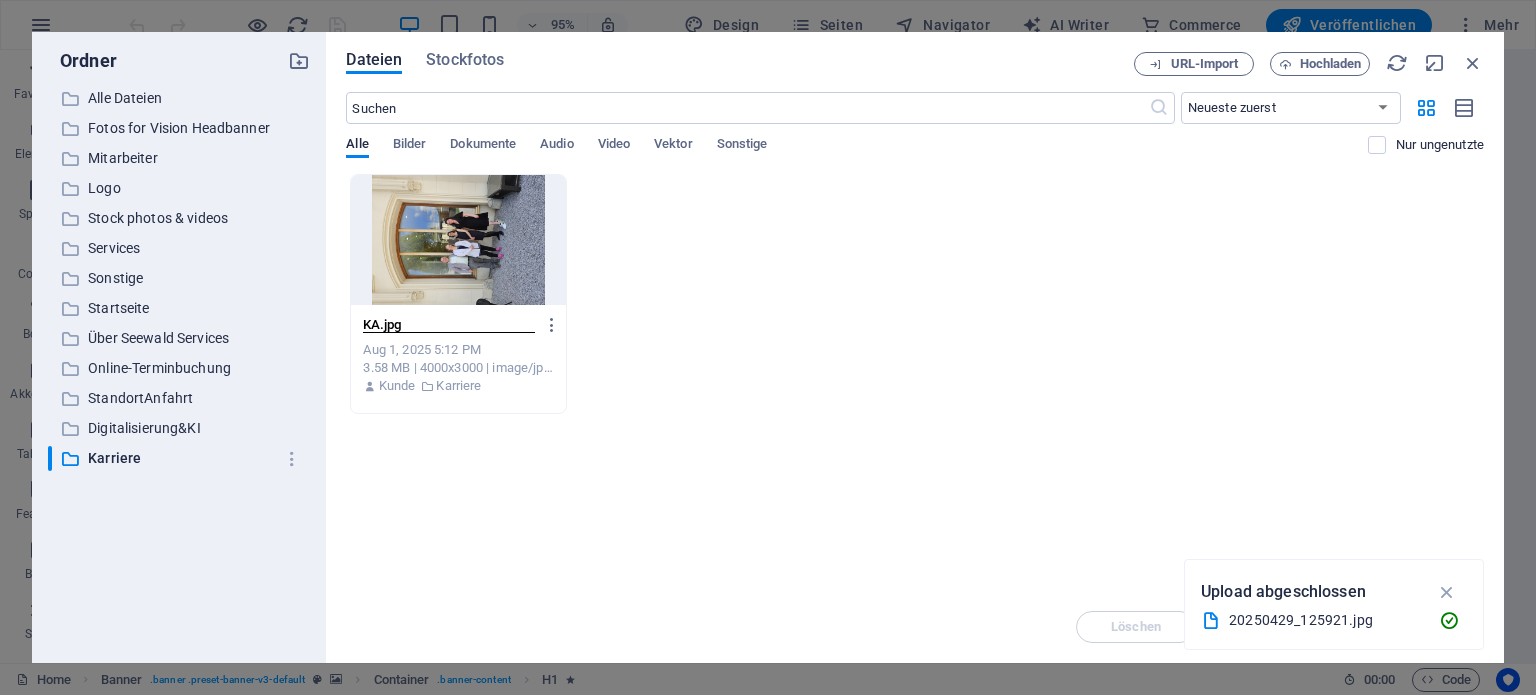 scroll, scrollTop: 0, scrollLeft: 0, axis: both 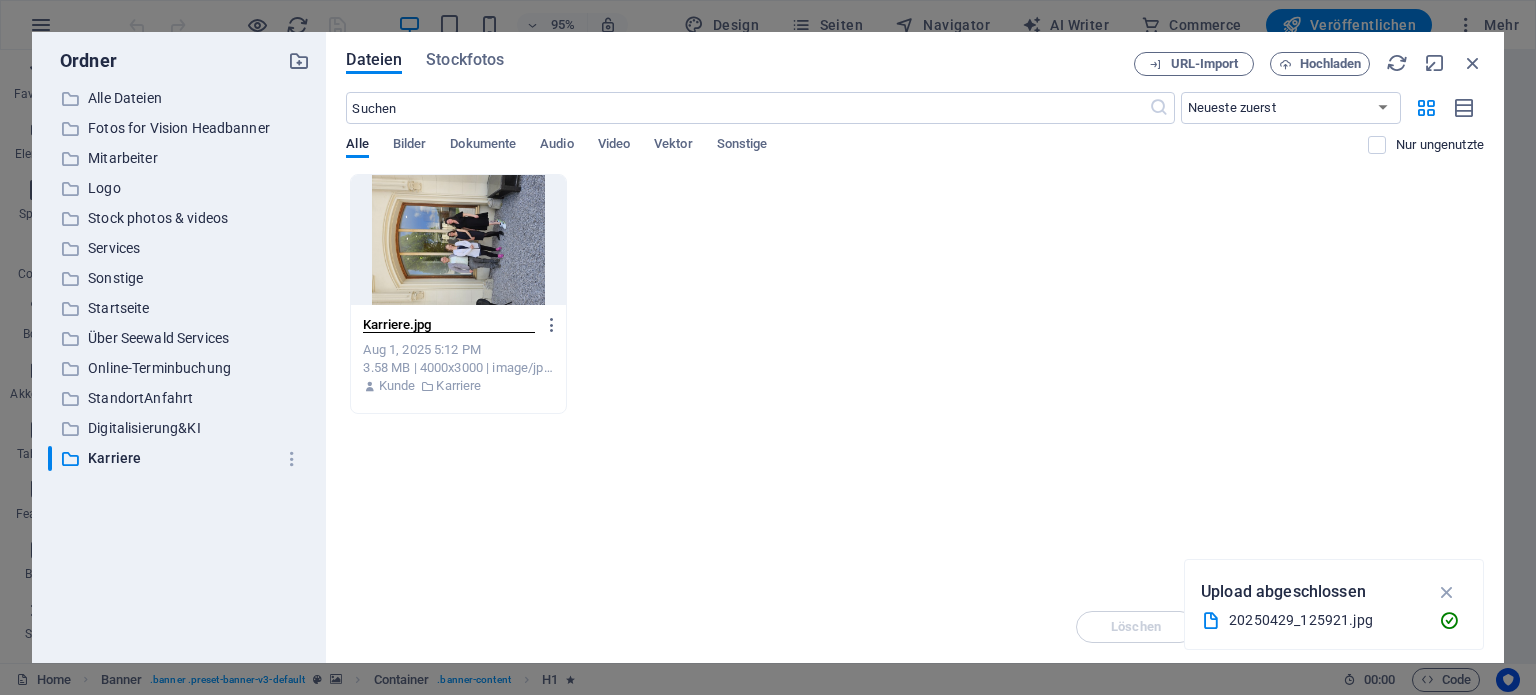 type on "Karriere.jpg" 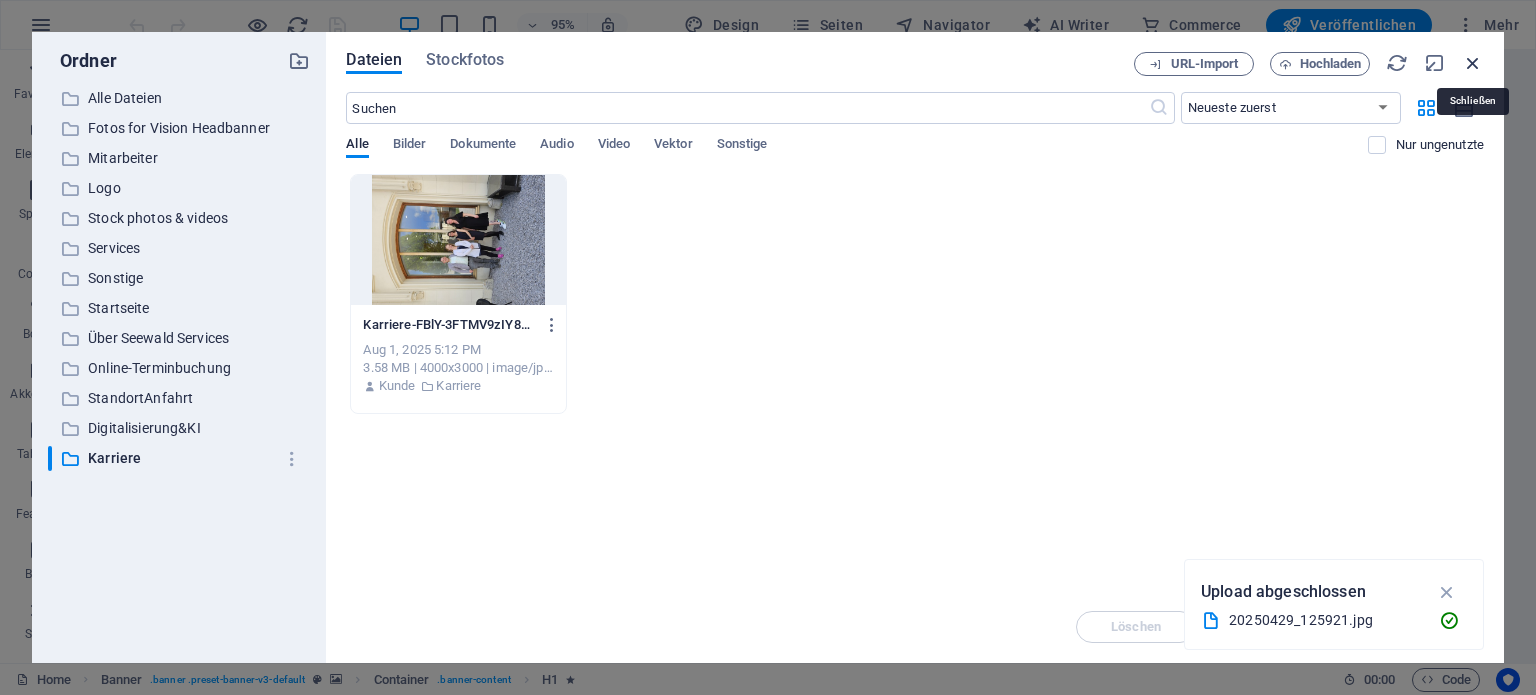 click at bounding box center (1473, 63) 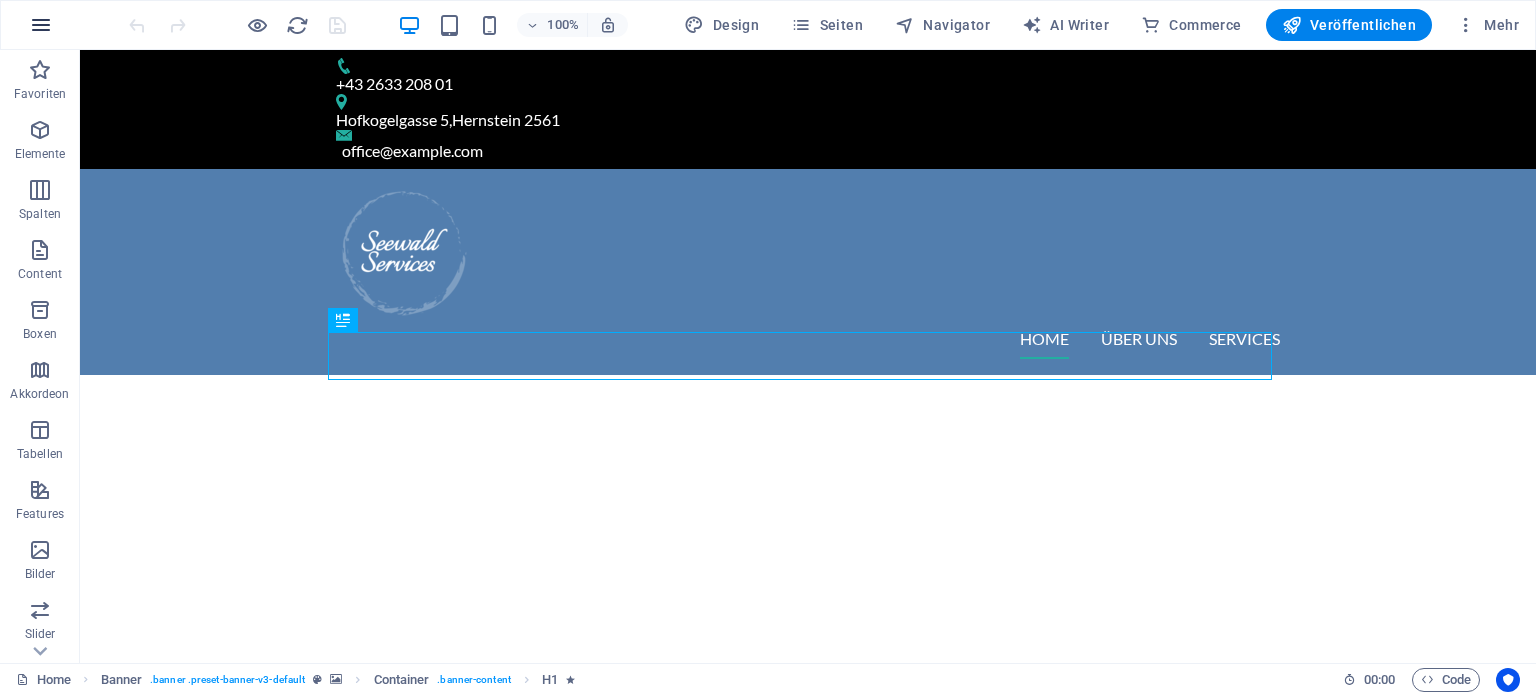 click at bounding box center [41, 25] 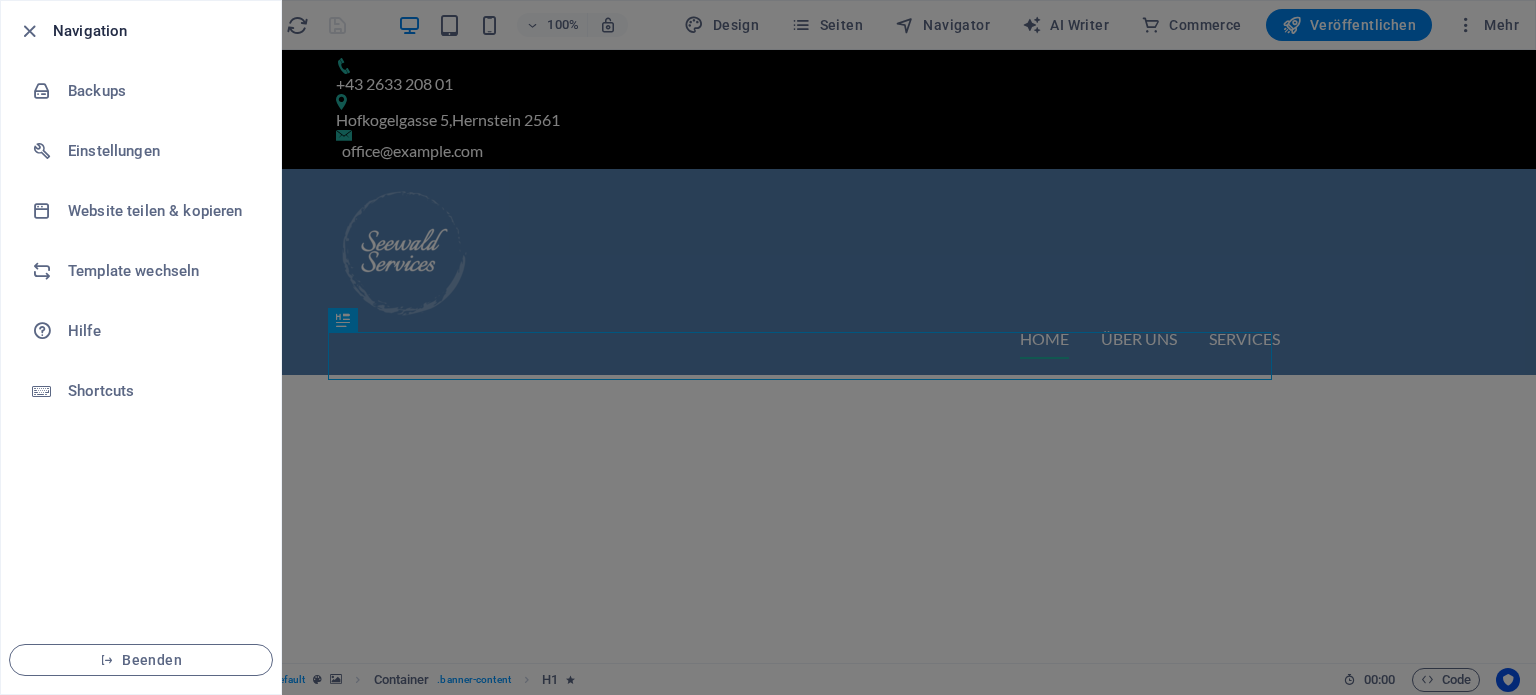 click at bounding box center [768, 347] 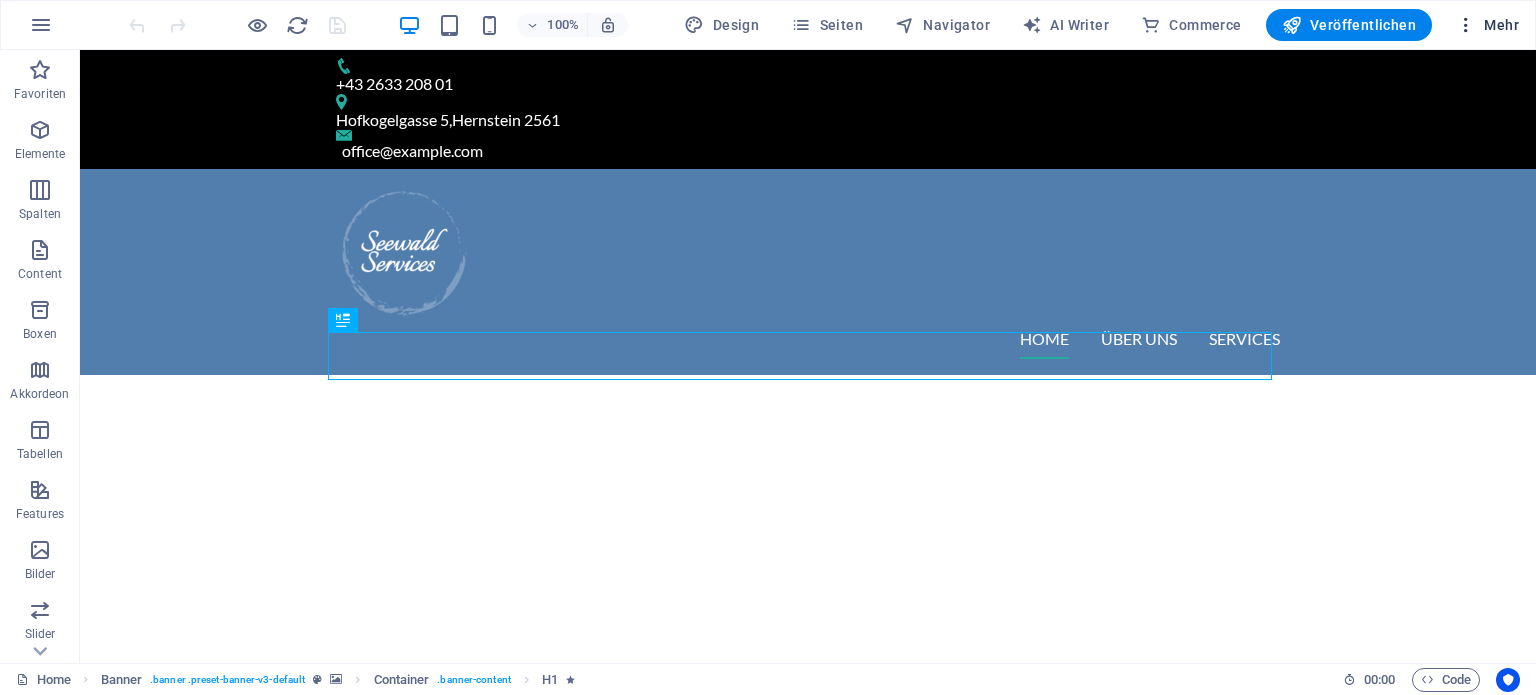 click at bounding box center (1466, 25) 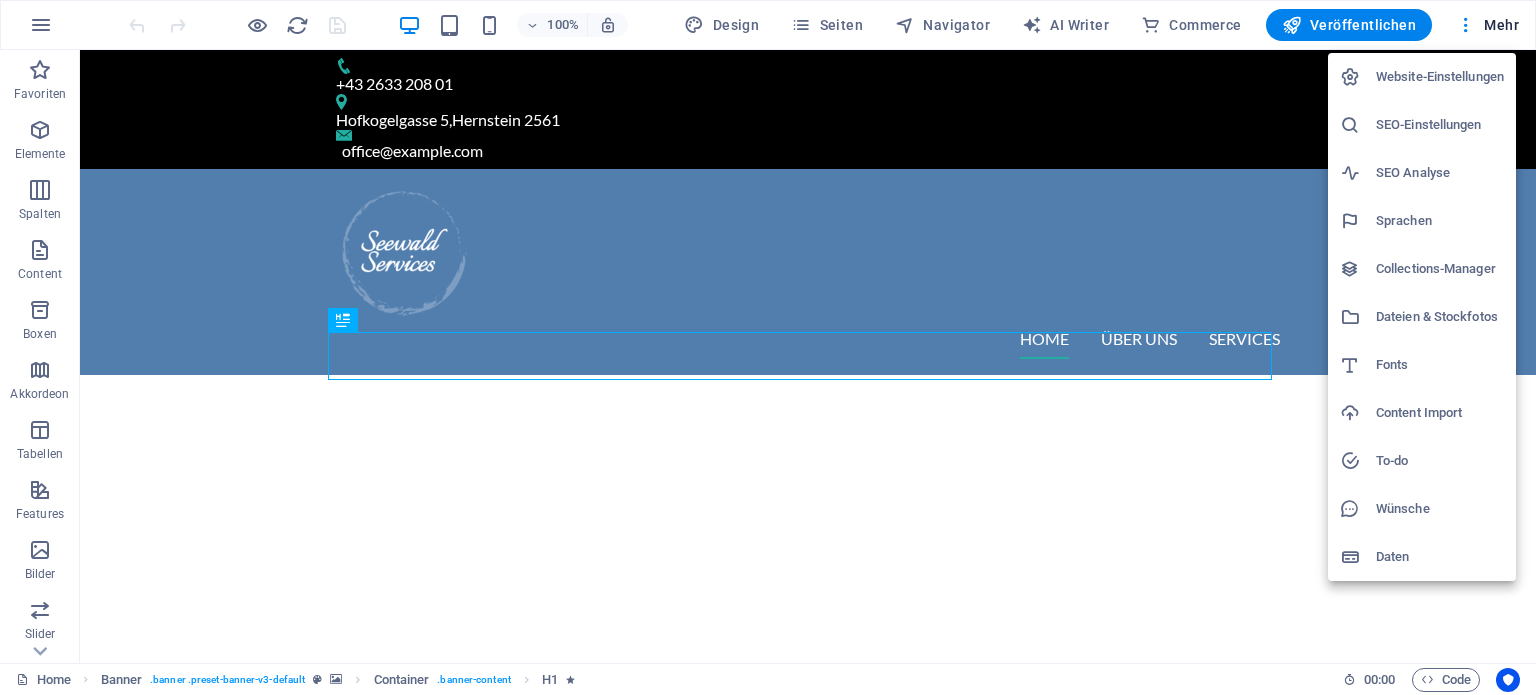 click on "Dateien & Stockfotos" at bounding box center [1440, 317] 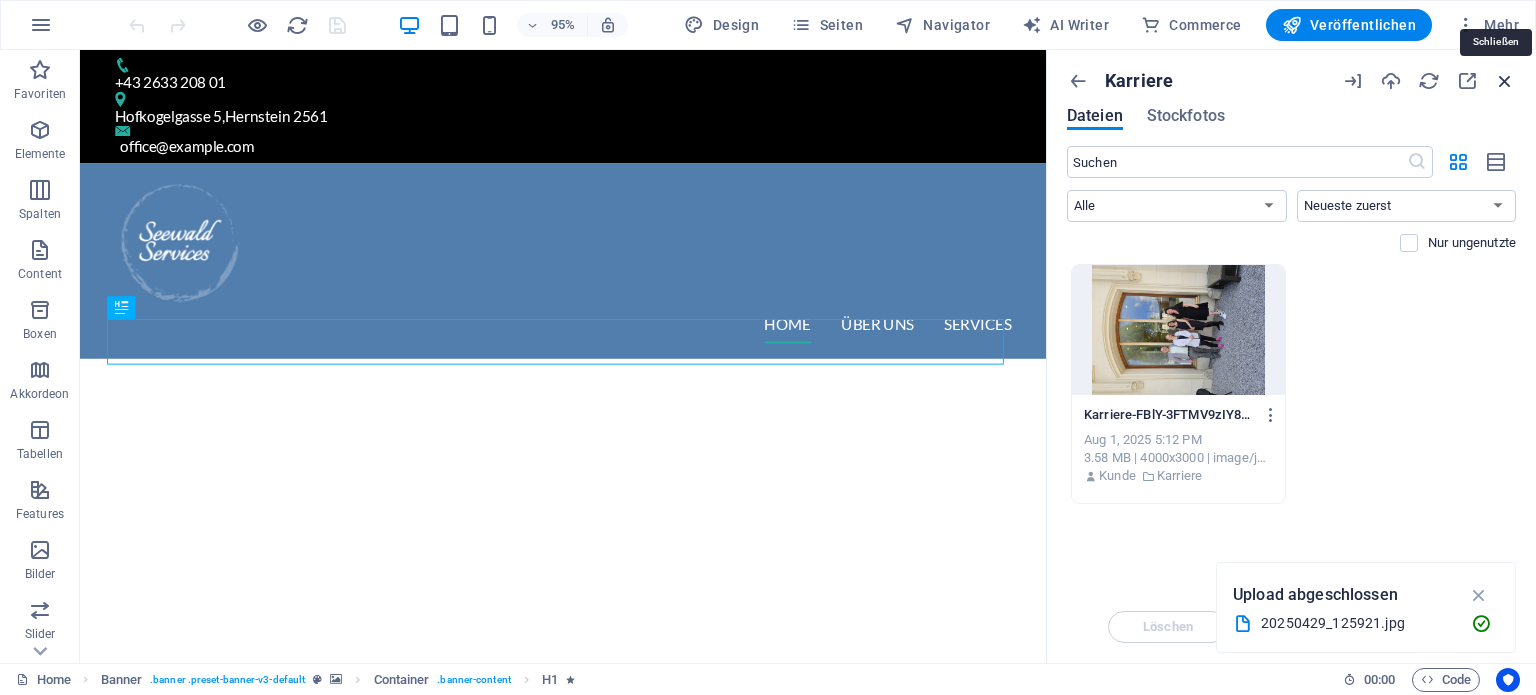 click at bounding box center [1505, 81] 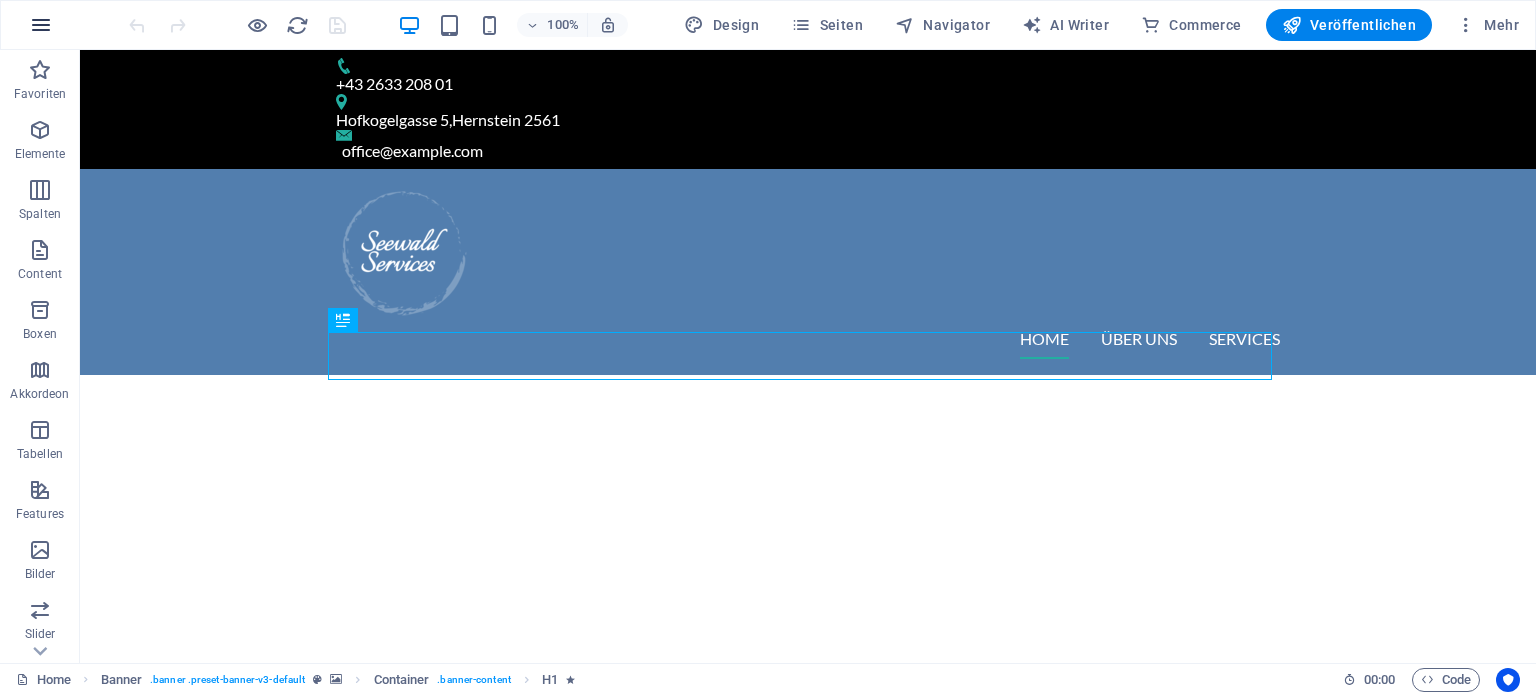 click at bounding box center [41, 25] 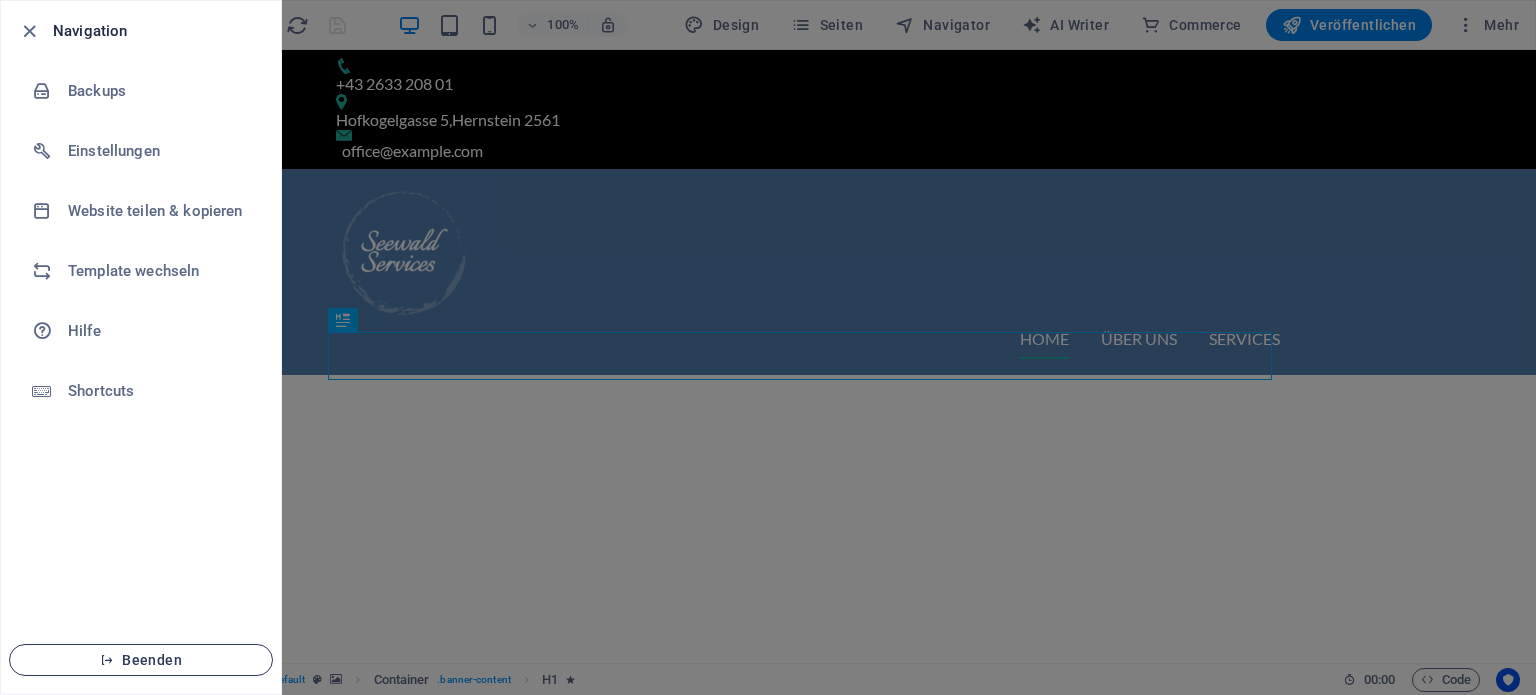 click on "Beenden" at bounding box center (141, 660) 